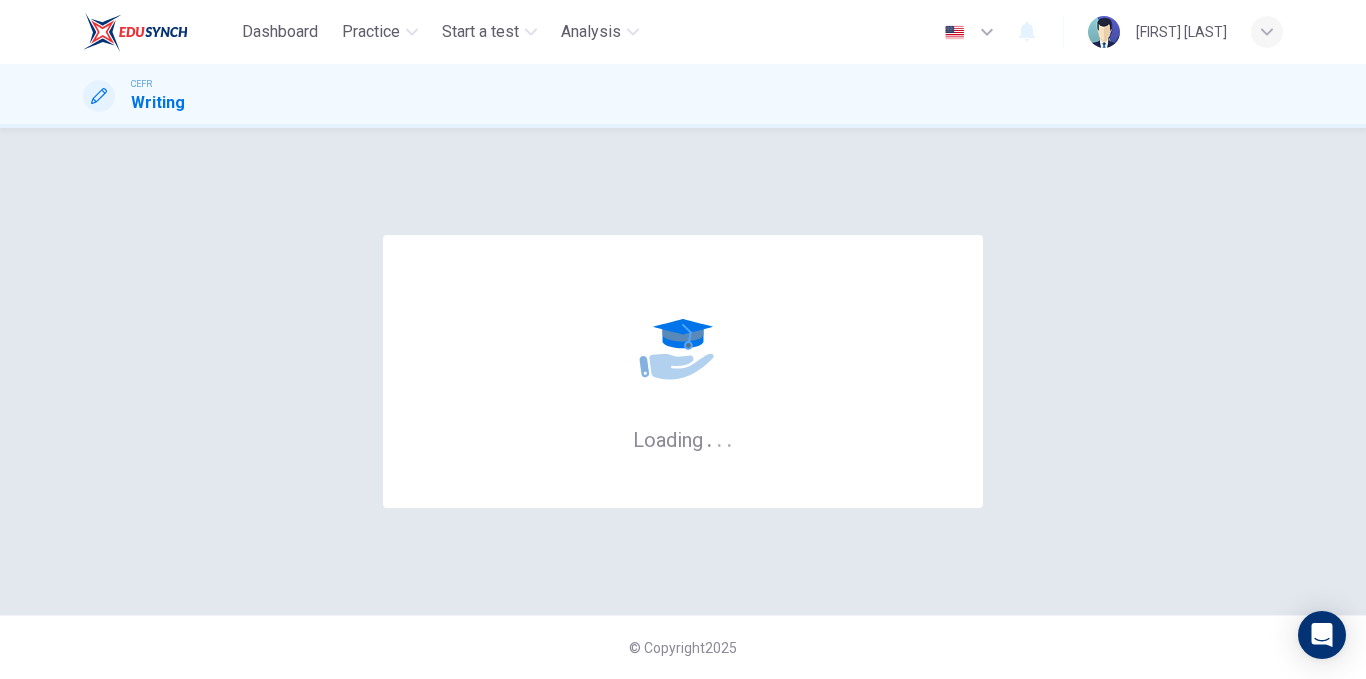 scroll, scrollTop: 0, scrollLeft: 0, axis: both 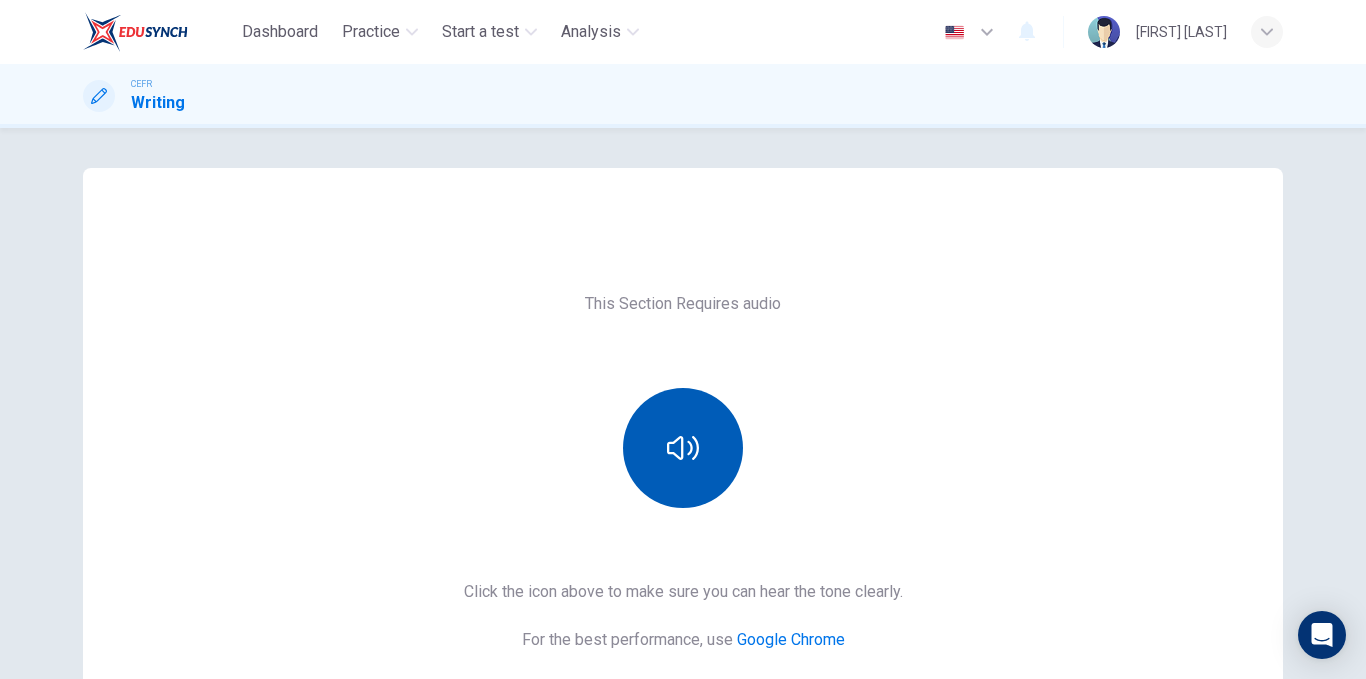 click at bounding box center (683, 448) 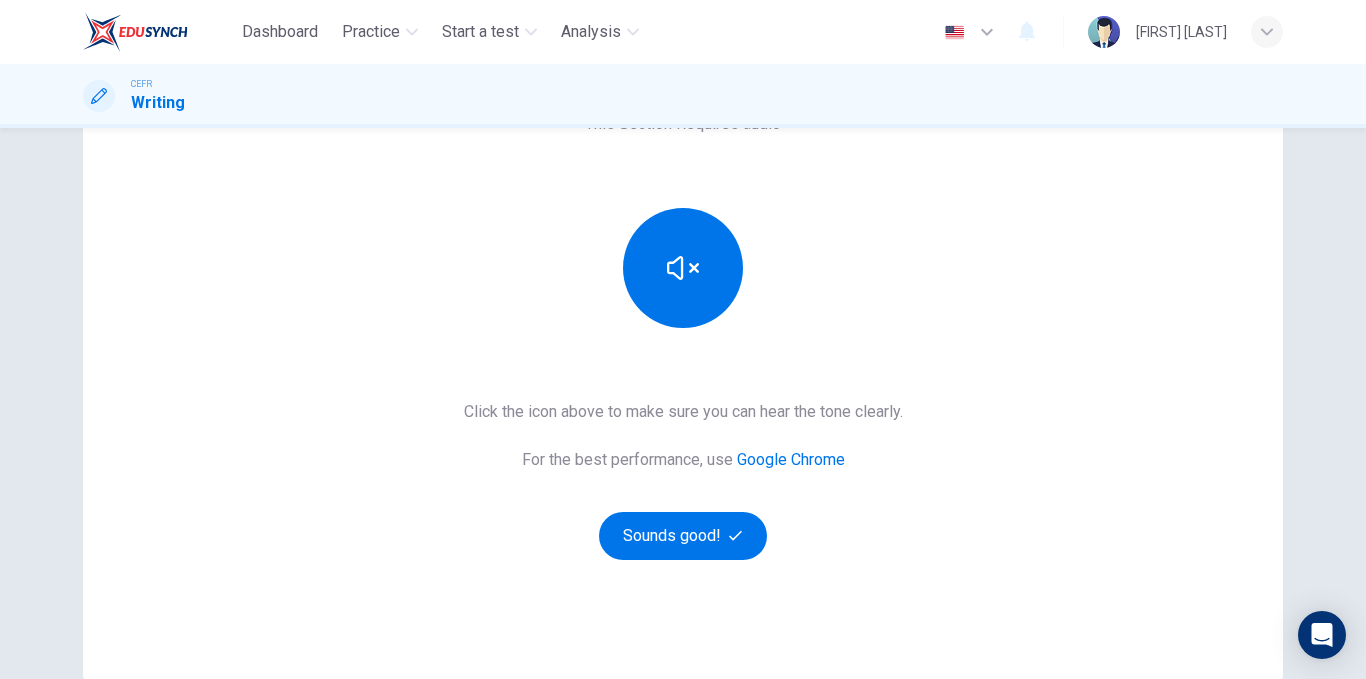 scroll, scrollTop: 177, scrollLeft: 0, axis: vertical 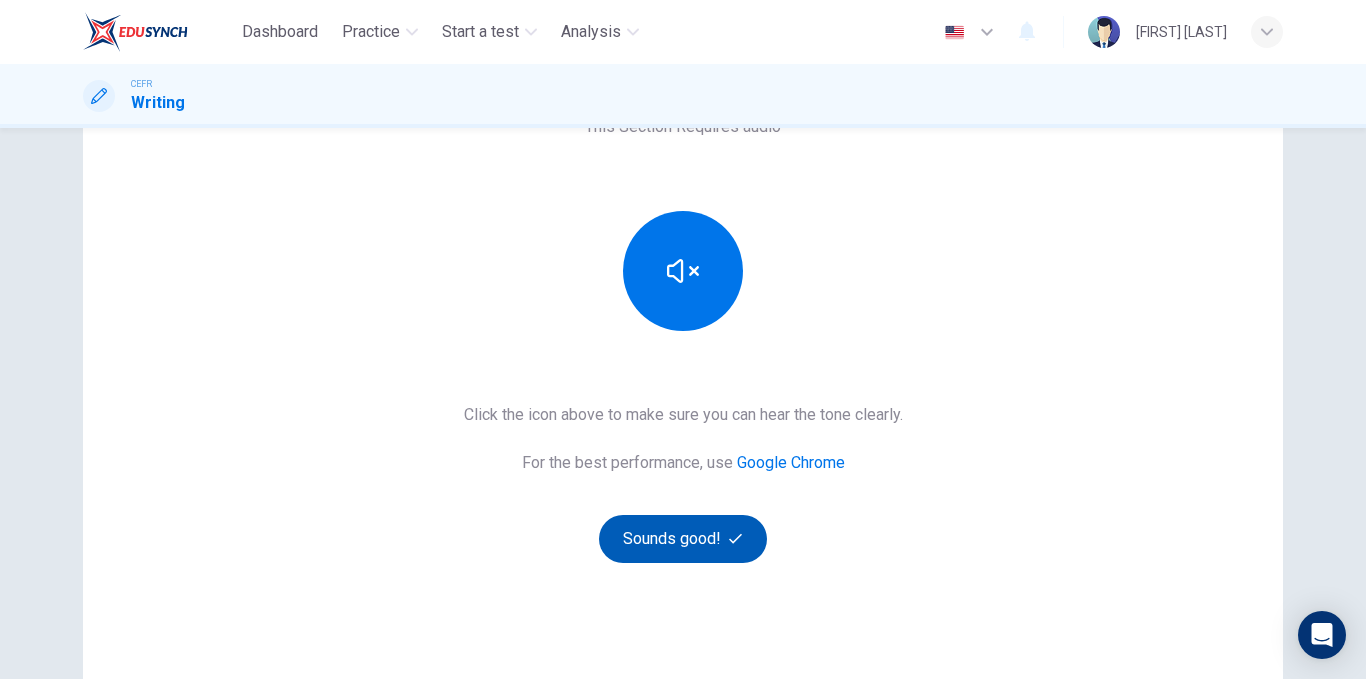 click on "Sounds good!" at bounding box center [683, 539] 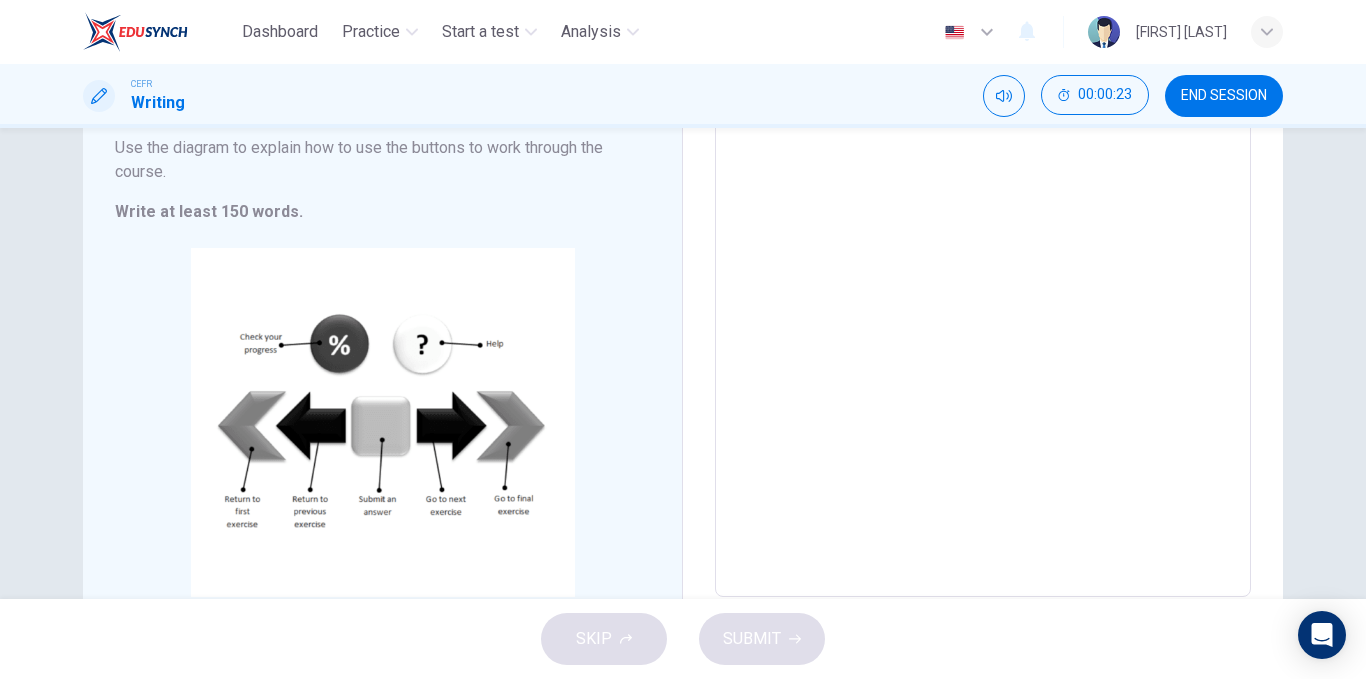 scroll, scrollTop: 232, scrollLeft: 0, axis: vertical 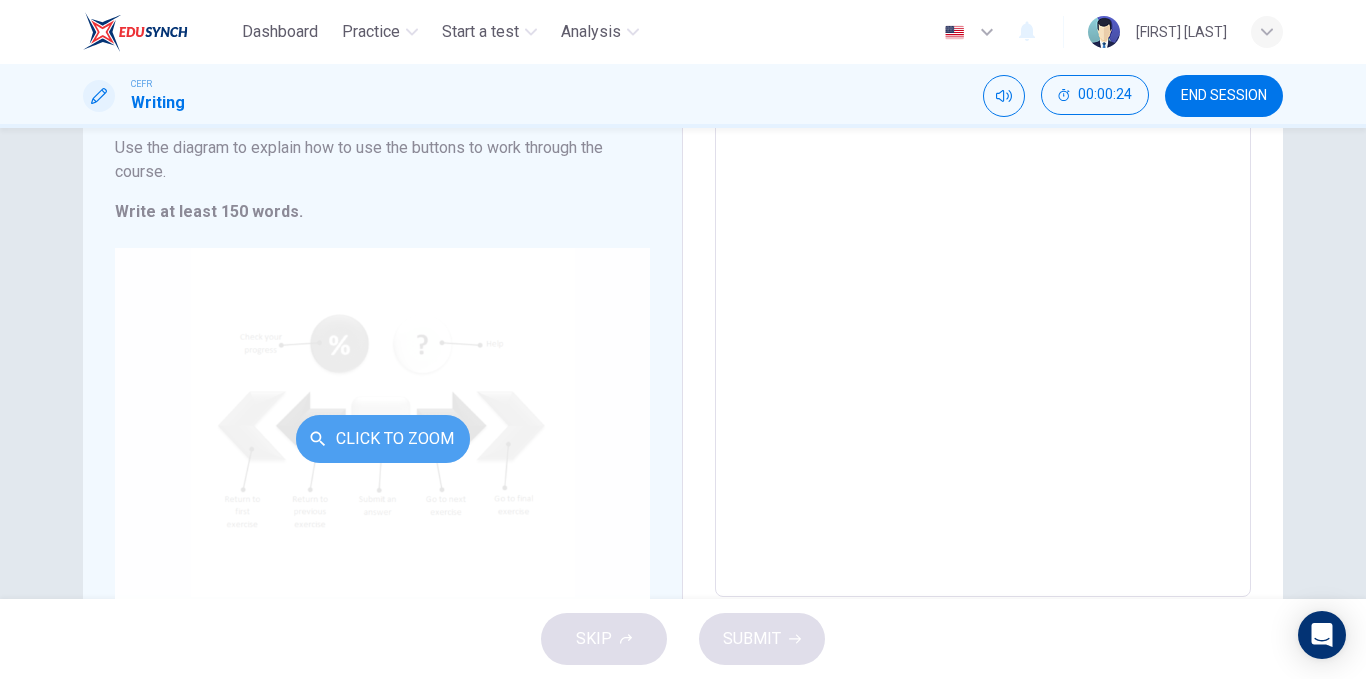 click on "Click to Zoom" at bounding box center (383, 439) 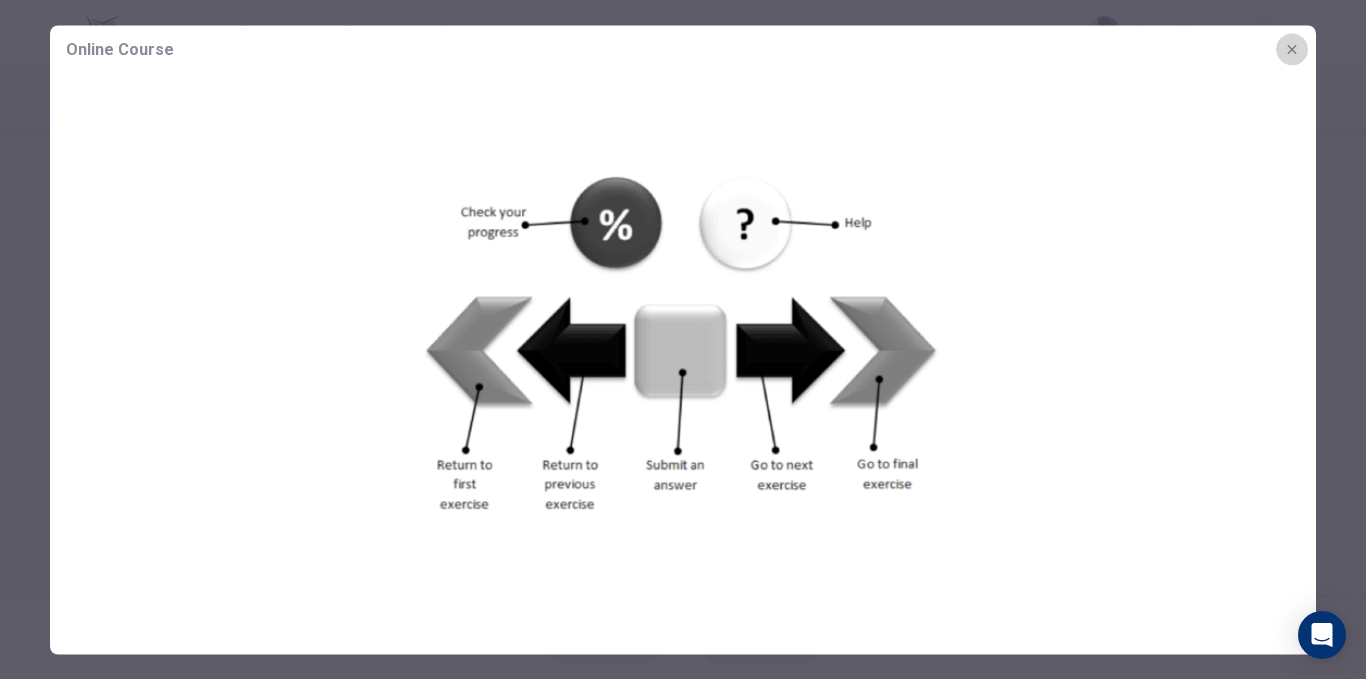 click at bounding box center [1292, 49] 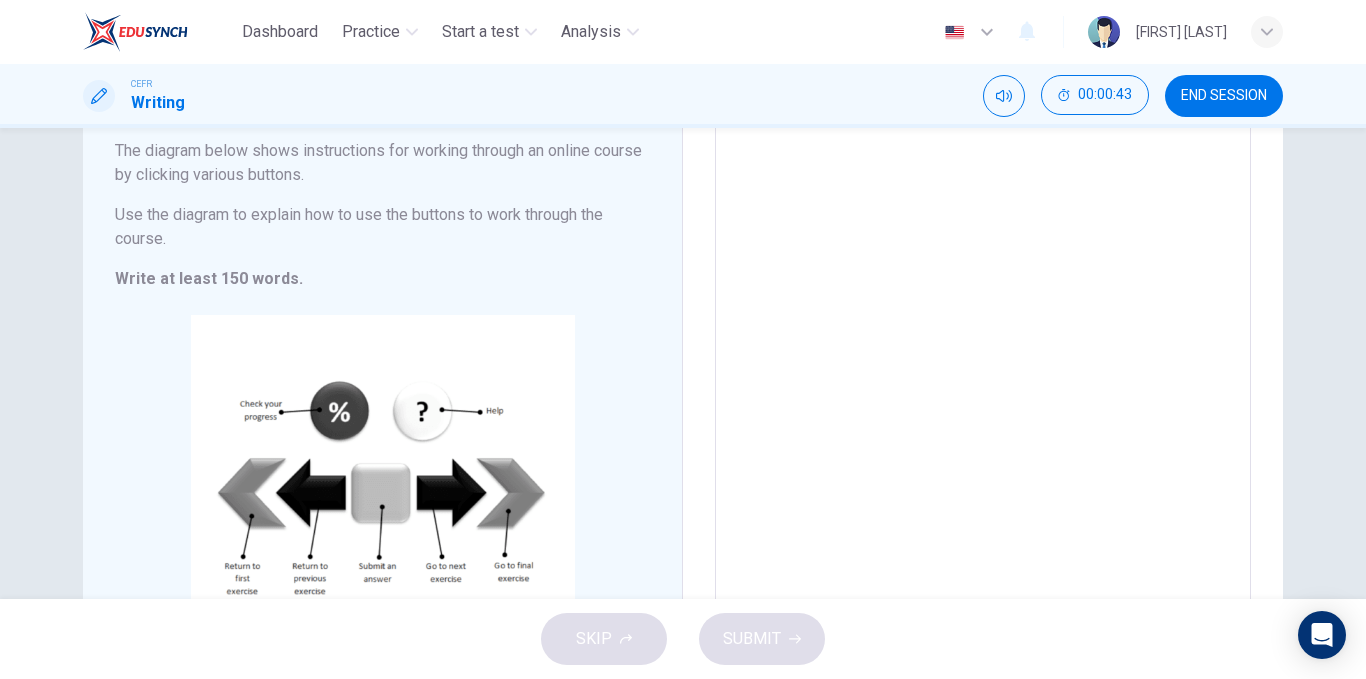 scroll, scrollTop: 49, scrollLeft: 0, axis: vertical 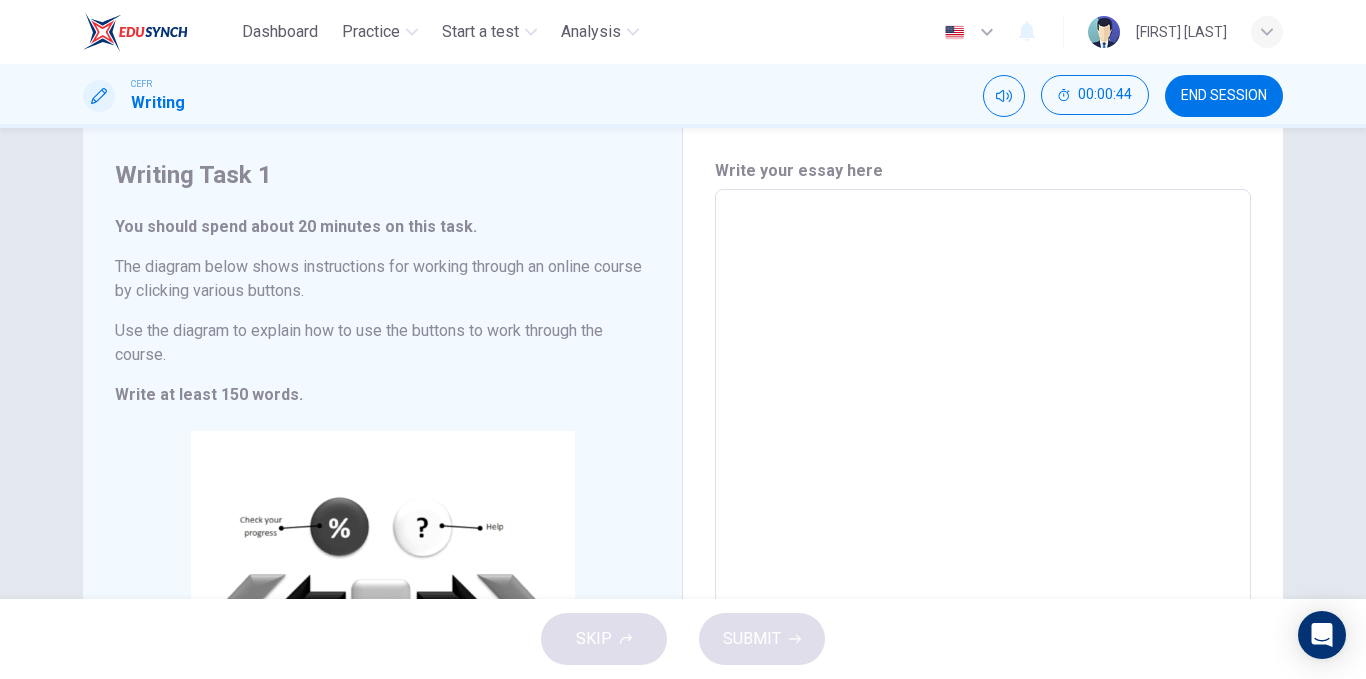 click at bounding box center (983, 485) 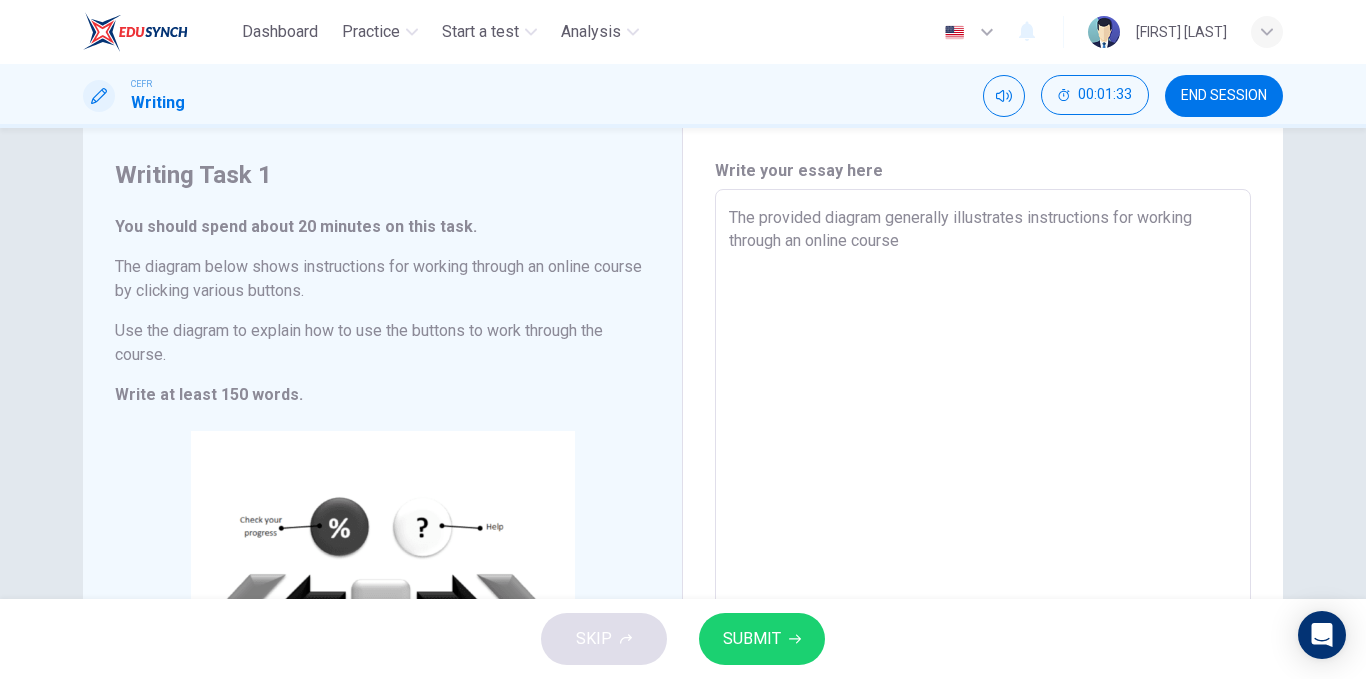 click on "The provided diagram generally illustrates instructions for working through an online course" at bounding box center (983, 485) 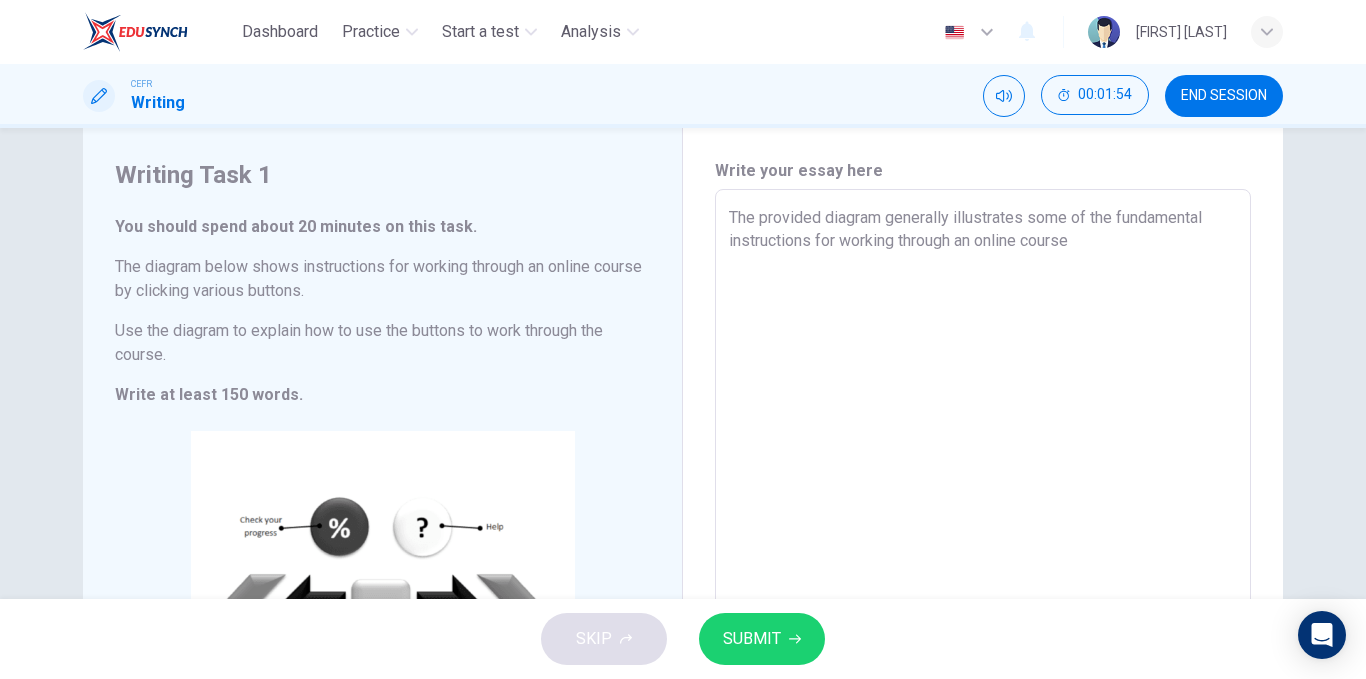 click on "The provided diagram generally illustrates some of the fundamental instructions for working through an online course" at bounding box center (983, 485) 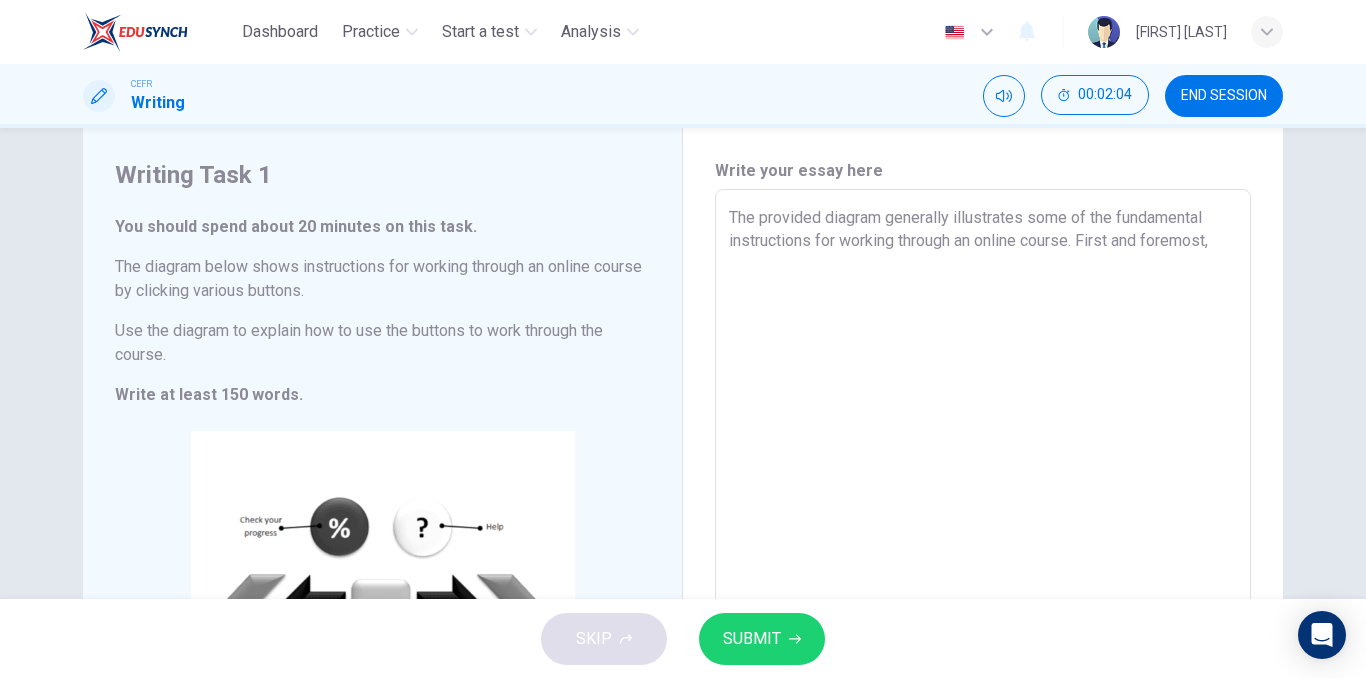 click on "The provided diagram generally illustrates some of the fundamental instructions for working through an online course. First and foremost," at bounding box center (983, 485) 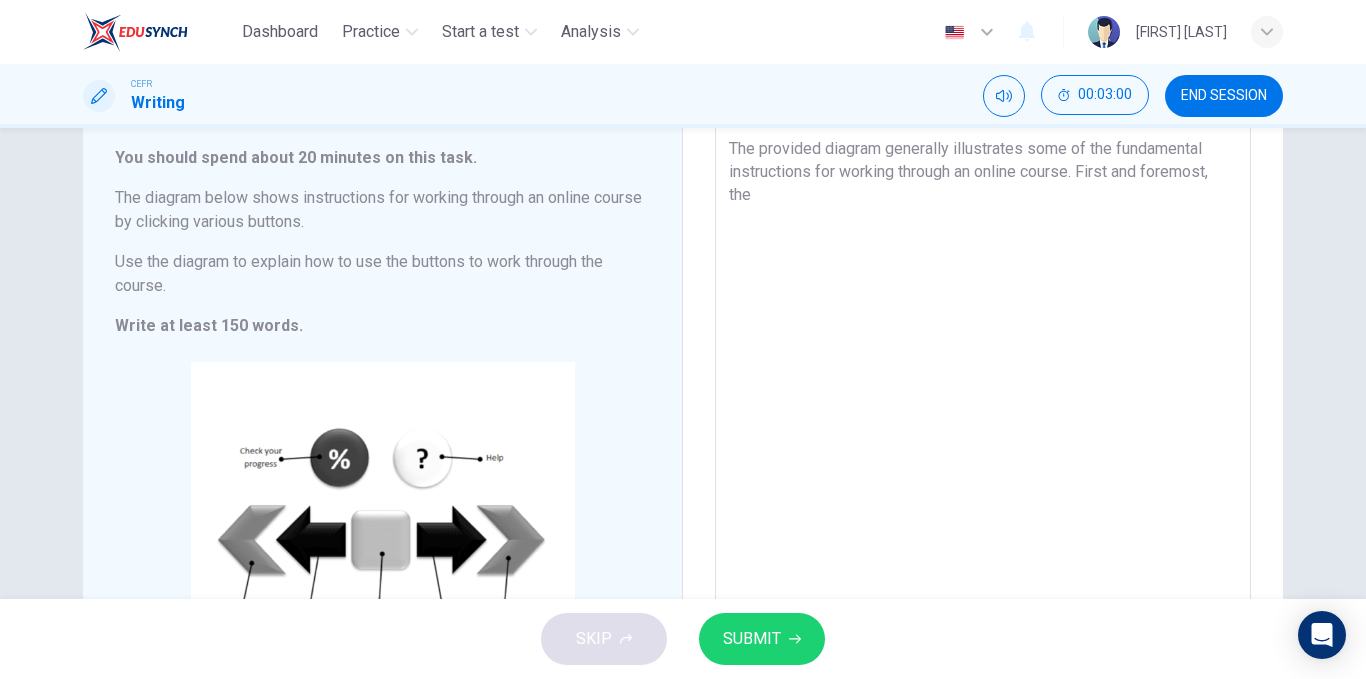 scroll, scrollTop: 117, scrollLeft: 0, axis: vertical 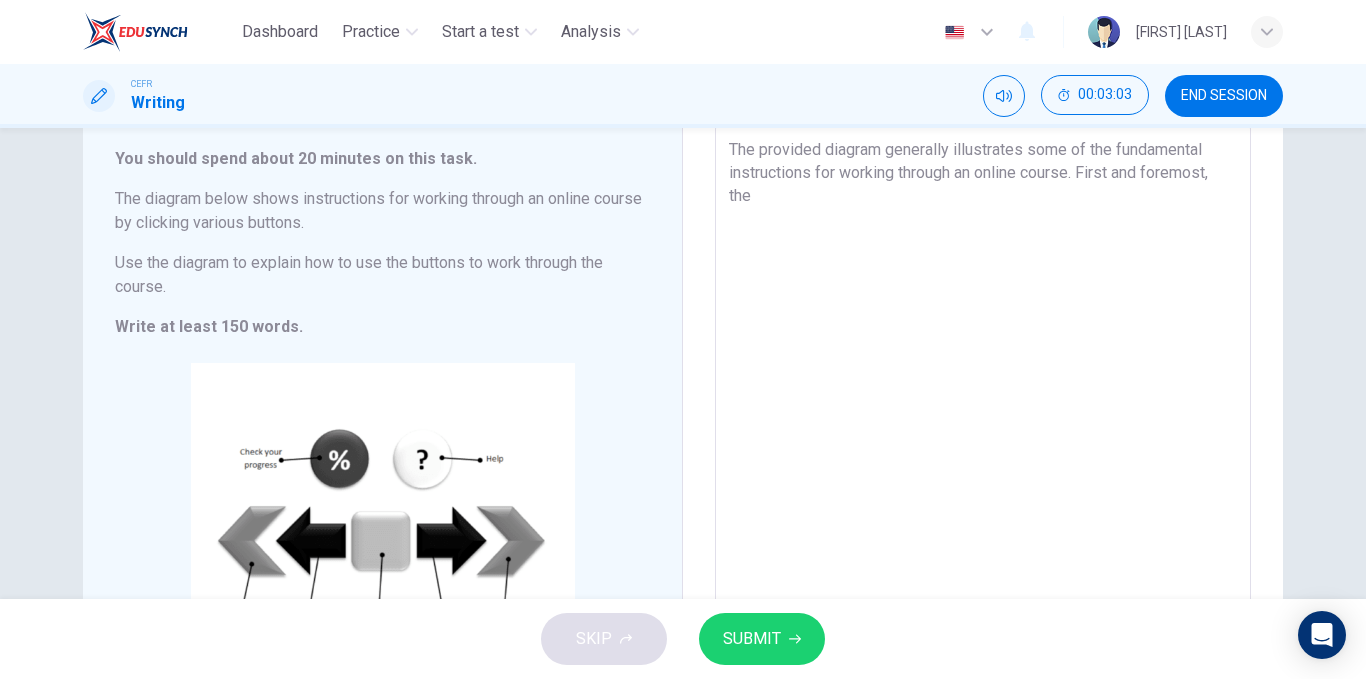 drag, startPoint x: 751, startPoint y: 201, endPoint x: 721, endPoint y: 200, distance: 30.016663 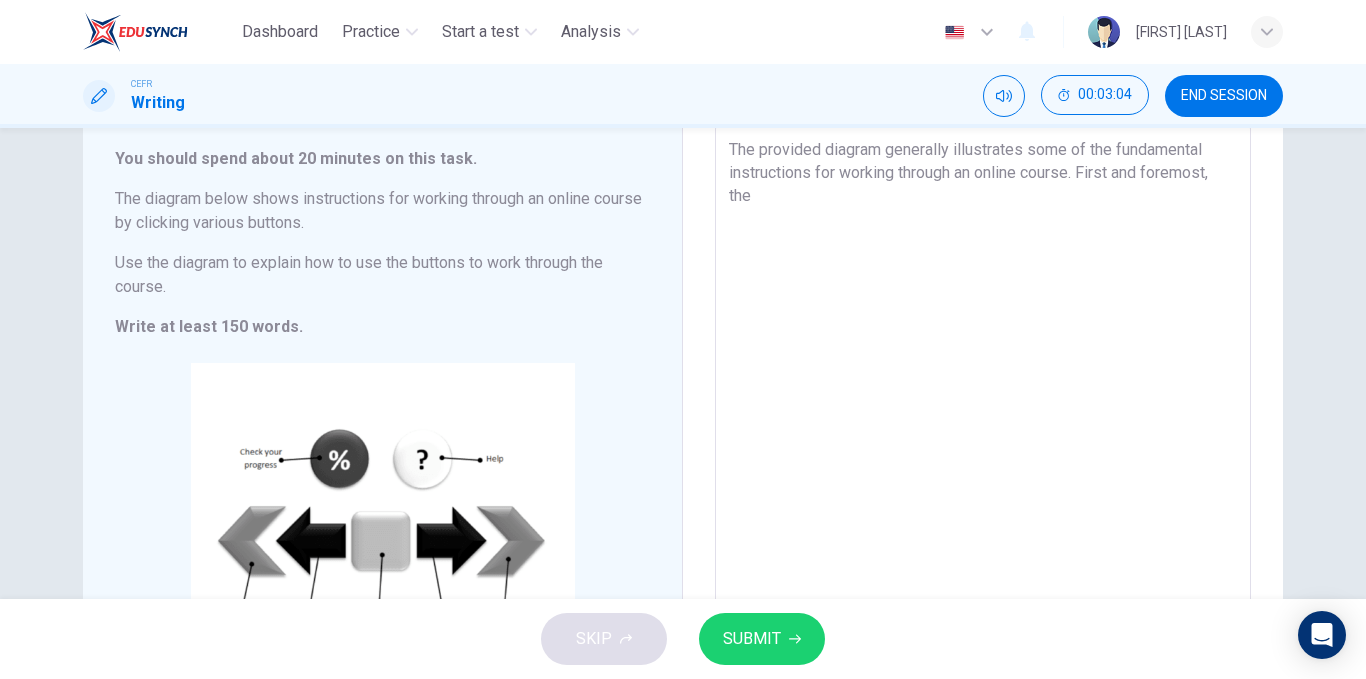 click on "The provided diagram generally illustrates some of the fundamental instructions for working through an online course. First and foremost, the" at bounding box center (983, 417) 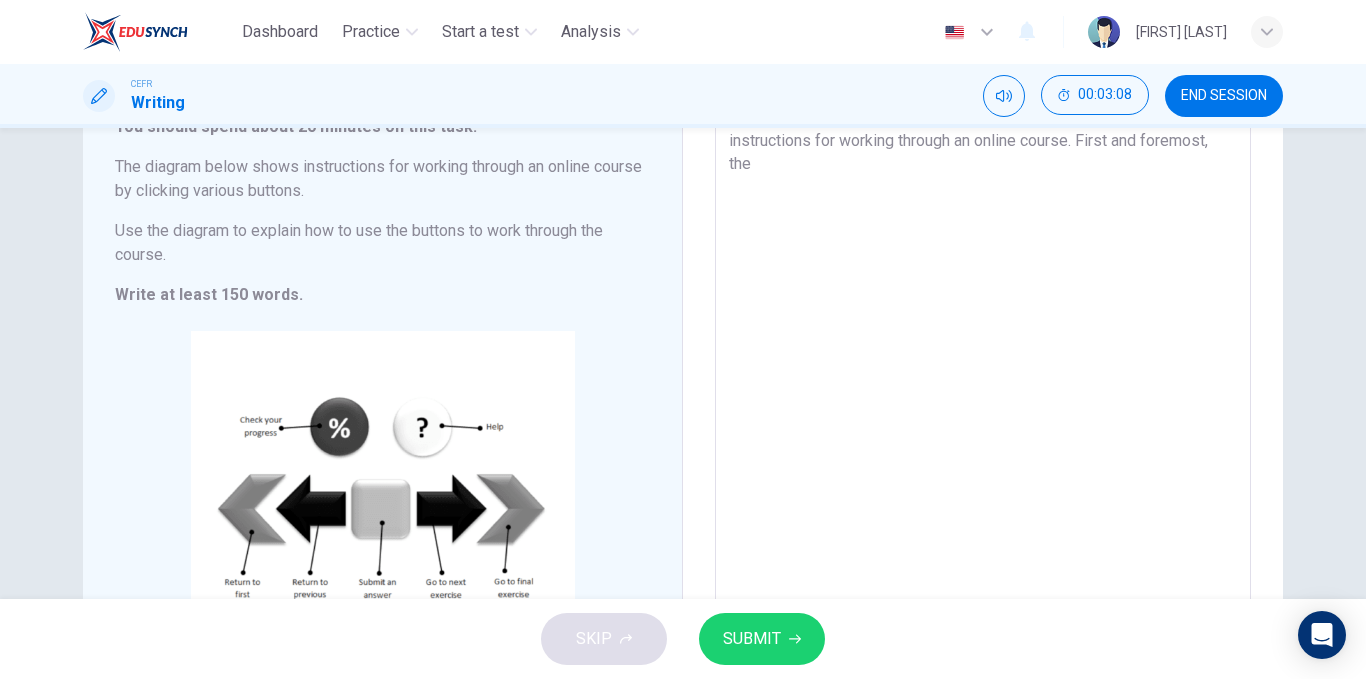 scroll, scrollTop: 148, scrollLeft: 0, axis: vertical 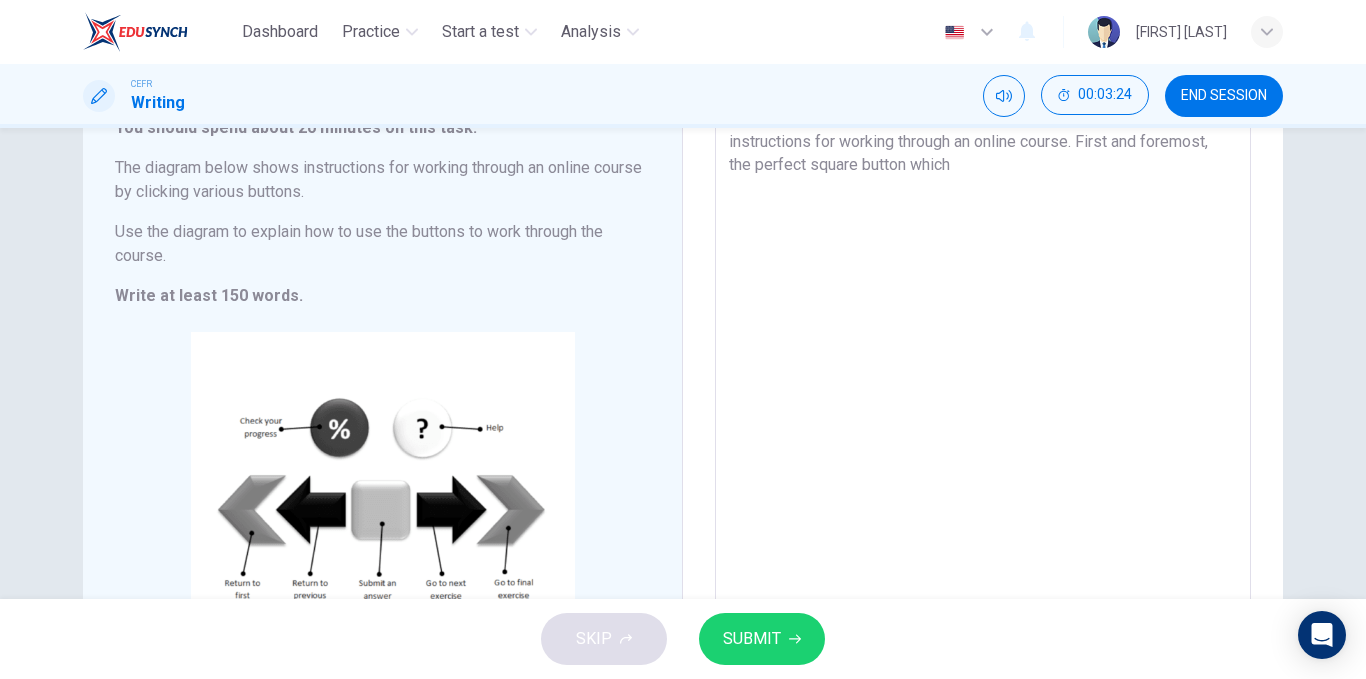 click on "The provided diagram generally illustrates some of the fundamental instructions for working through an online course. First and foremost, the perfect square button which" at bounding box center (983, 386) 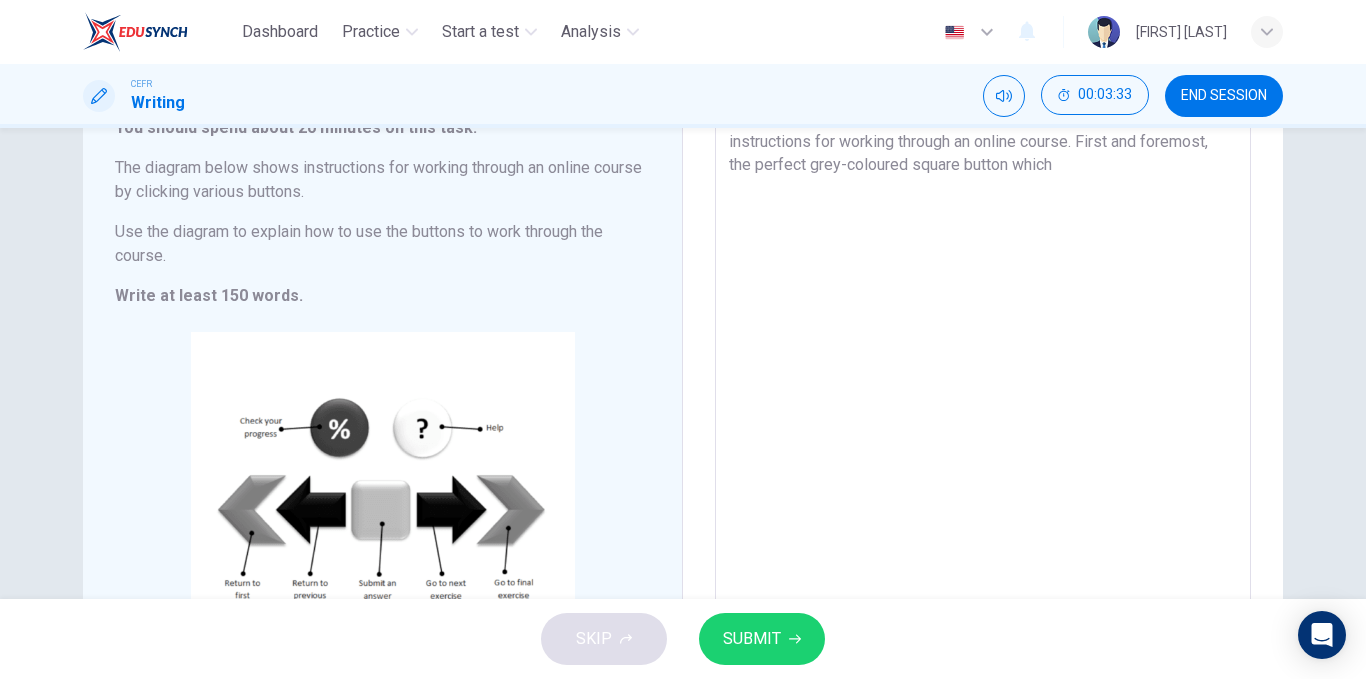 click on "The provided diagram generally illustrates some of the fundamental instructions for working through an online course. First and foremost, the perfect grey-coloured square button which" at bounding box center (983, 386) 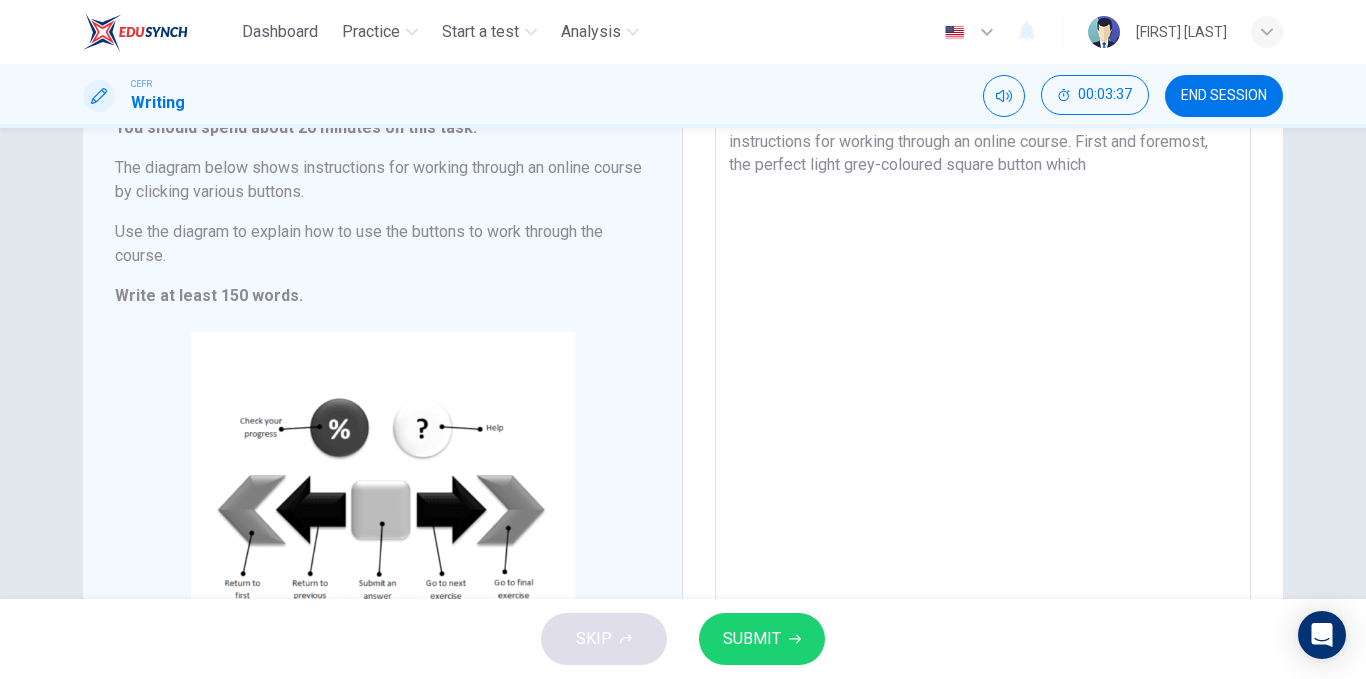 click on "The provided diagram generally illustrates some of the fundamental instructions for working through an online course. First and foremost, the perfect light grey-coloured square button which" at bounding box center [983, 386] 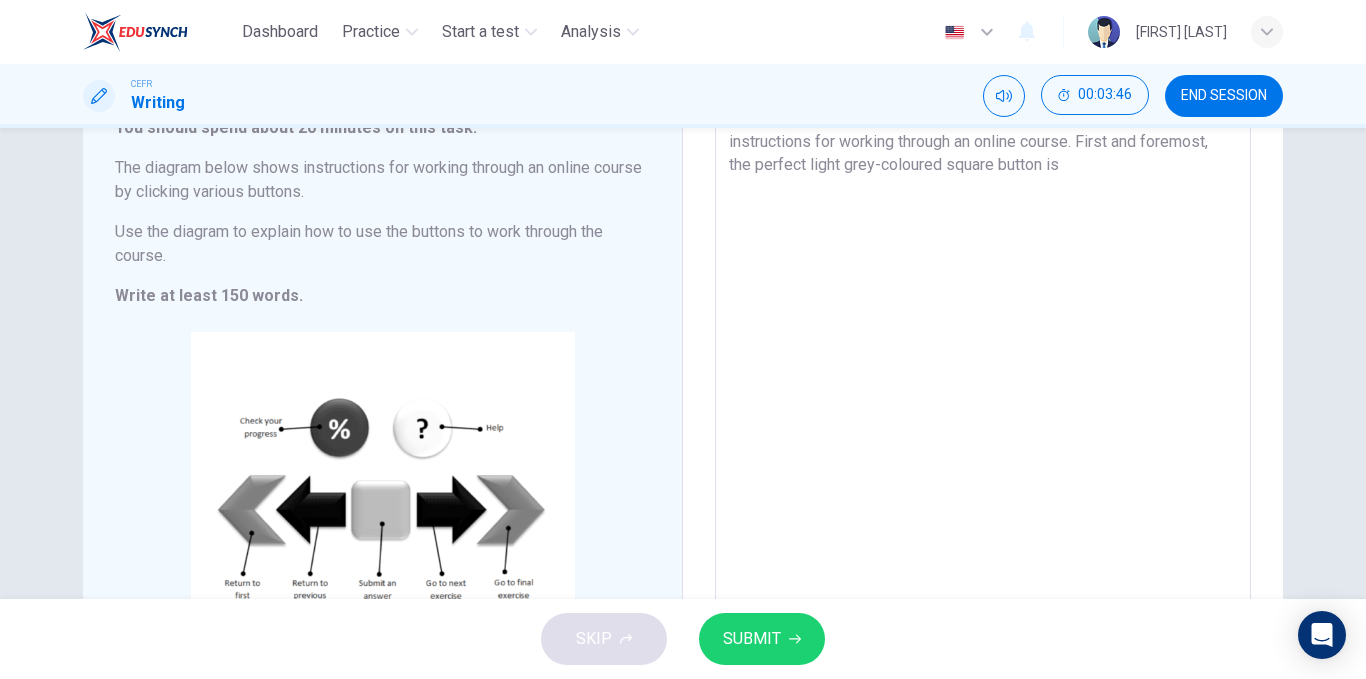 click on "The provided diagram generally illustrates some of the fundamental instructions for working through an online course. First and foremost, the perfect light grey-coloured square button is" at bounding box center (983, 386) 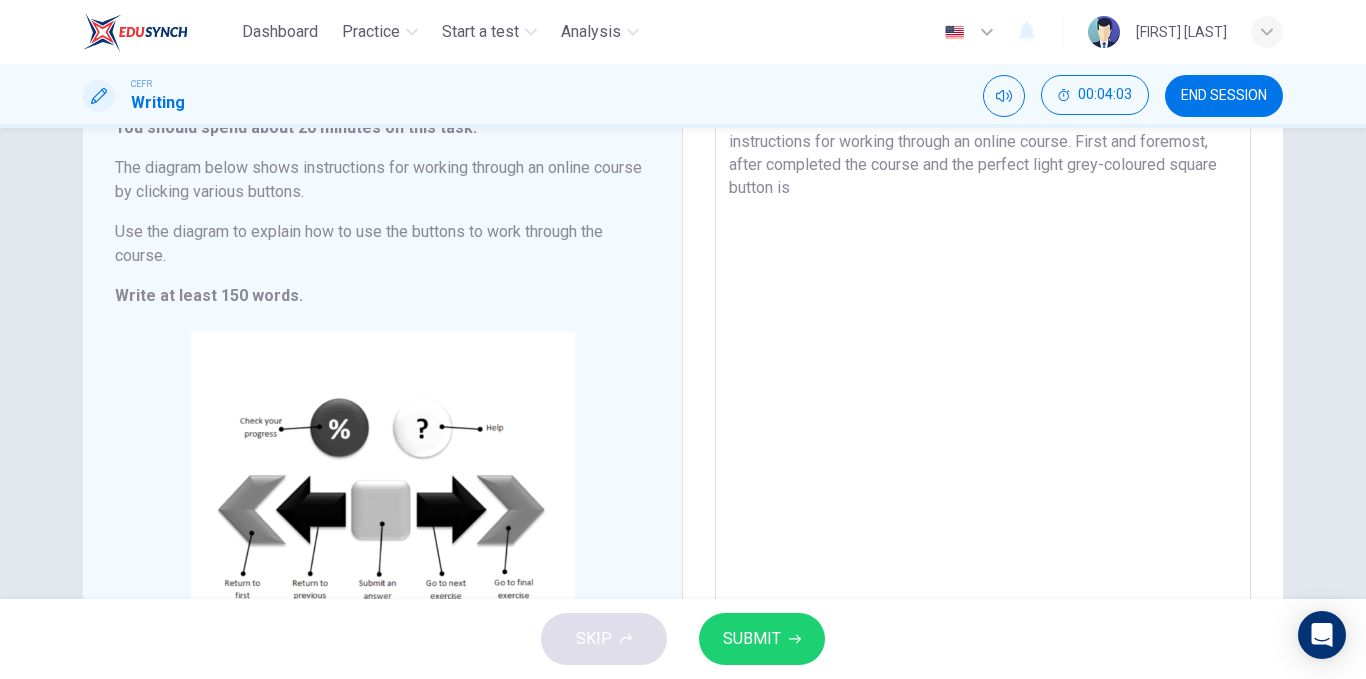 drag, startPoint x: 913, startPoint y: 167, endPoint x: 871, endPoint y: 166, distance: 42.0119 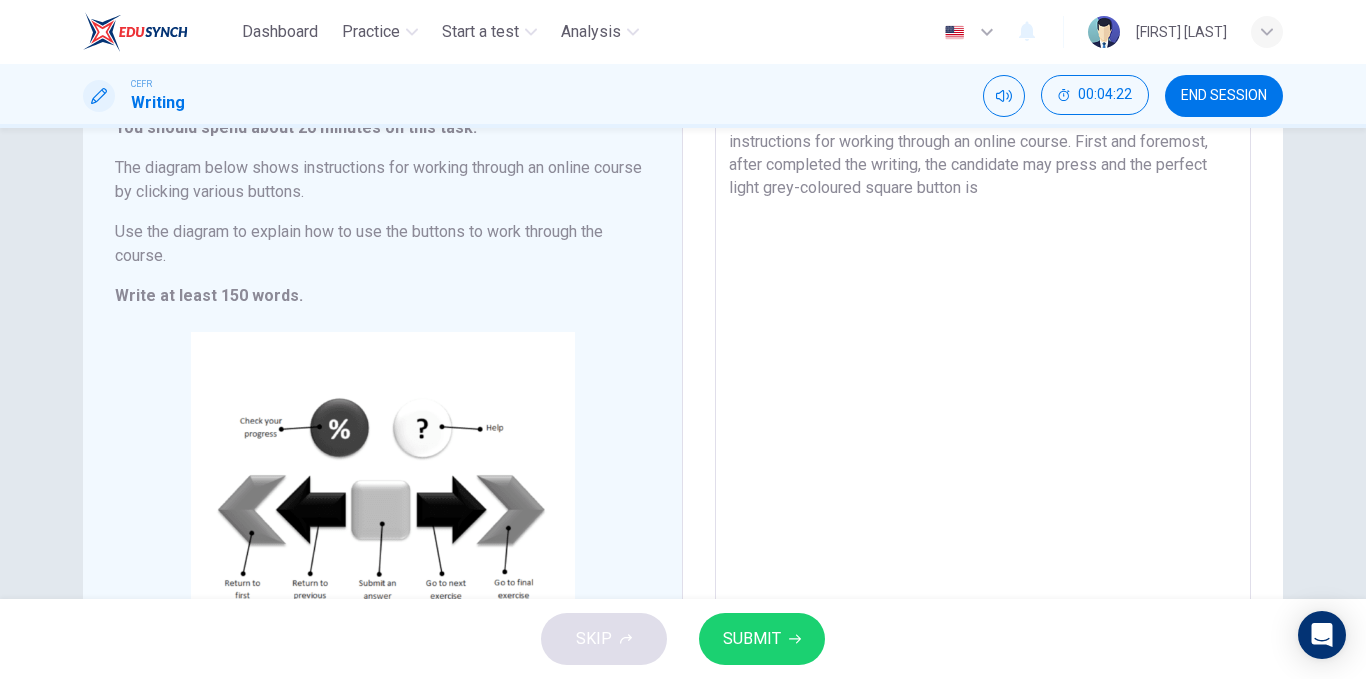 drag, startPoint x: 1128, startPoint y: 172, endPoint x: 1106, endPoint y: 170, distance: 22.090721 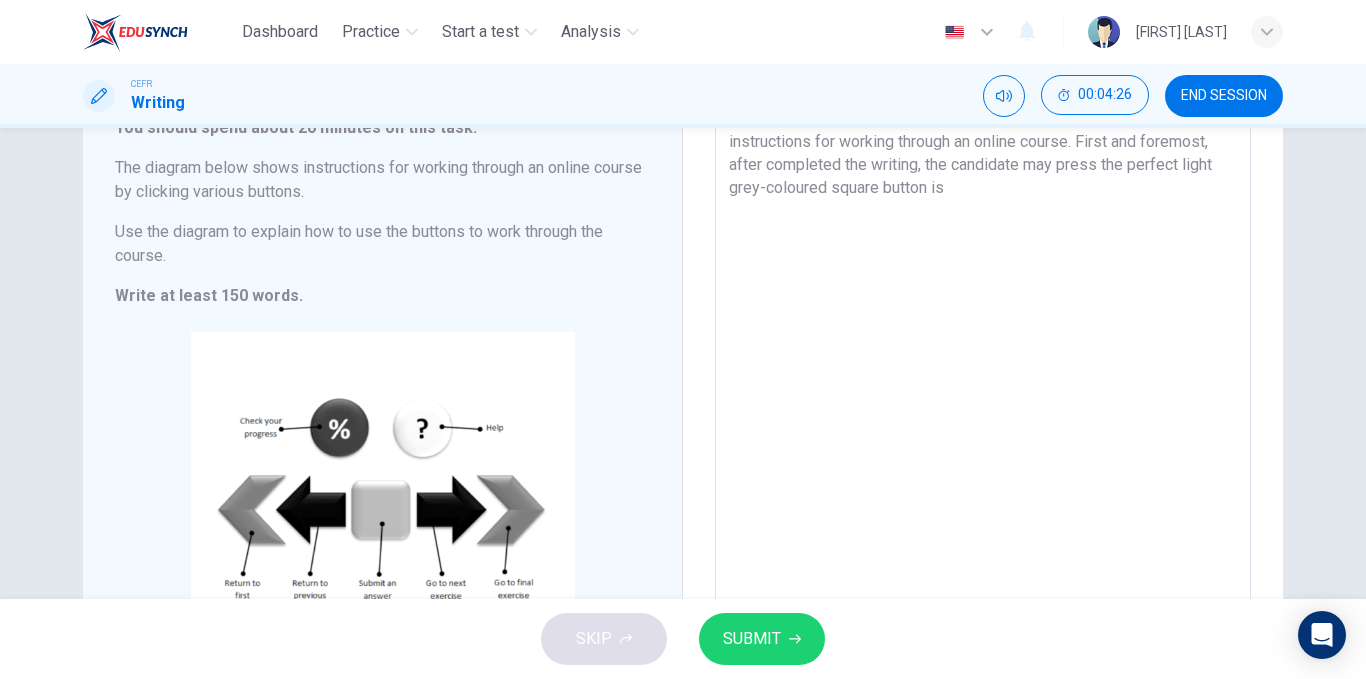 click on "The provided diagram generally illustrates some of the fundamental instructions for working through an online course. First and foremost, after completed the writing, the candidate may press the perfect light grey-coloured square button is" at bounding box center (983, 386) 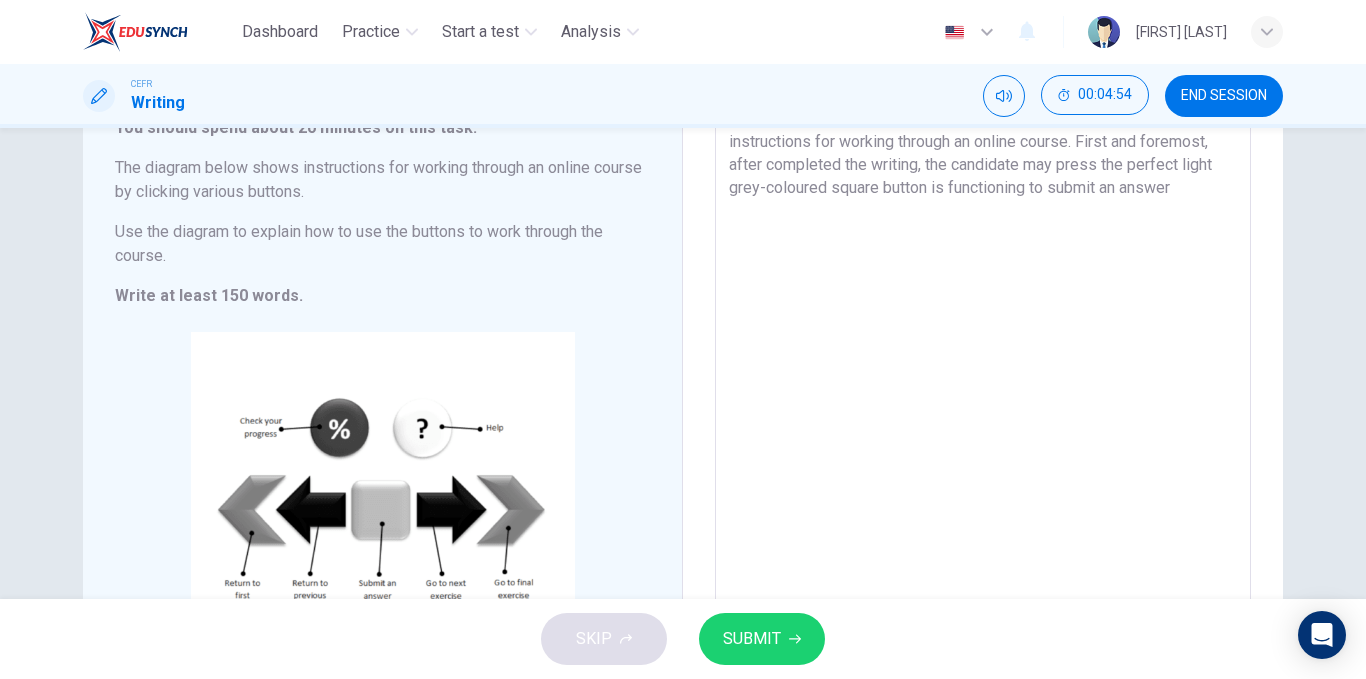 click on "The provided diagram generally illustrates some of the fundamental instructions for working through an online course. First and foremost, after completed the writing, the candidate may press the perfect light grey-coloured square button is functioning to submit an answer" at bounding box center (983, 386) 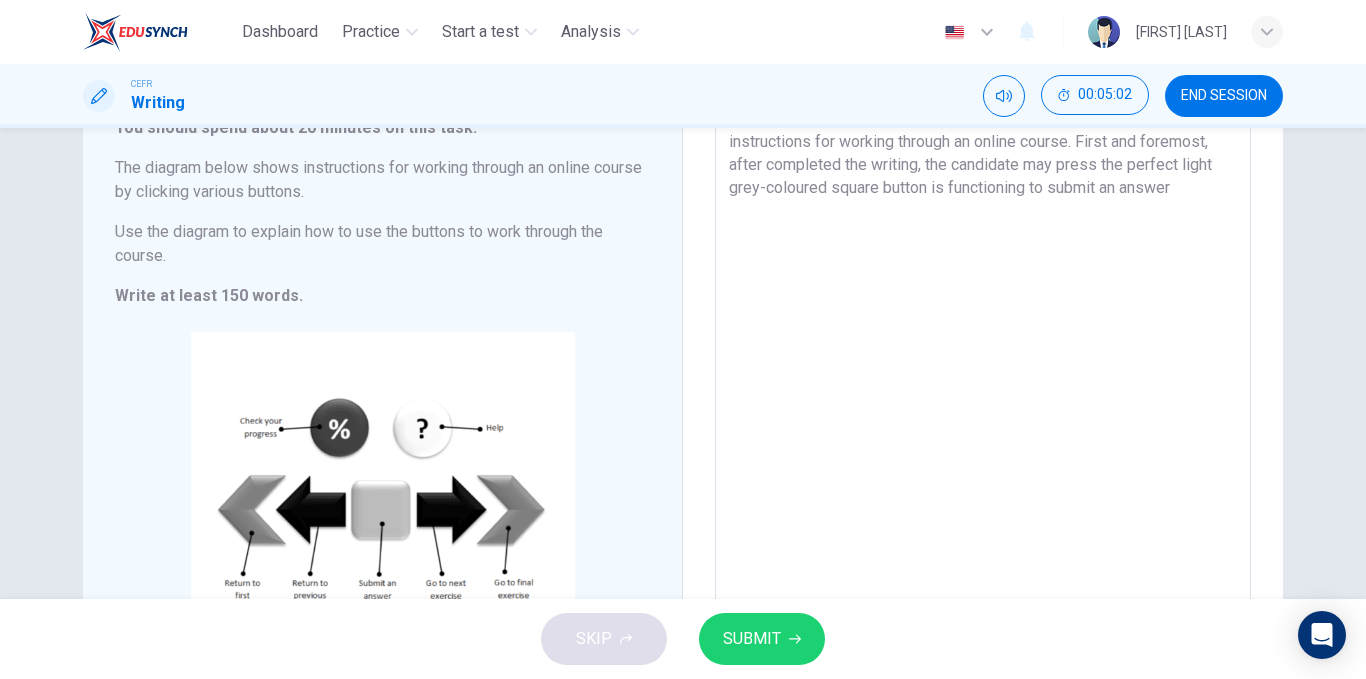click on "The provided diagram generally illustrates some of the fundamental instructions for working through an online course. First and foremost, after completed the writing, the candidate may press the perfect light grey-coloured square button is functioning to submit an answer" at bounding box center [983, 386] 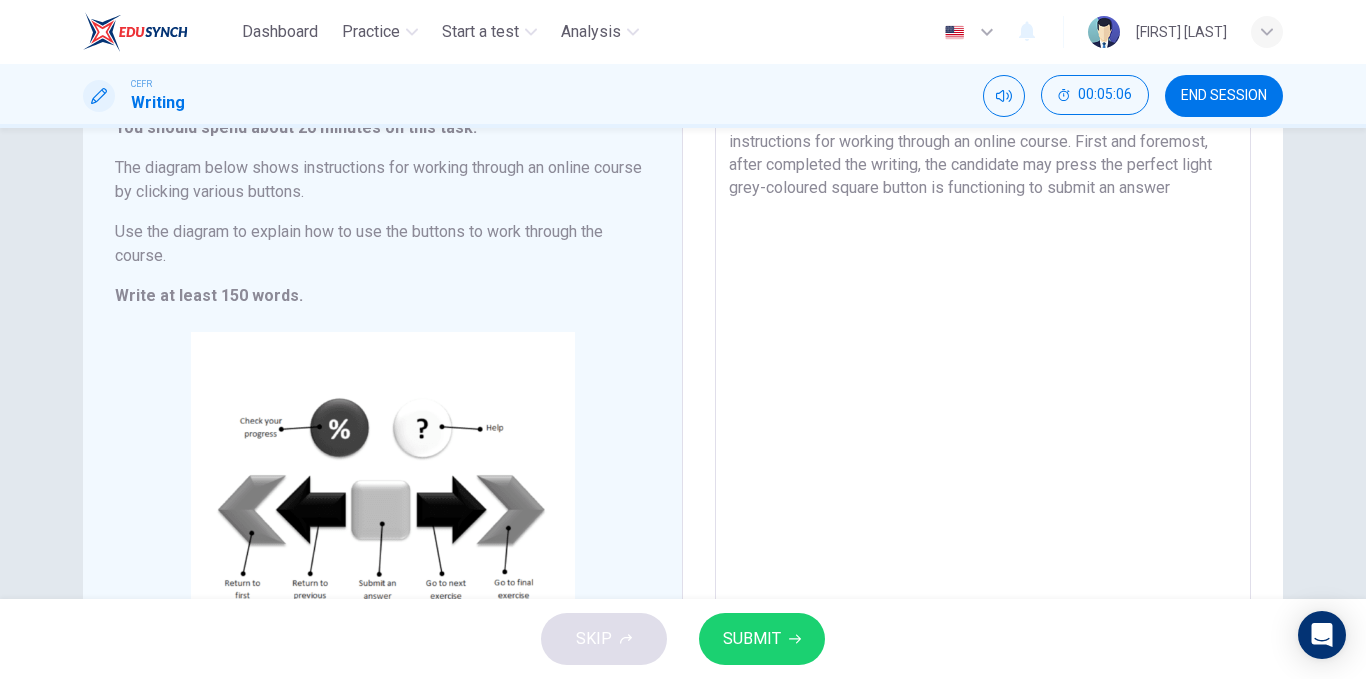 click on "The provided diagram generally illustrates some of the fundamental instructions for working through an online course. First and foremost, after completed the writing, the candidate may press the perfect light grey-coloured square button is functioning to submit an answer" at bounding box center (983, 386) 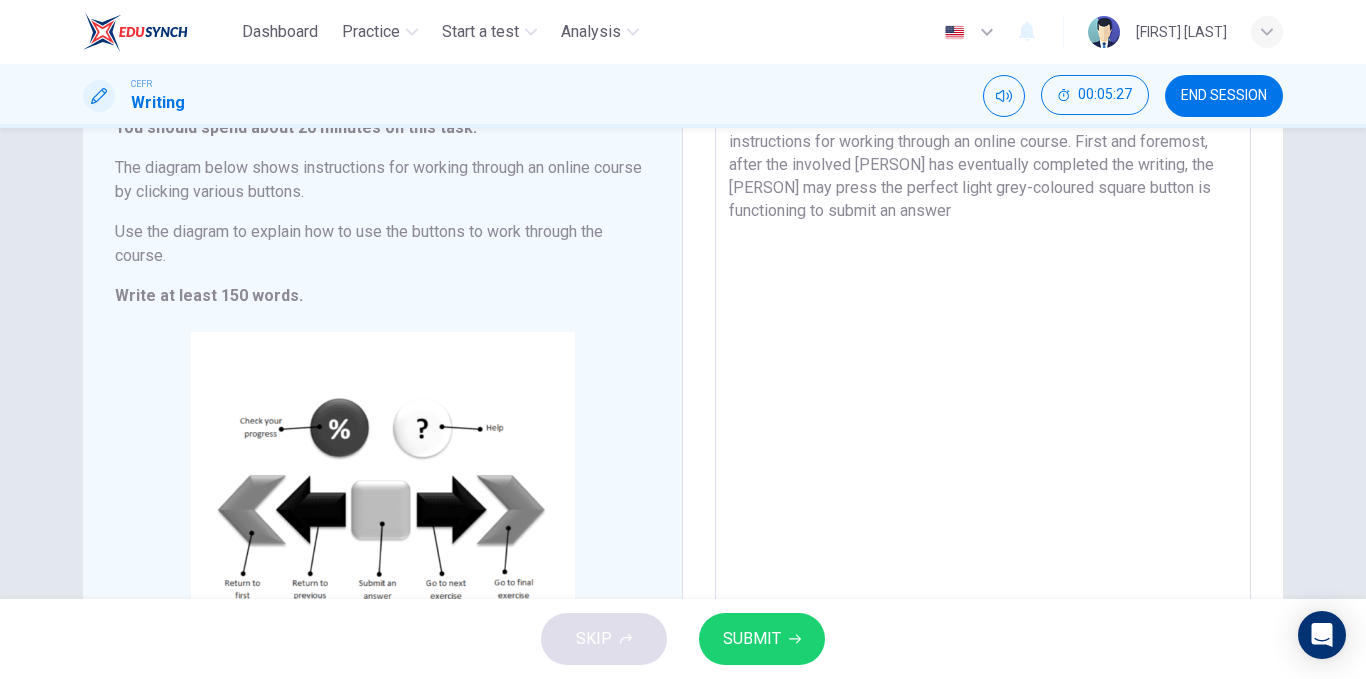 click on "The provided diagram generally illustrates some of the fundamental instructions for working through an online course. First and foremost, after the involved [PERSON] has eventually completed the writing, the [PERSON] may press the perfect light grey-coloured square button is functioning to submit an answer" at bounding box center [983, 386] 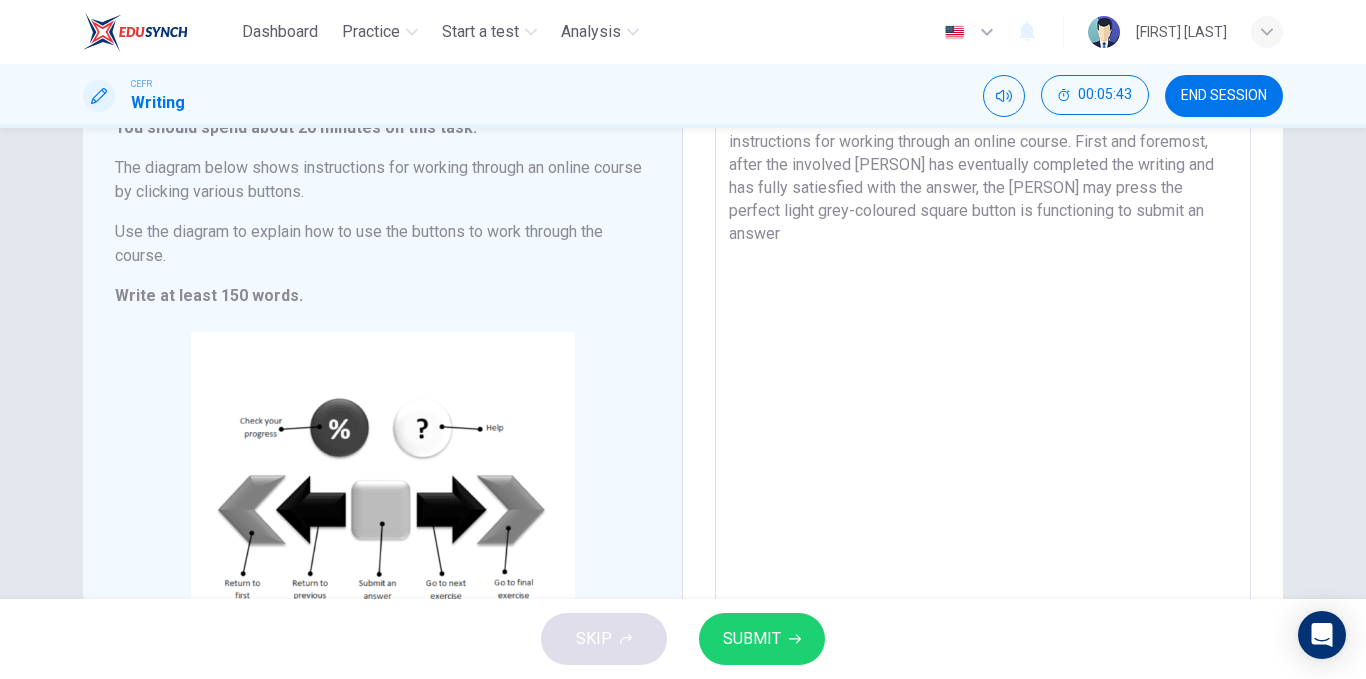 drag, startPoint x: 1078, startPoint y: 189, endPoint x: 1003, endPoint y: 186, distance: 75.059975 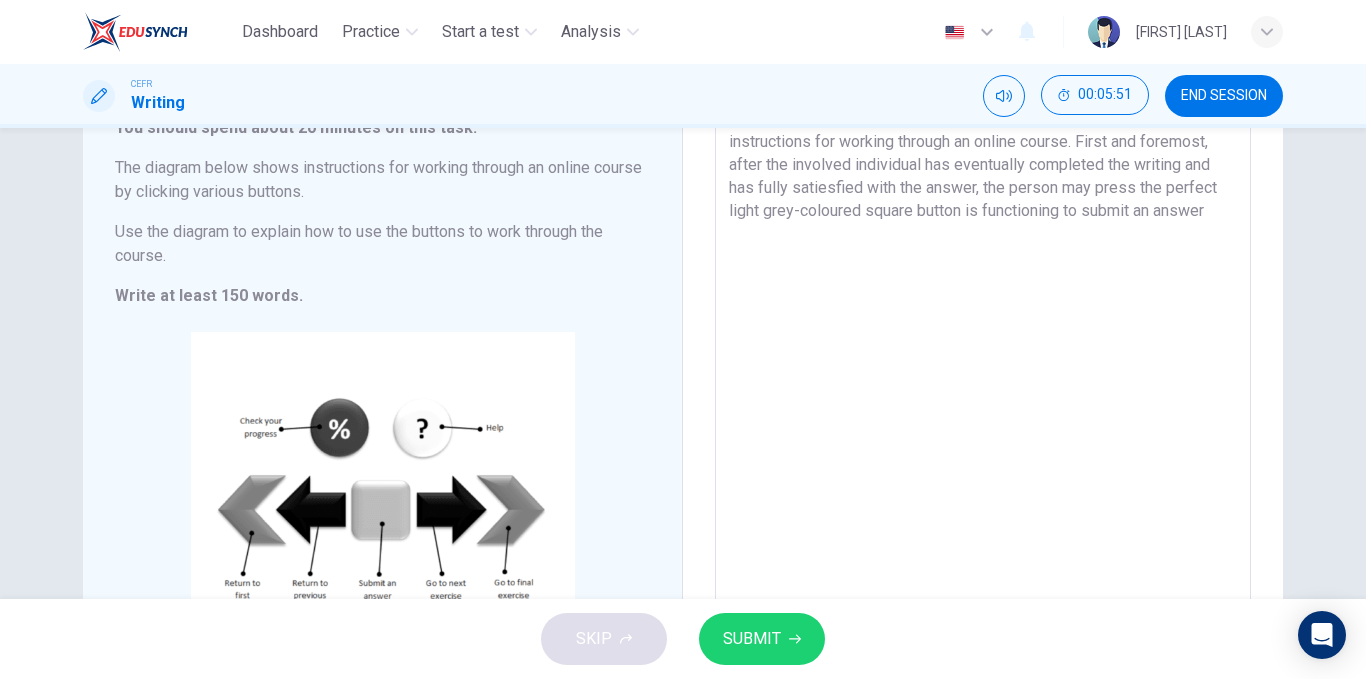click on "The provided diagram generally illustrates some of the fundamental instructions for working through an online course. First and foremost, after the involved individual has eventually completed the writing and has fully satiesfied with the answer, the person may press the perfect light grey-coloured square button is functioning to submit an answer" at bounding box center [983, 386] 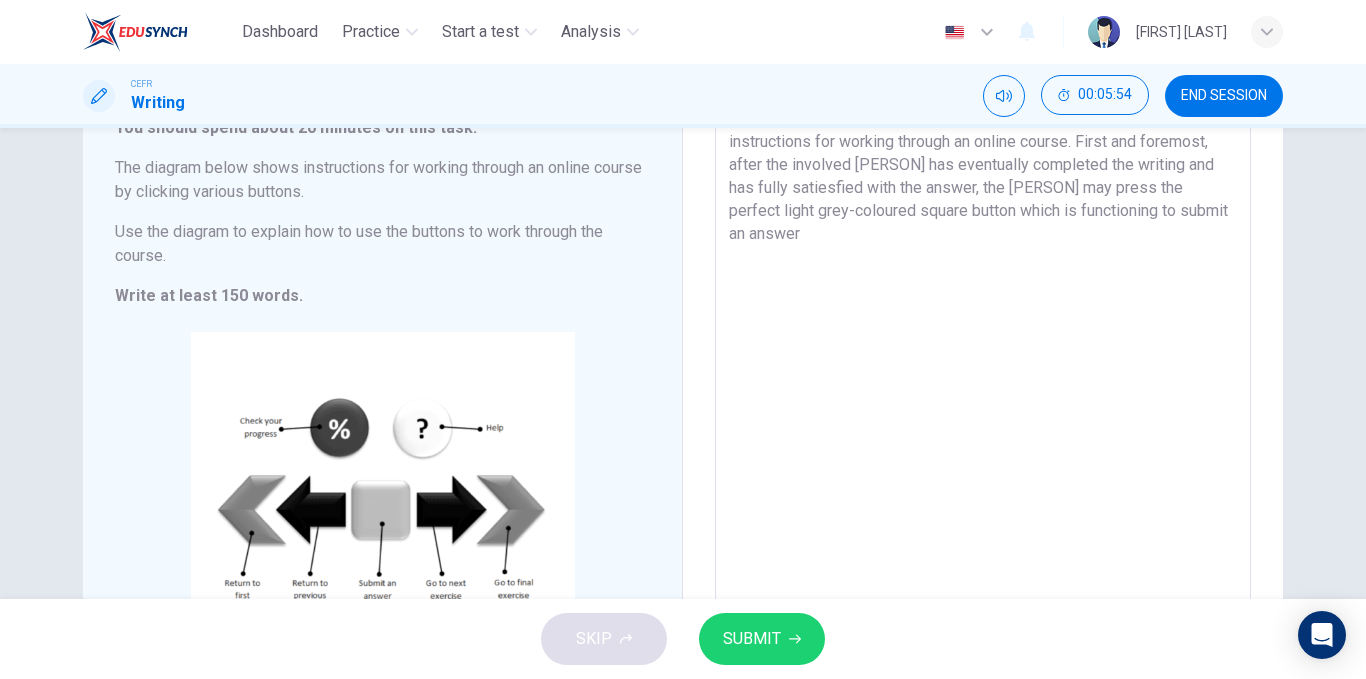click on "The provided diagram generally illustrates some of the fundamental instructions for working through an online course. First and foremost, after the involved [PERSON] has eventually completed the writing and has fully satiesfied with the answer, the [PERSON] may press the perfect light grey-coloured square button which is functioning to submit an answer" at bounding box center [983, 386] 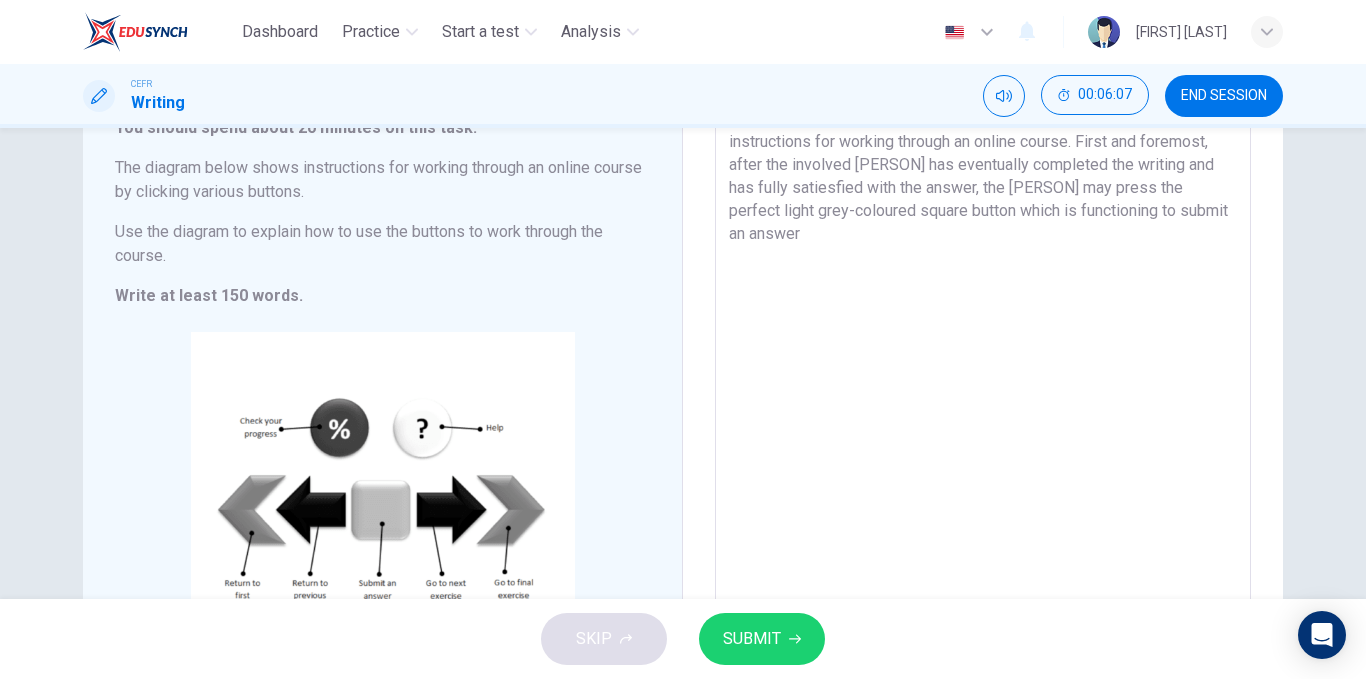 click on "The provided diagram generally illustrates some of the fundamental instructions for working through an online course. First and foremost, after the involved [PERSON] has eventually completed the writing and has fully satiesfied with the answer, the [PERSON] may press the perfect light grey-coloured square button which is functioning to submit an answer" at bounding box center [983, 386] 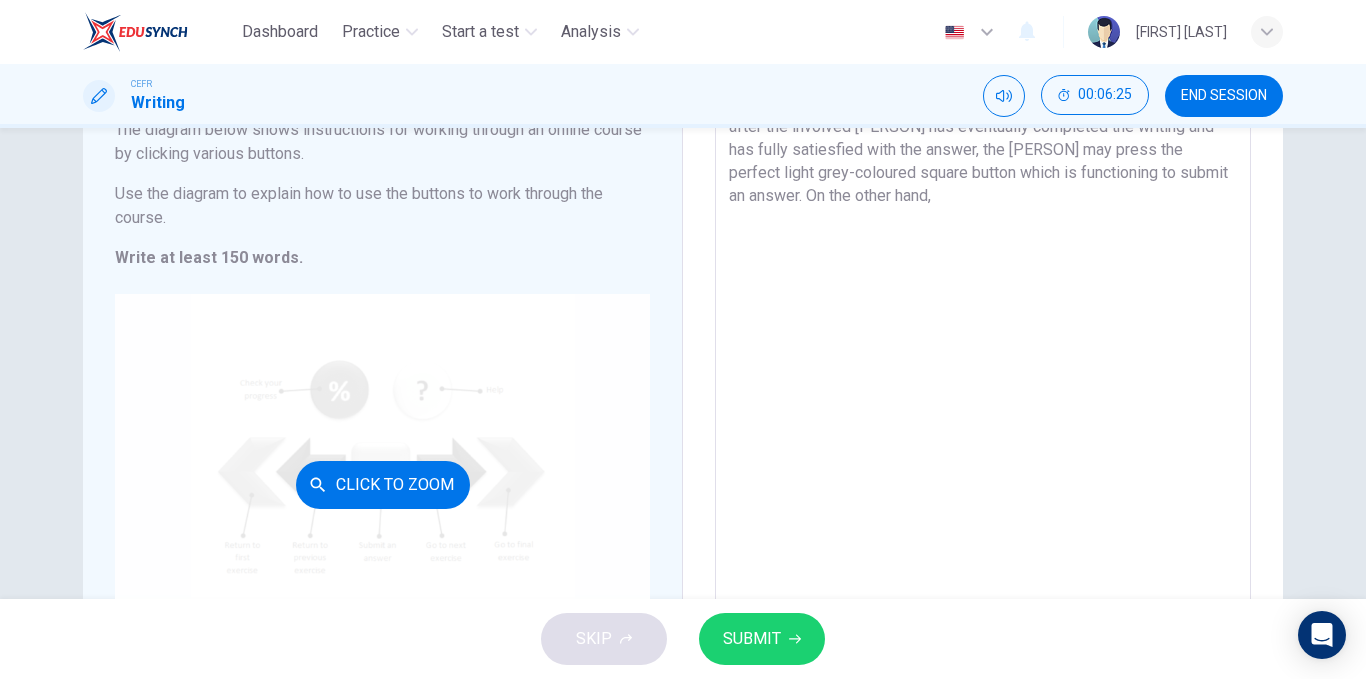 scroll, scrollTop: 188, scrollLeft: 0, axis: vertical 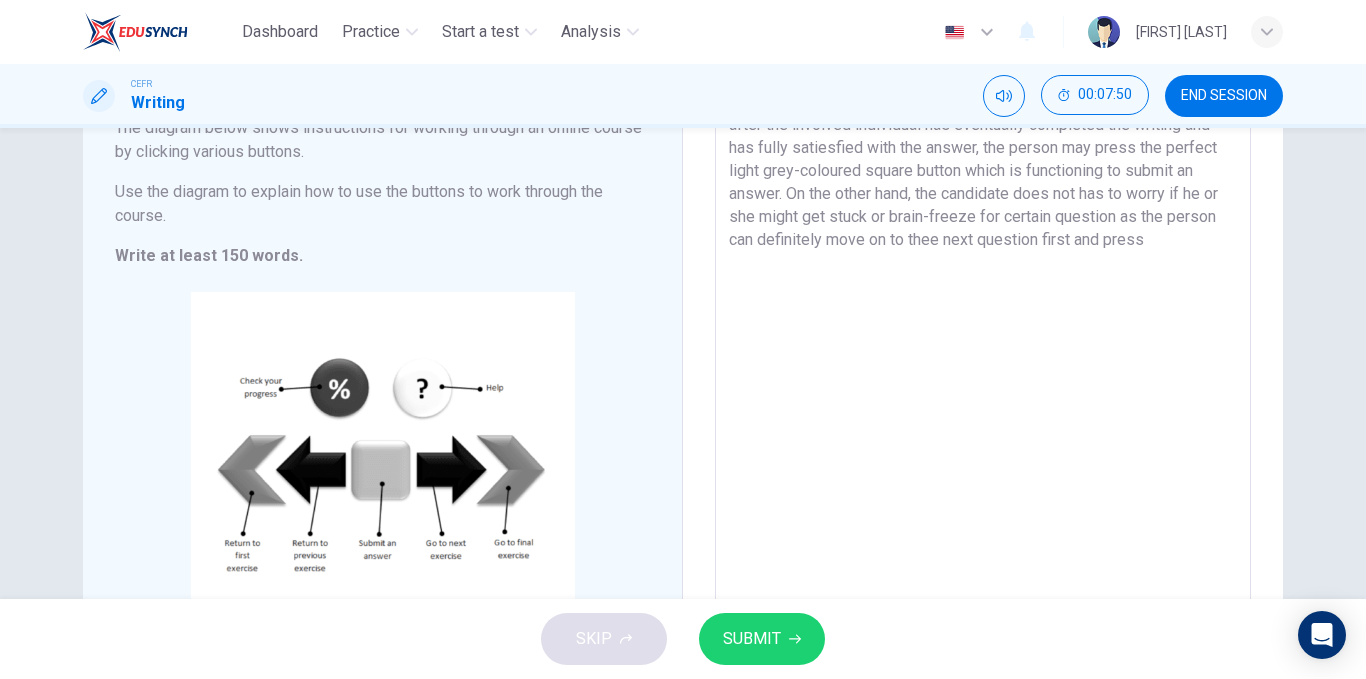 click on "The provided diagram generally illustrates some of the fundamental instructions for working through an online course. First and foremost, after the involved individual has eventually completed the writing and has fully satiesfied with the answer, the person may press the perfect light grey-coloured square button which is functioning to submit an answer. On the other hand, the candidate does not has to worry if he or she might get stuck or brain-freeze for certain question as the person can definitely move on to thee next question first and press" at bounding box center [983, 346] 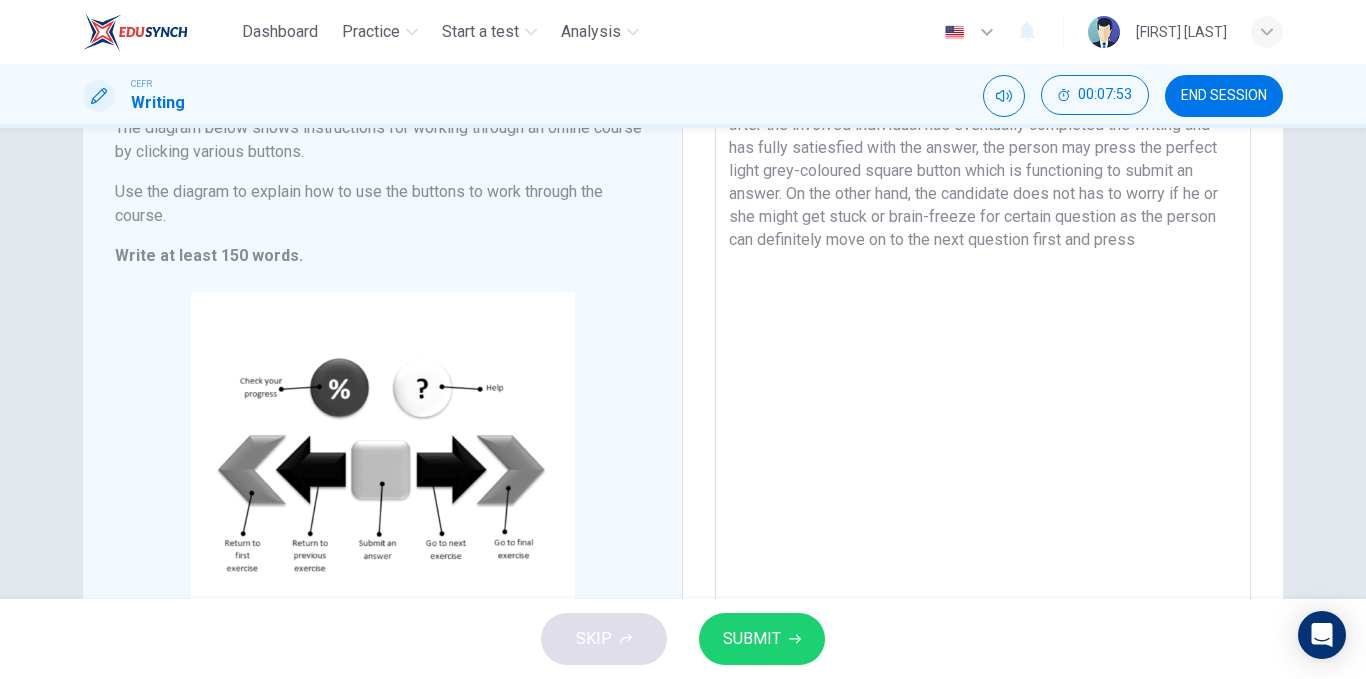 drag, startPoint x: 1144, startPoint y: 241, endPoint x: 1116, endPoint y: 239, distance: 28.071337 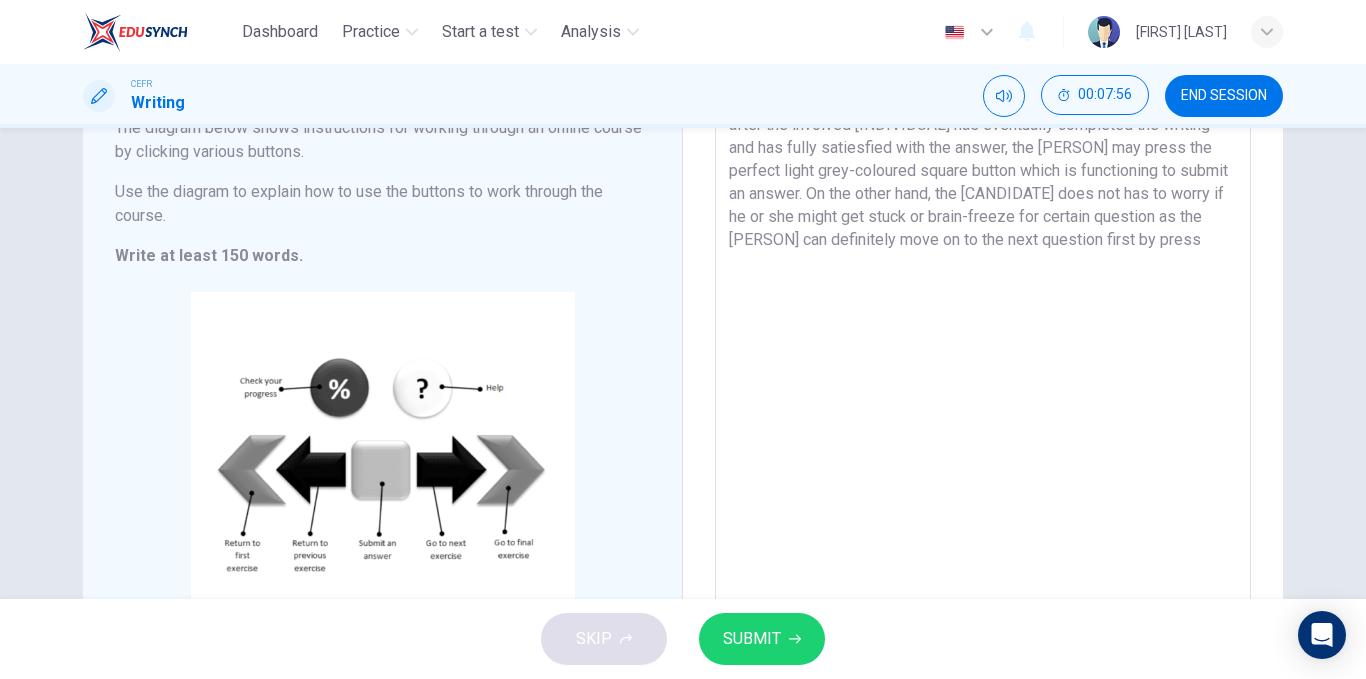 click on "The provided diagram generally illustrates some of the fundamental instructions for working through an online course. First and foremost, after the involved [INDIVIDUAL] has eventually completed the writing and has fully satiesfied with the answer, the [PERSON] may press the perfect light grey-coloured square button which is functioning to submit an answer. On the other hand, the [CANDIDATE] does not has to worry if he or she might get stuck or brain-freeze for certain question as the [PERSON] can definitely move on to the next question first by press" at bounding box center (983, 346) 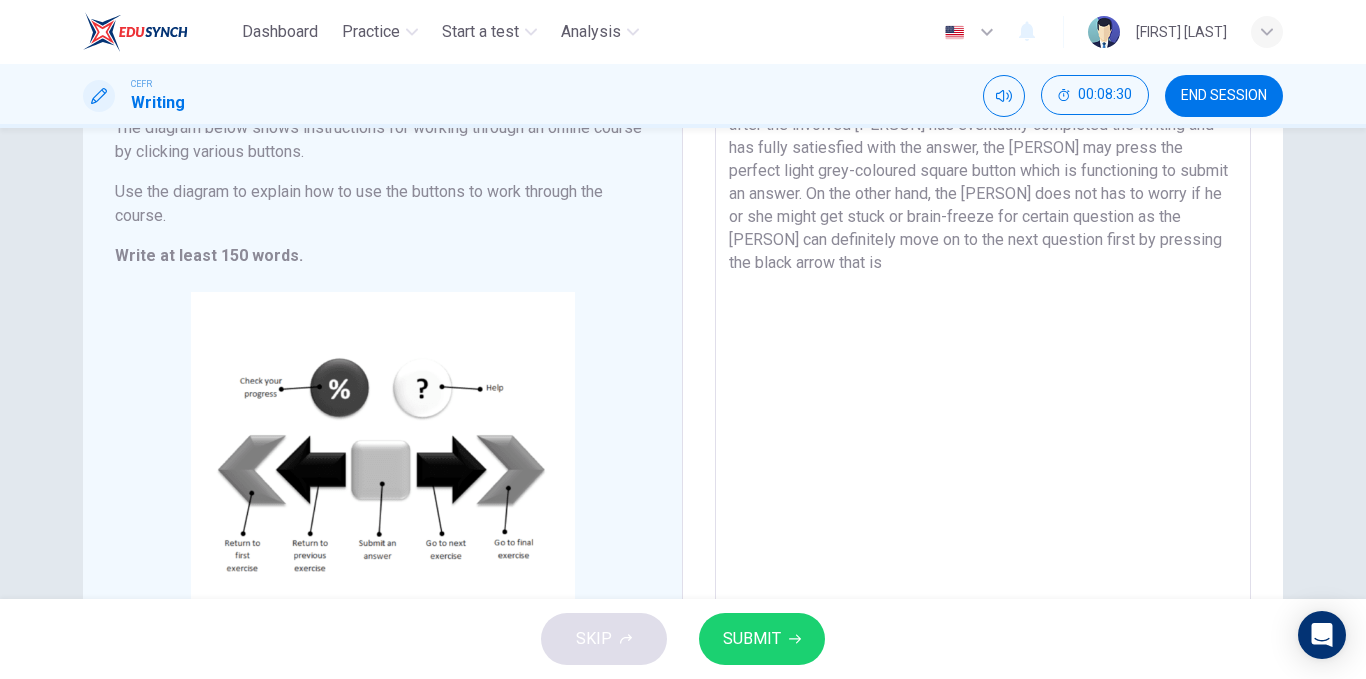 click on "The provided diagram generally illustrates some of the fundamental instructions for working through an online course. First and foremost, after the involved [PERSON] has eventually completed the writing and has fully satiesfied with the answer, the [PERSON] may press the perfect light grey-coloured square button which is functioning to submit an answer. On the other hand, the [PERSON] does not has to worry if he or she might get stuck or brain-freeze for certain question as the [PERSON] can definitely move on to the next question first by pressing the black arrow that is" at bounding box center [983, 346] 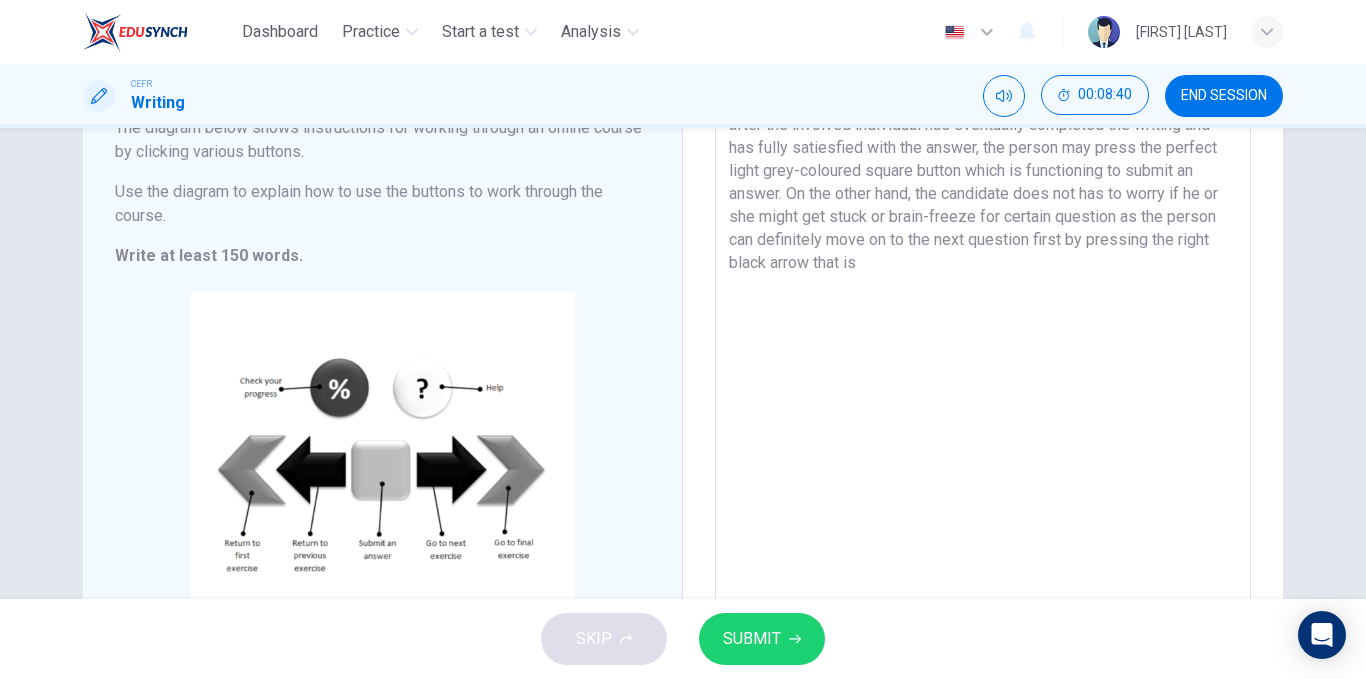 click on "The provided diagram generally illustrates some of the fundamental instructions for working through an online course. First and foremost, after the involved individual has eventually completed the writing and has fully satiesfied with the answer, the person may press the perfect light grey-coloured square button which is functioning to submit an answer. On the other hand, the candidate does not has to worry if he or she might get stuck or brain-freeze for certain question as the person can definitely move on to the next question first by pressing the right black arrow that is" at bounding box center [983, 346] 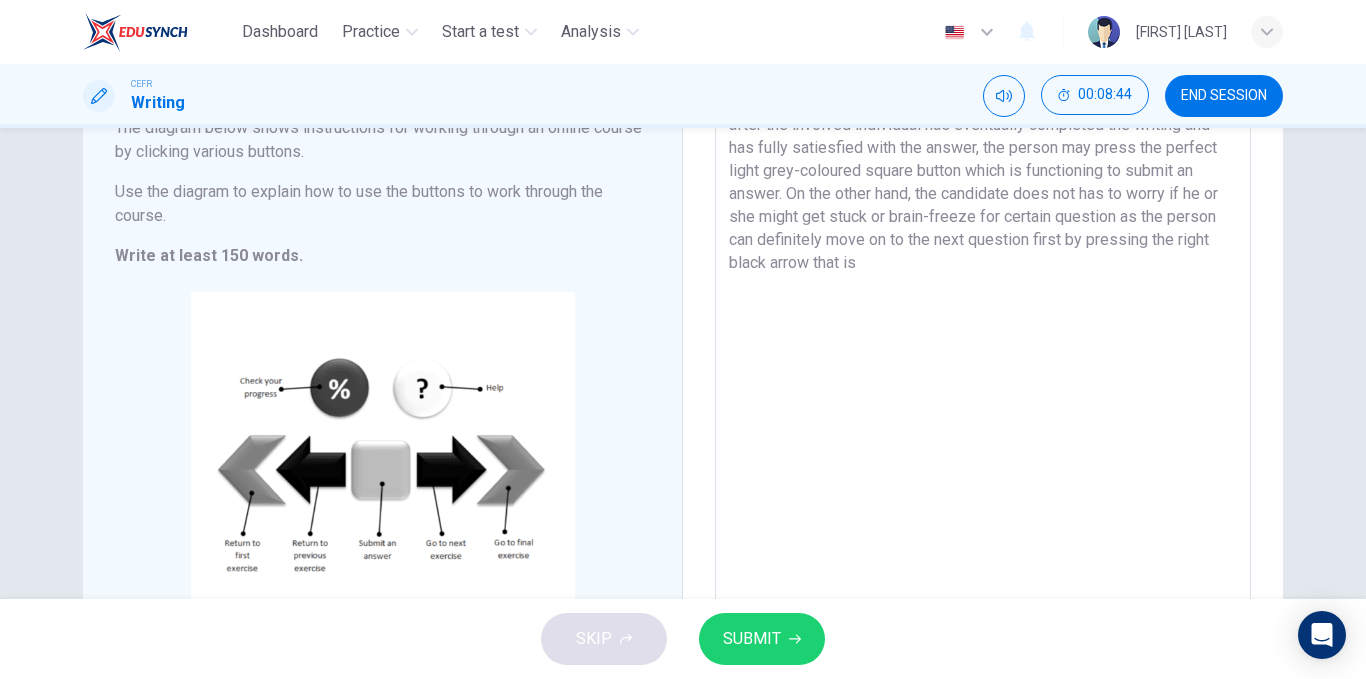 drag, startPoint x: 930, startPoint y: 267, endPoint x: 877, endPoint y: 267, distance: 53 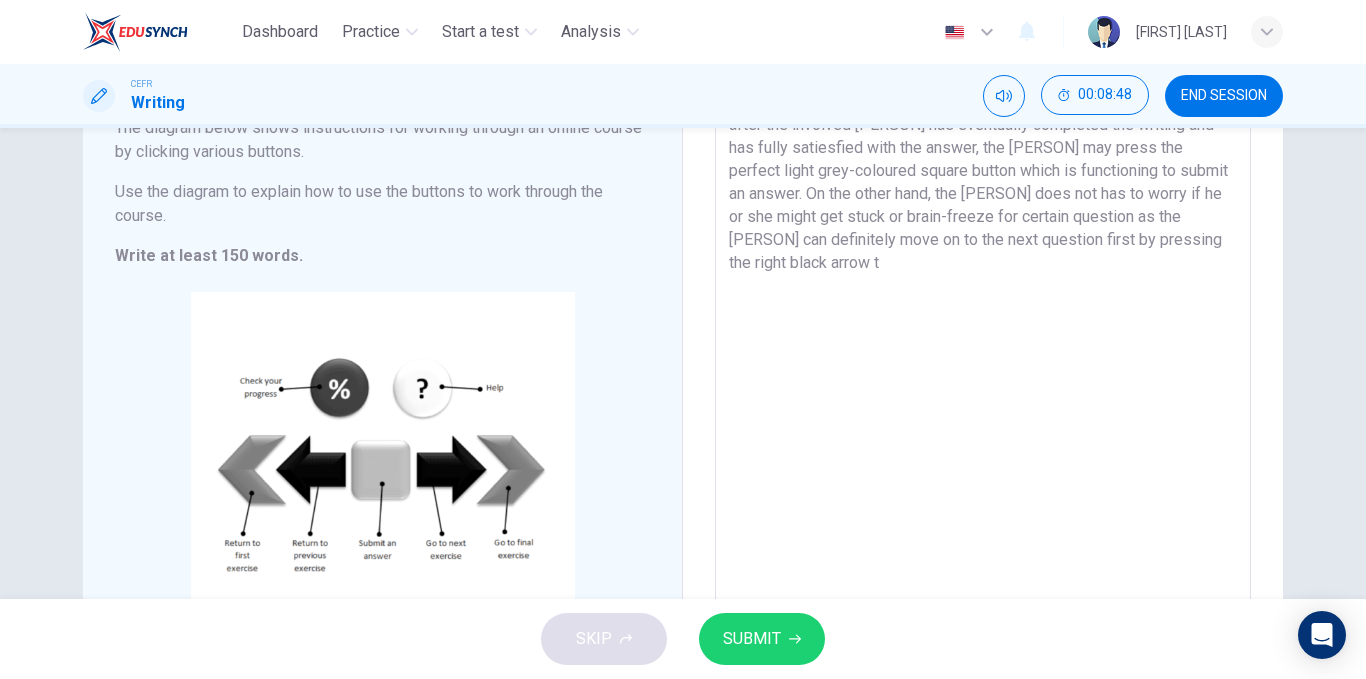 drag, startPoint x: 1078, startPoint y: 246, endPoint x: 1023, endPoint y: 243, distance: 55.081757 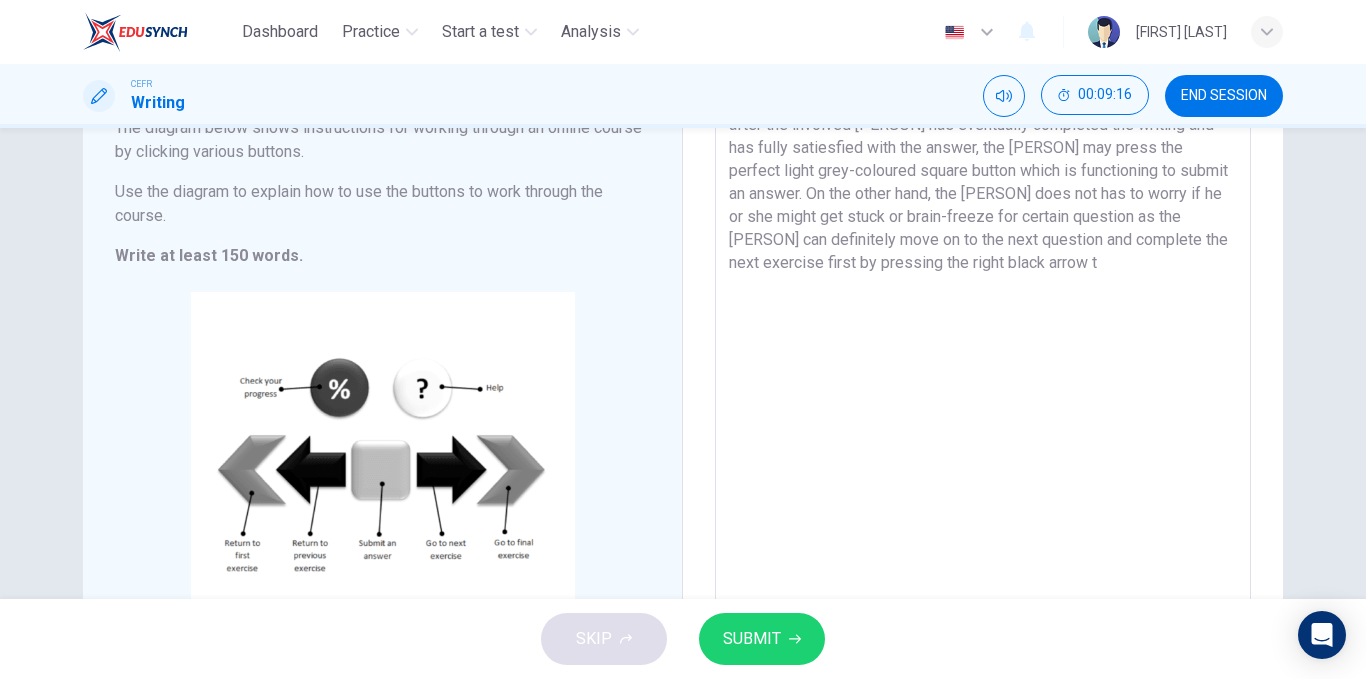 click on "The provided diagram generally illustrates some of the fundamental instructions for working through an online course. First and foremost, after the involved [PERSON] has eventually completed the writing and has fully satiesfied with the answer, the [PERSON] may press the perfect light grey-coloured square button which is functioning to submit an answer. On the other hand, the [PERSON] does not has to worry if he or she might get stuck or brain-freeze for certain question as the [PERSON] can definitely move on to the next question and complete the next exercise first by pressing the right black arrow t" at bounding box center [983, 346] 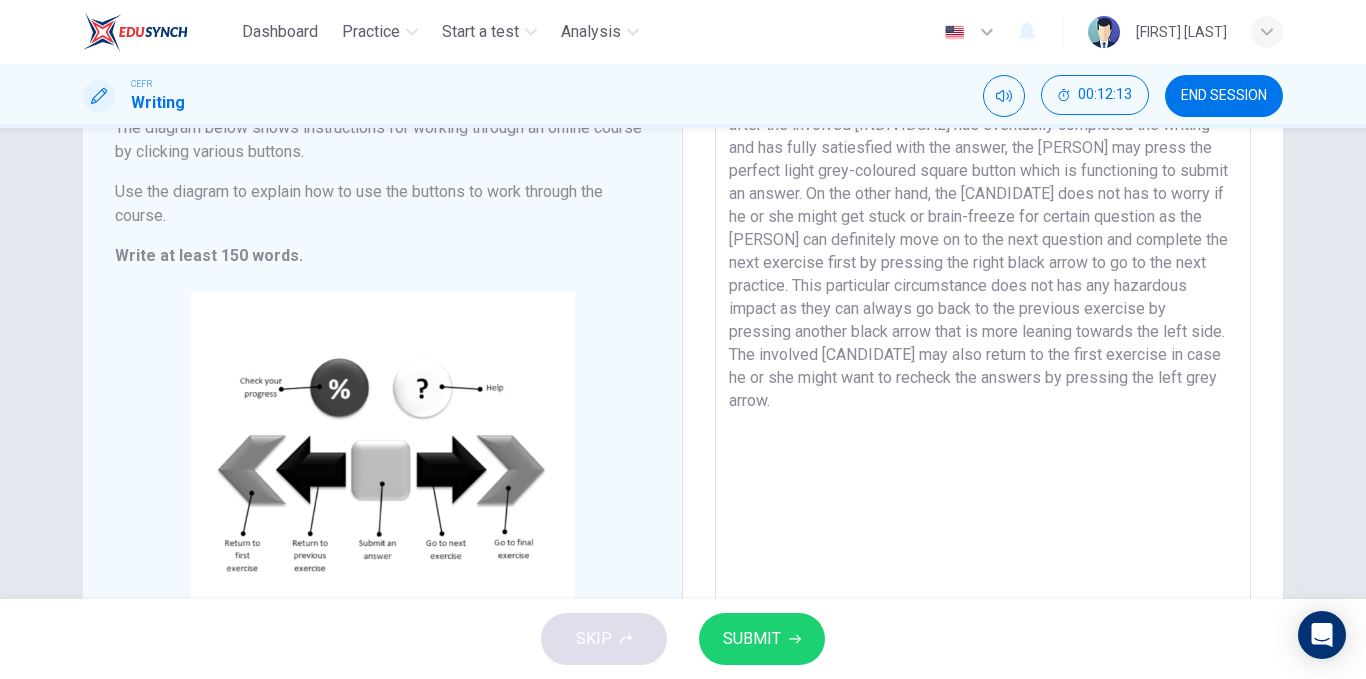 click on "The provided diagram generally illustrates some of the fundamental instructions for working through an online course. First and foremost, after the involved [INDIVIDUAL] has eventually completed the writing and has fully satiesfied with the answer, the [PERSON] may press the perfect light grey-coloured square button which is functioning to submit an answer. On the other hand, the [CANDIDATE] does not has to worry if he or she might get stuck or brain-freeze for certain question as the [PERSON] can definitely move on to the next question and complete the next exercise first by pressing the right black arrow to go to the next practice. This particular circumstance does not has any hazardous impact as they can always go back to the previous exercise by pressing another black arrow that is more leaning towards the left side. The involved [CANDIDATE] may also return to the first exercise in case he or she might want to recheck the answers by pressing the left grey arrow." at bounding box center (983, 346) 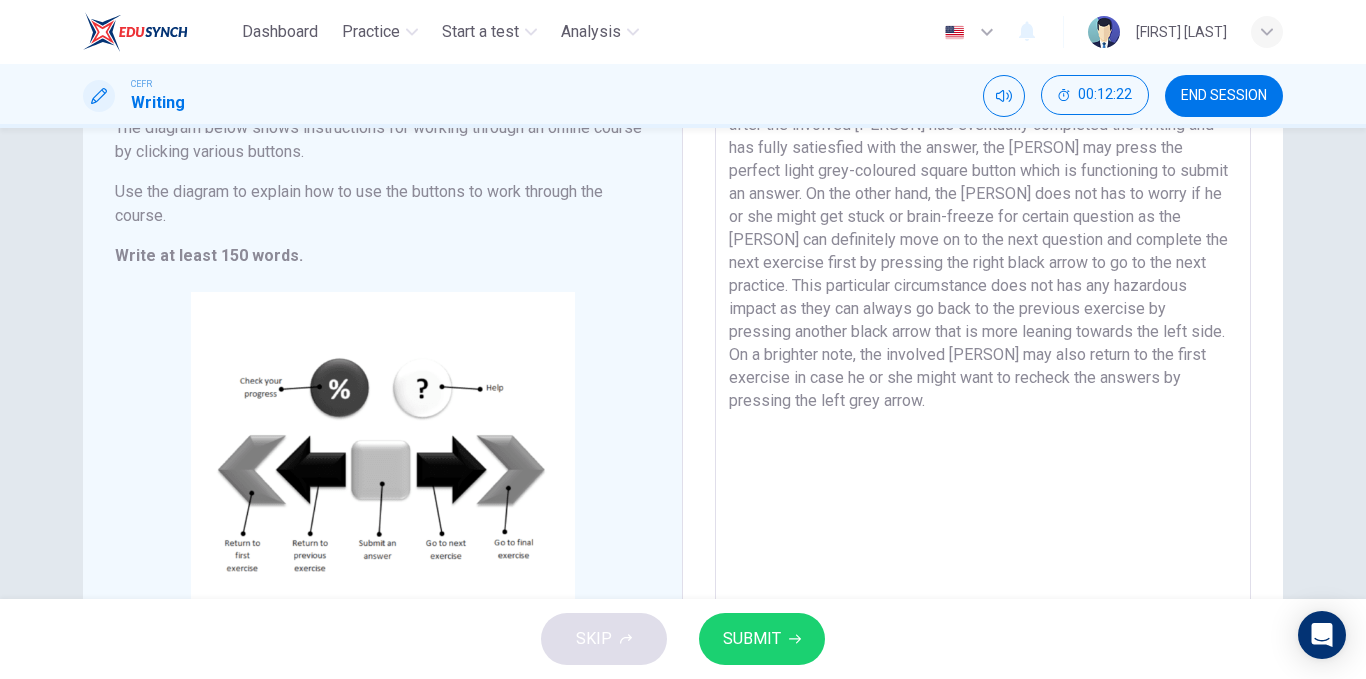 click on "The provided diagram generally illustrates some of the fundamental instructions for working through an online course. First and foremost, after the involved [PERSON] has eventually completed the writing and has fully satiesfied with the answer, the [PERSON] may press the perfect light grey-coloured square button which is functioning to submit an answer. On the other hand, the [PERSON] does not has to worry if he or she might get stuck or brain-freeze for certain question as the [PERSON] can definitely move on to the next question and complete the next exercise first by pressing the right black arrow to go to the next practice. This particular circumstance does not has any hazardous impact as they can always go back to the previous exercise by pressing another black arrow that is more leaning towards the left side. On a brighter note, the involved [PERSON] may also return to the first exercise in case he or she might want to recheck the answers by pressing the left grey arrow." at bounding box center [983, 346] 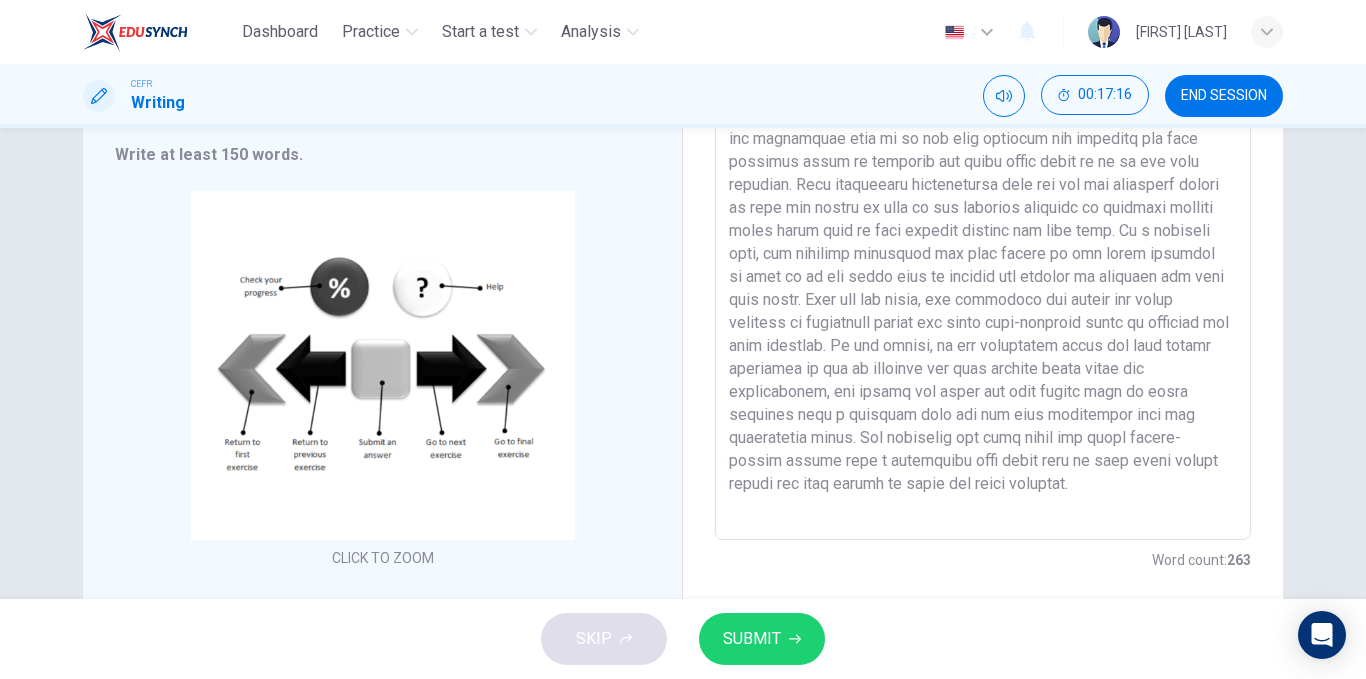 scroll, scrollTop: 291, scrollLeft: 0, axis: vertical 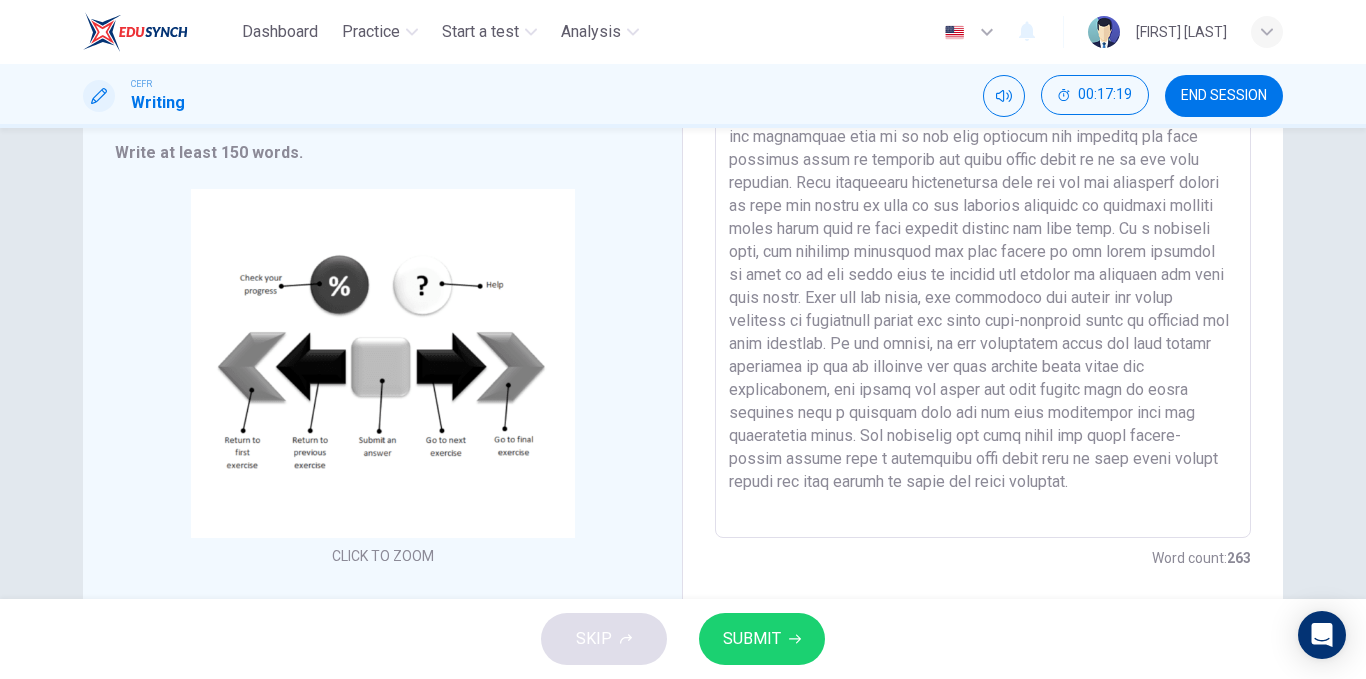 type on "The provided diagram generally illustrates some of the fundamental instructions for working through an online course. First and foremost, after the involved [INDIVIDUAL] has eventually completed the writing and has fully satiesfied with the answer, the [PERSON] may press the perfect light grey-coloured square button which is functioning to submit an answer. On the other hand, the [CANDIDATE] does not has to worry if he or she might get stuck or brain-freeze for certain question as the [PERSON] can definitely move on to the next question and complete the next exercise first by pressing the right black arrow to go to the next practice. This particular circumstance does not has any hazardous impact as they can always go back to the previous exercise by pressing another black arrow that is more leaning towards the left side. On a brighter note, the involved [CANDIDATE] may also return to the first exercise in case he or she might want to recheck the answers by pressing the left grey arrow. Last but not least, the candid..." 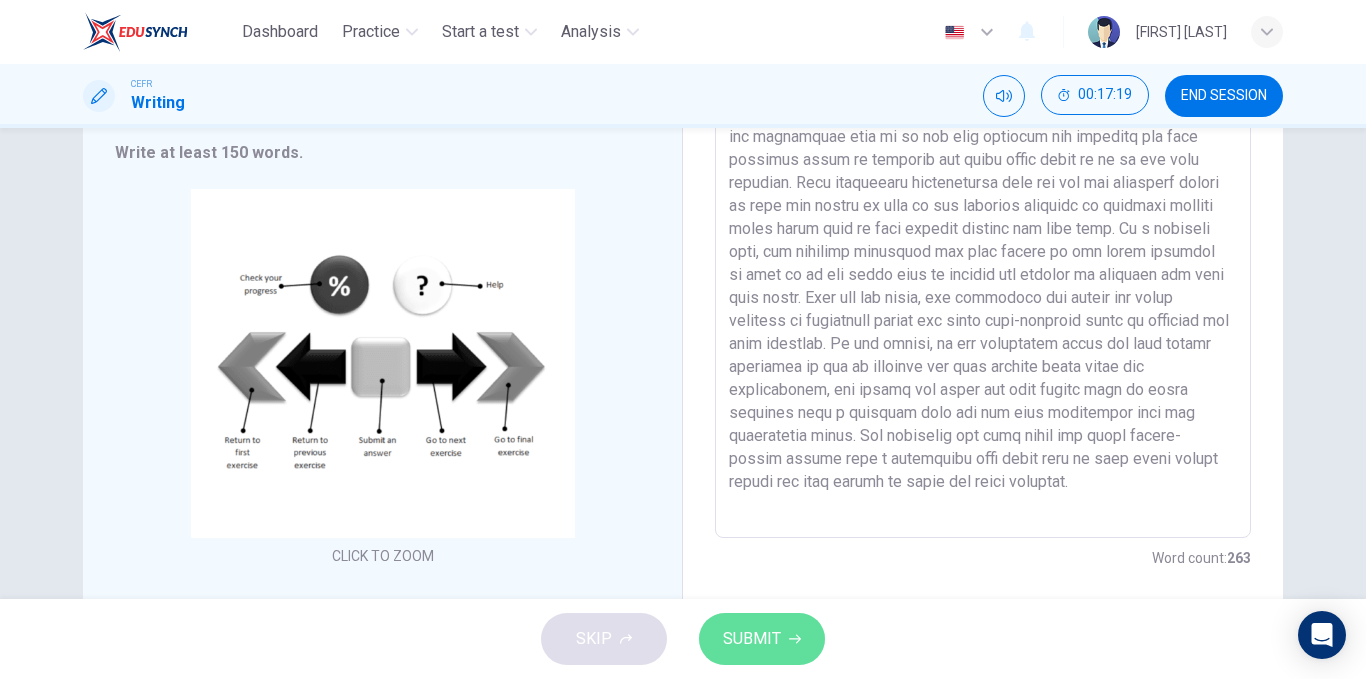click on "SUBMIT" at bounding box center [762, 639] 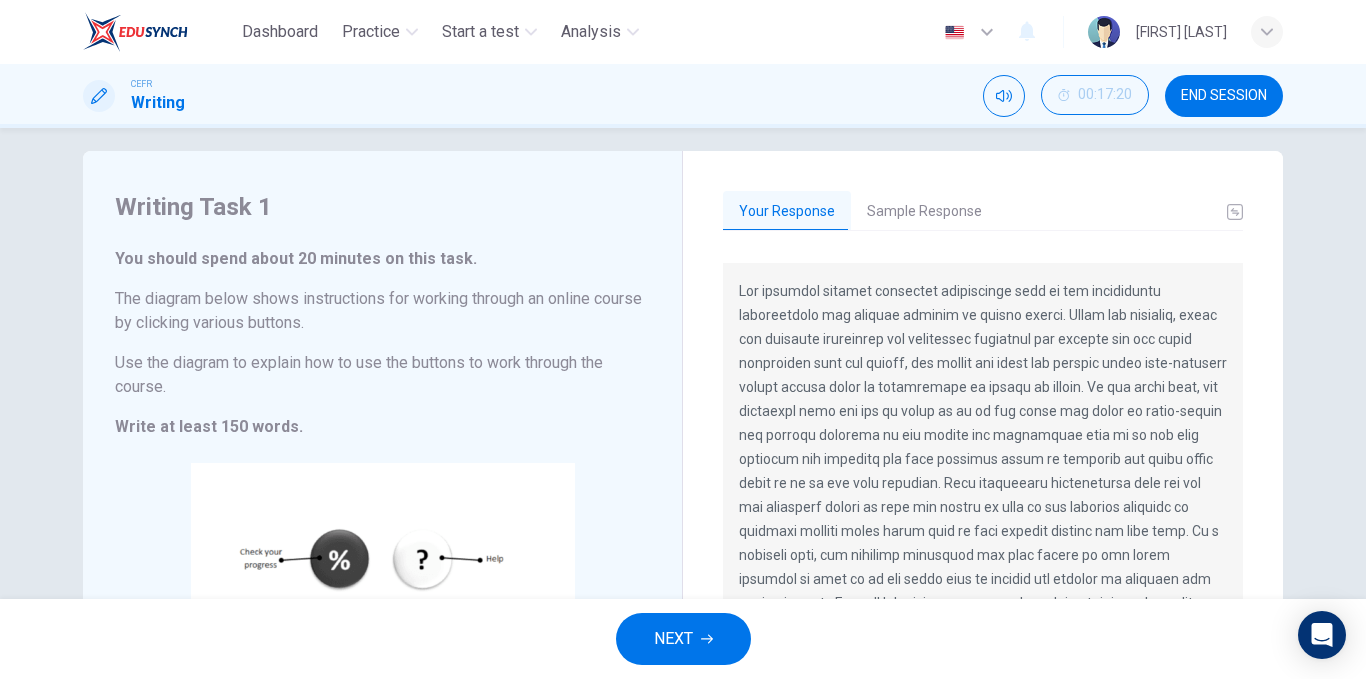 scroll, scrollTop: 0, scrollLeft: 0, axis: both 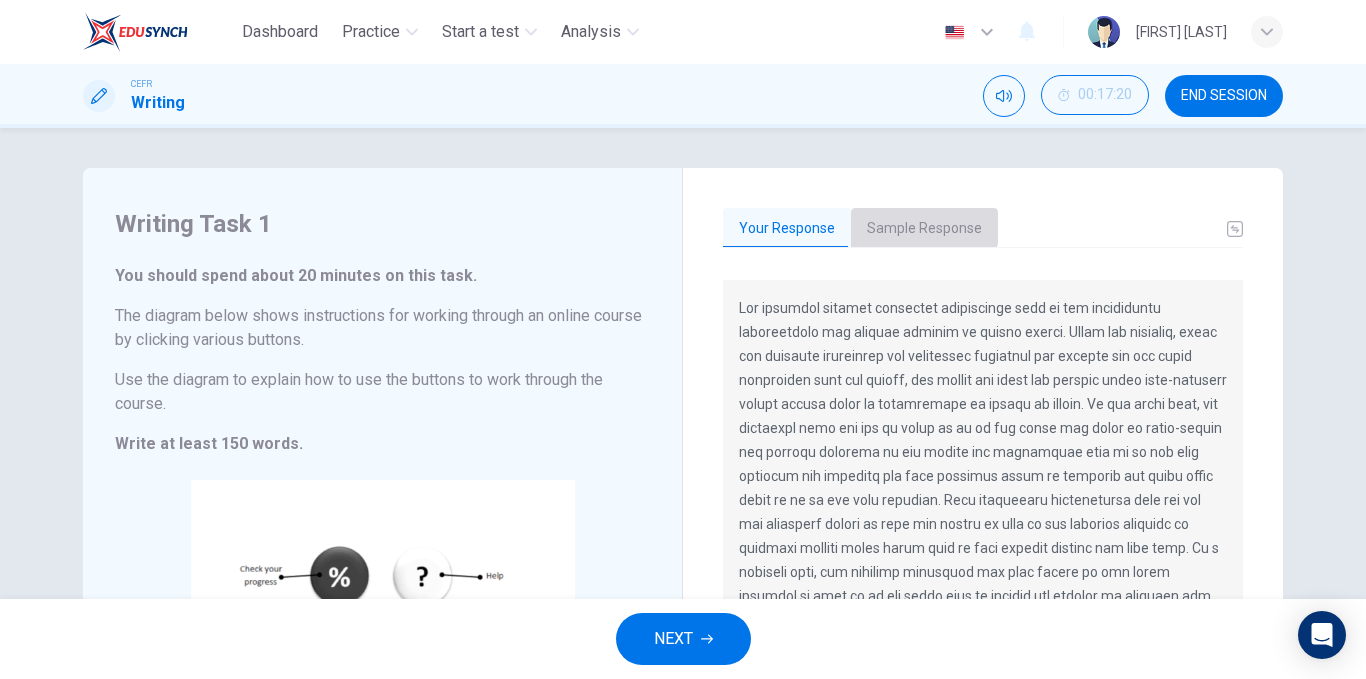 click on "Sample Response" at bounding box center [924, 229] 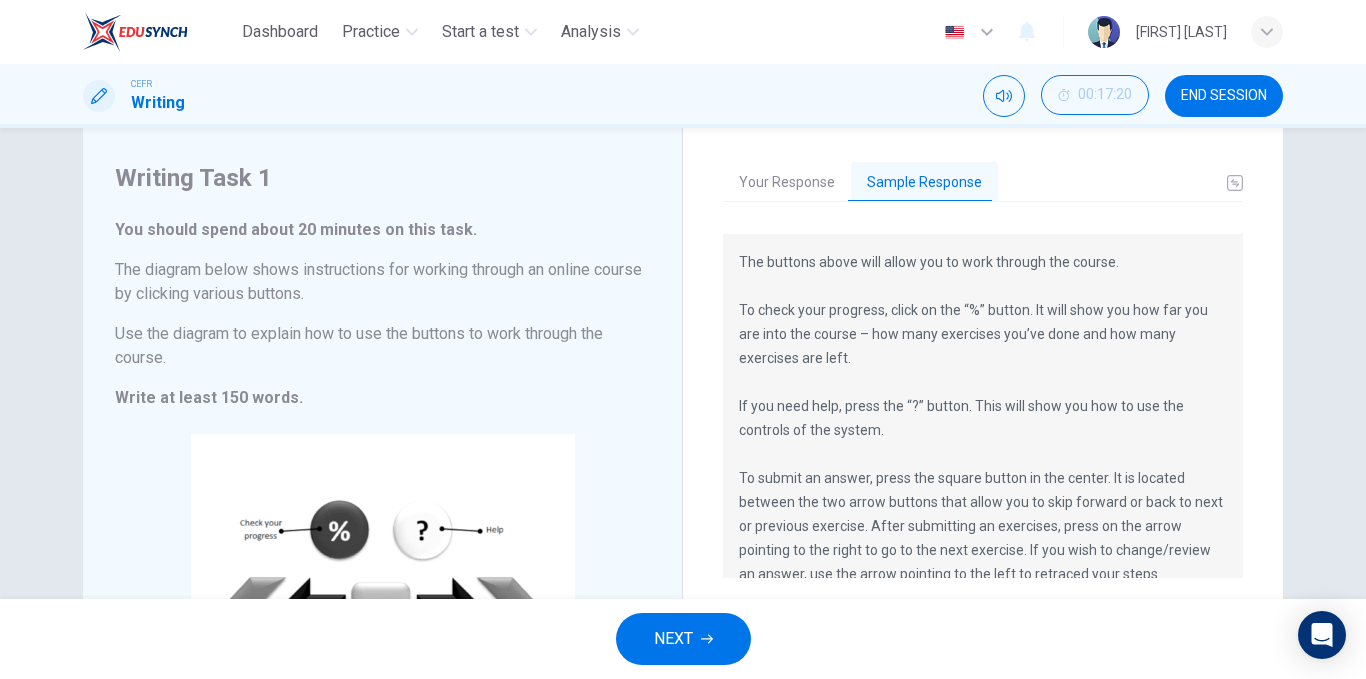 scroll, scrollTop: 53, scrollLeft: 0, axis: vertical 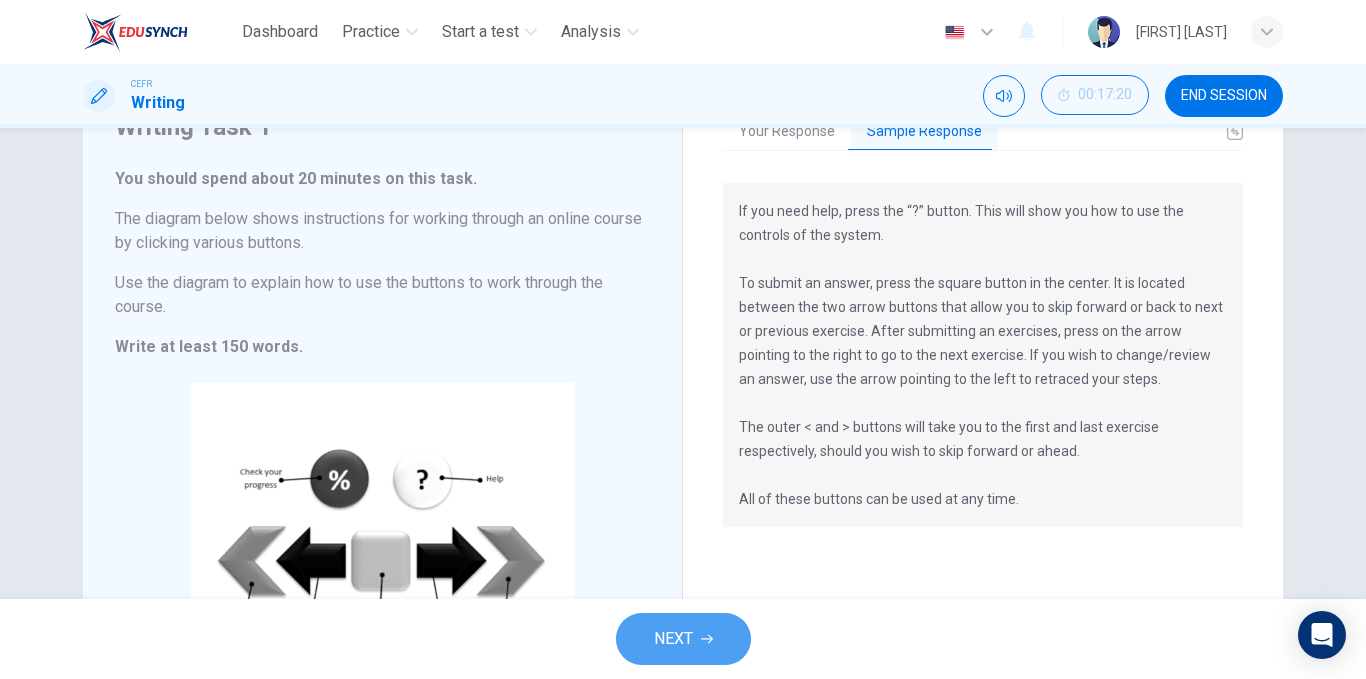 click at bounding box center [707, 639] 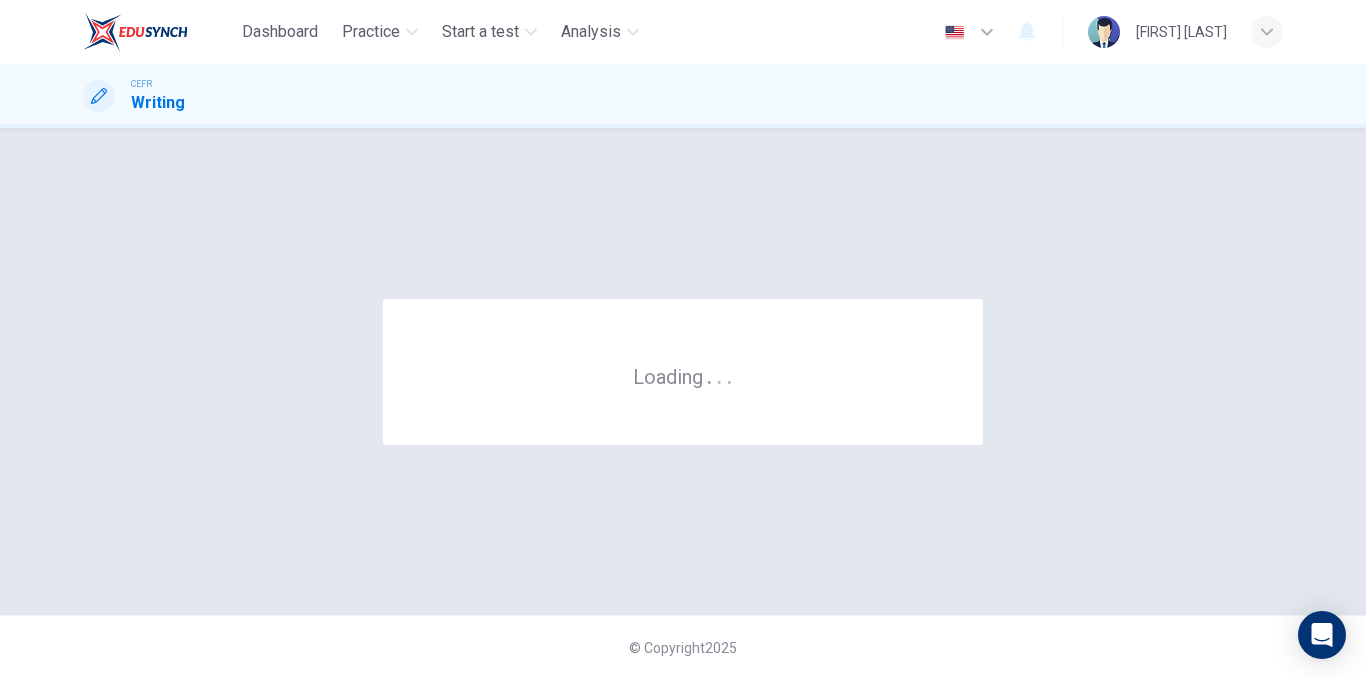 scroll, scrollTop: 0, scrollLeft: 0, axis: both 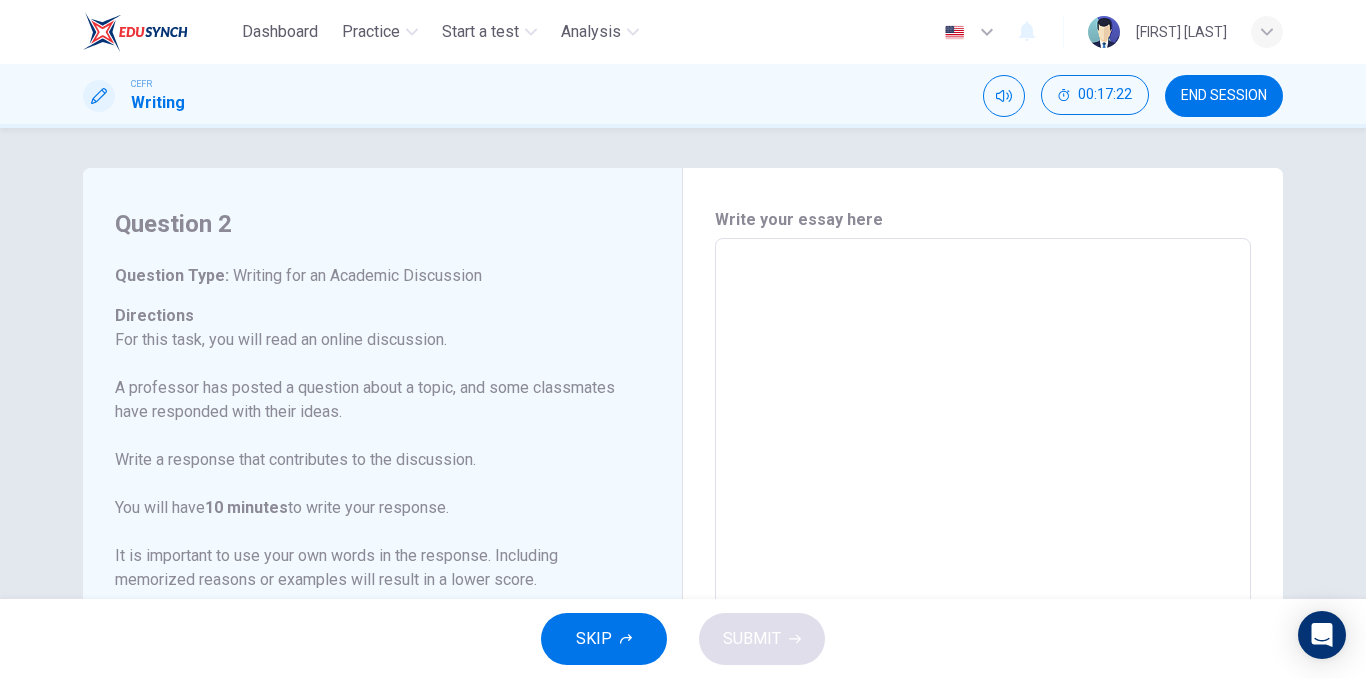click on "END SESSION" at bounding box center [1224, 96] 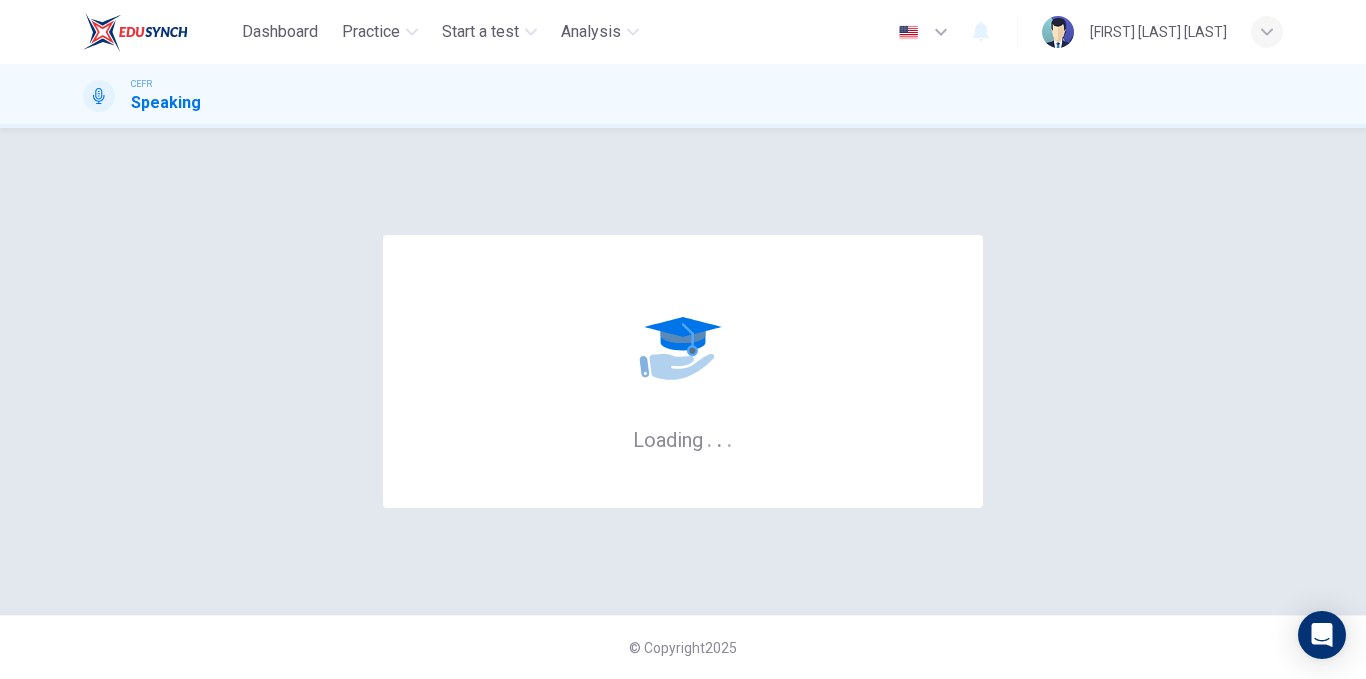 scroll, scrollTop: 0, scrollLeft: 0, axis: both 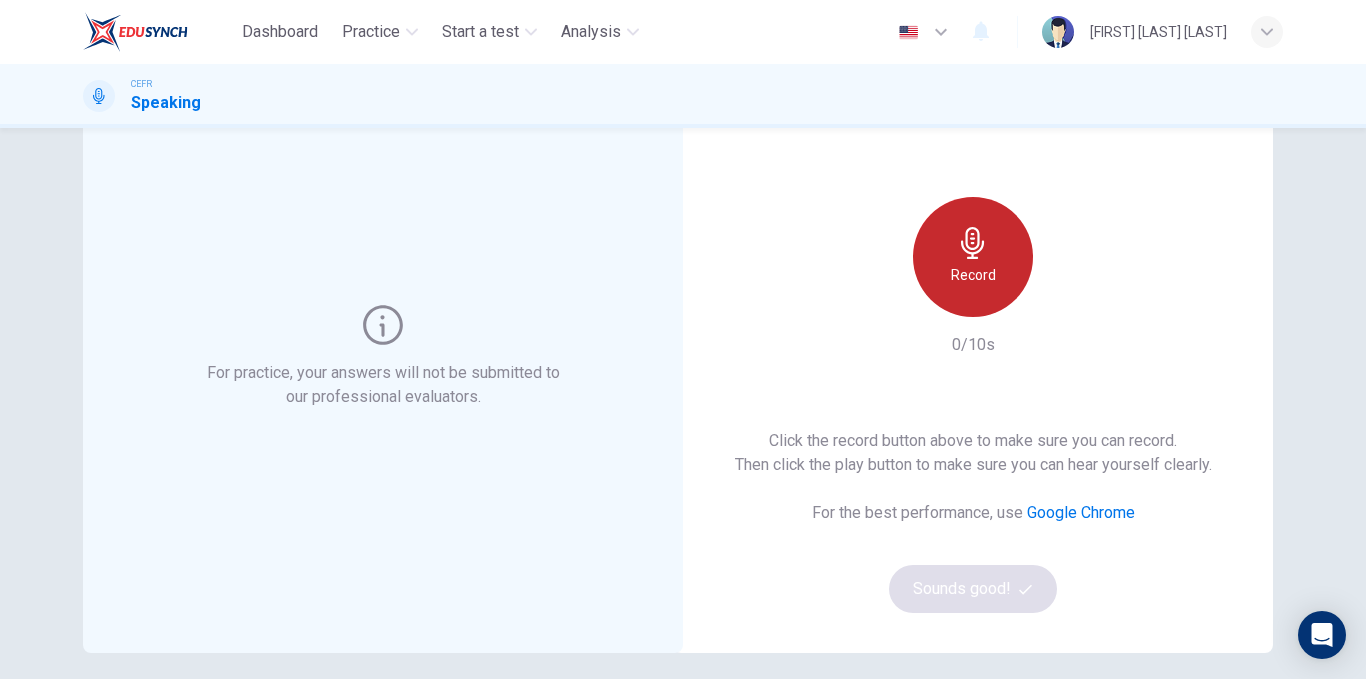 click on "Record" at bounding box center (973, 275) 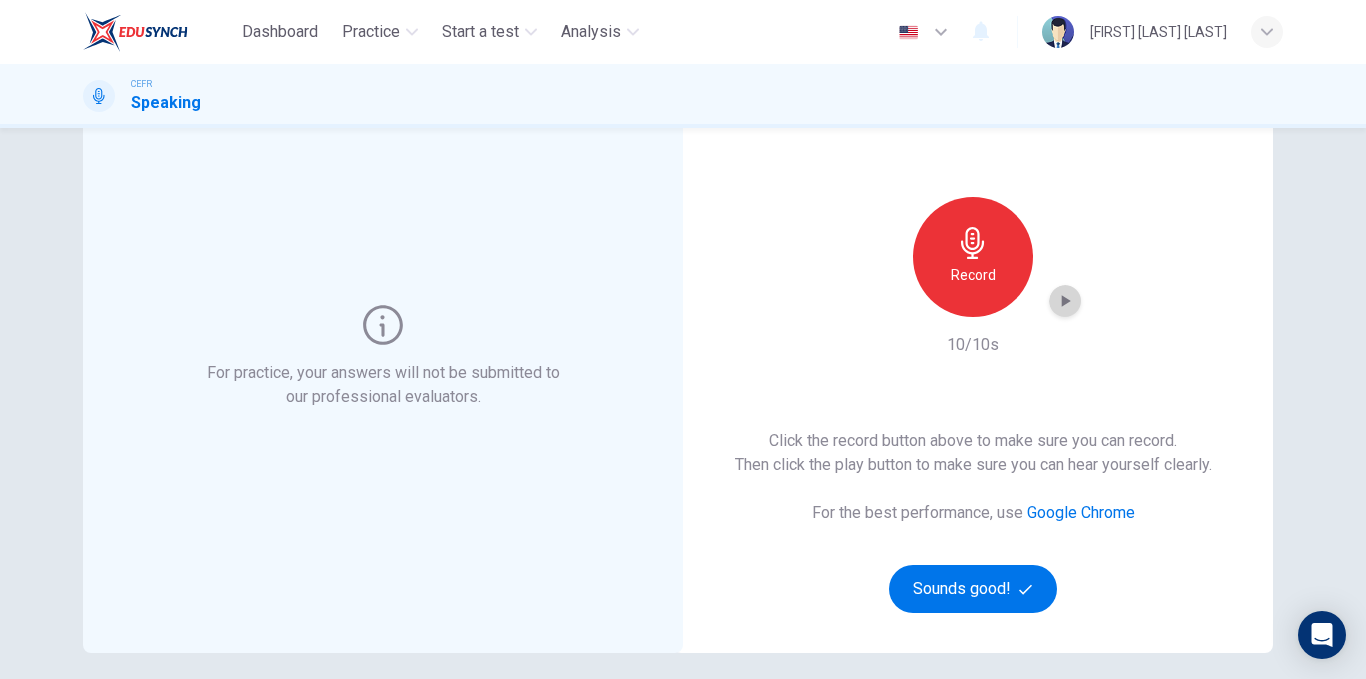 click at bounding box center (1066, 301) 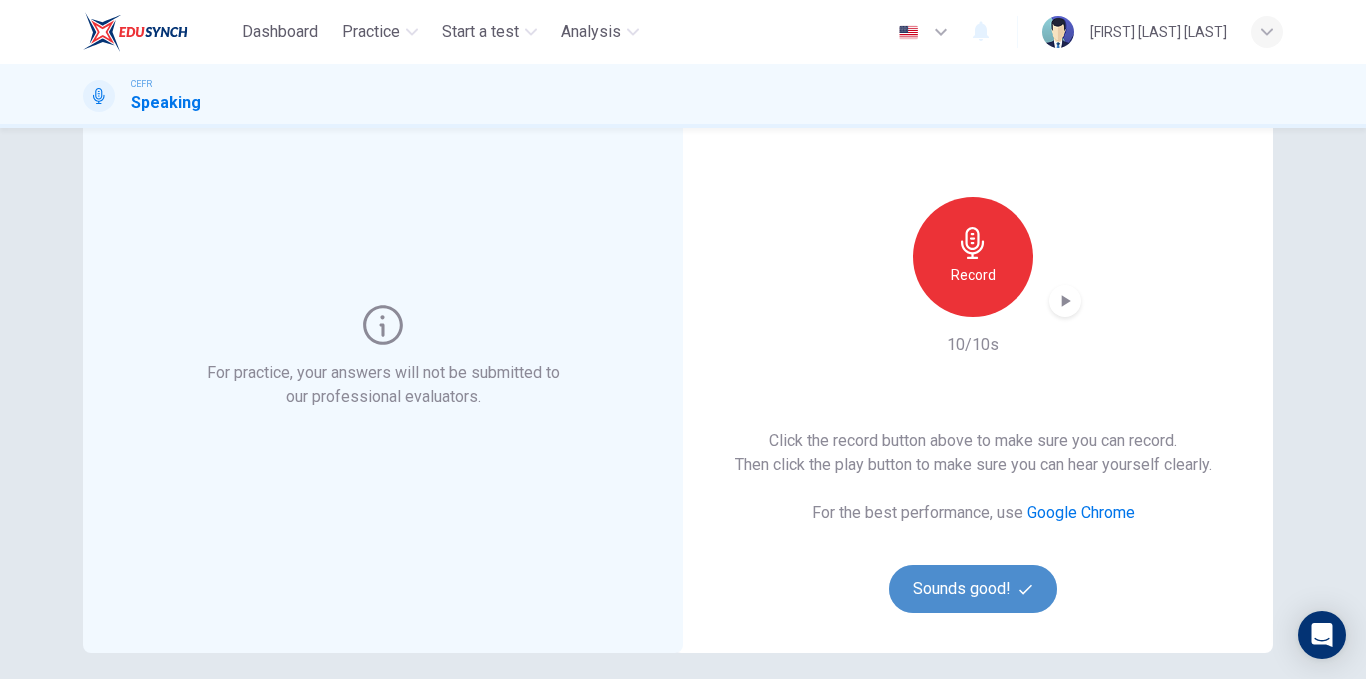 click on "Sounds good!" at bounding box center [973, 589] 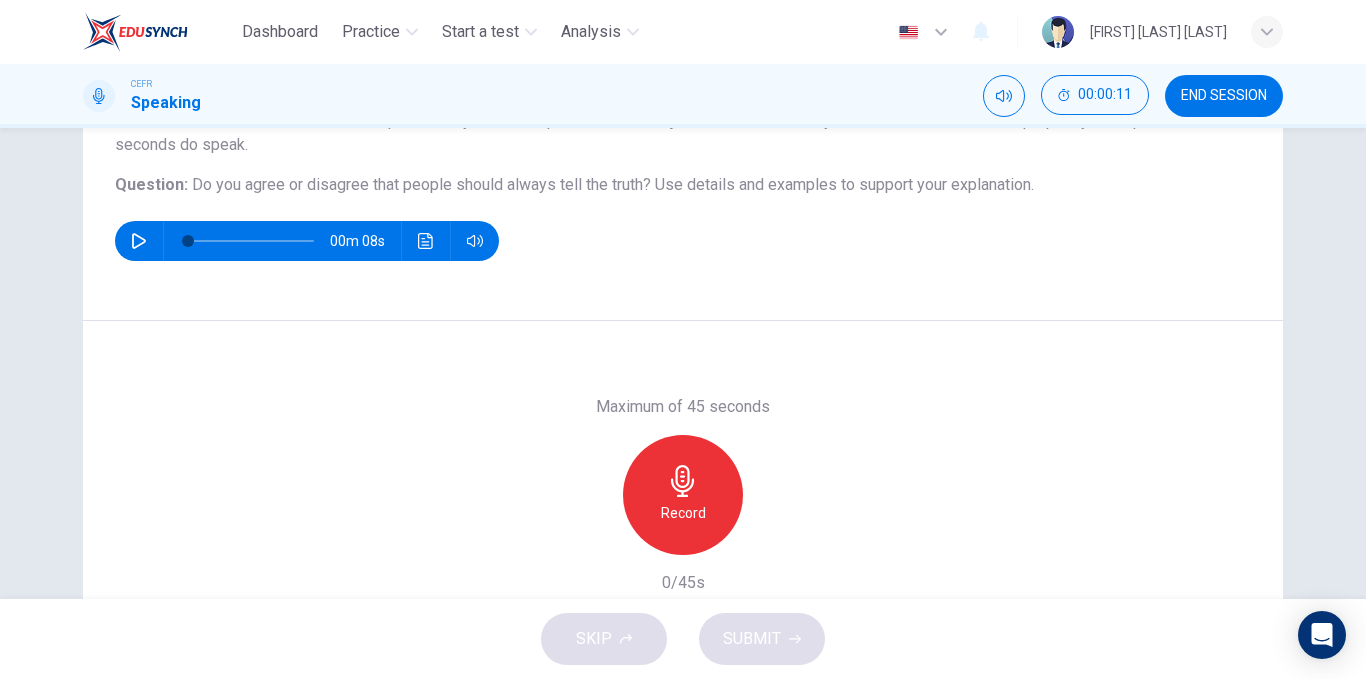scroll, scrollTop: 196, scrollLeft: 0, axis: vertical 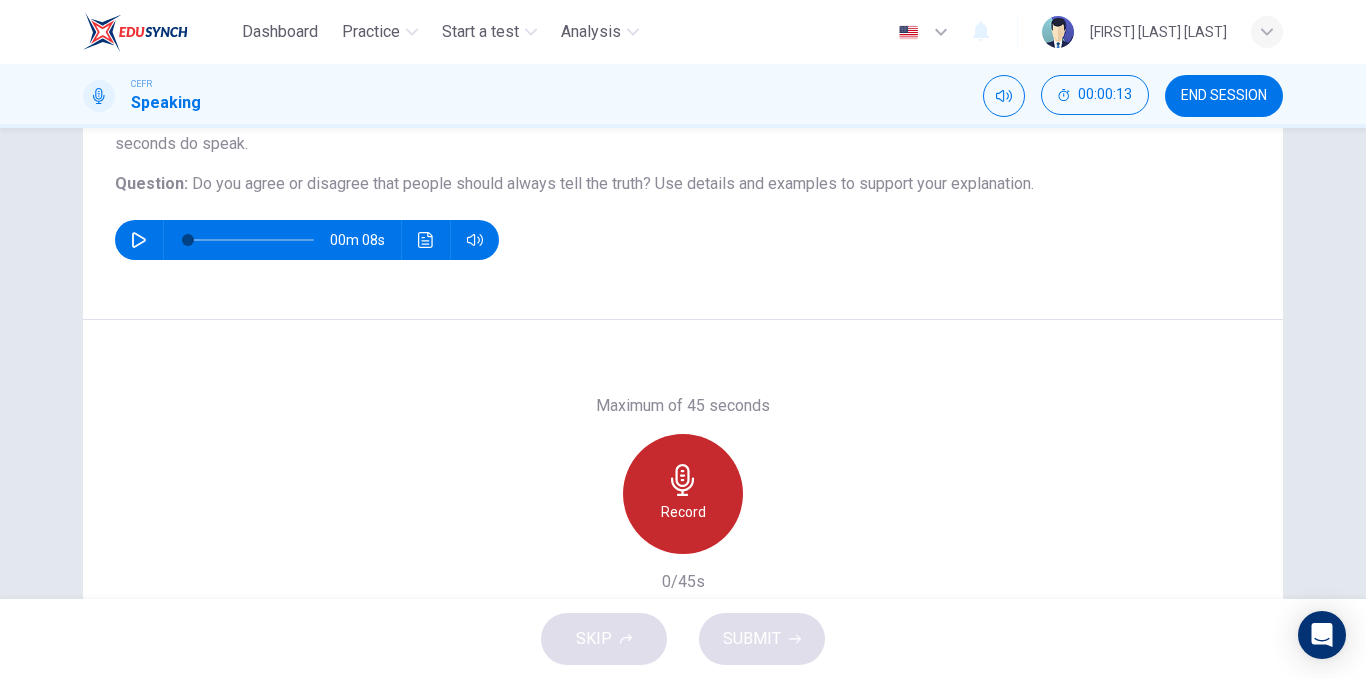 click on "Record" at bounding box center (683, 494) 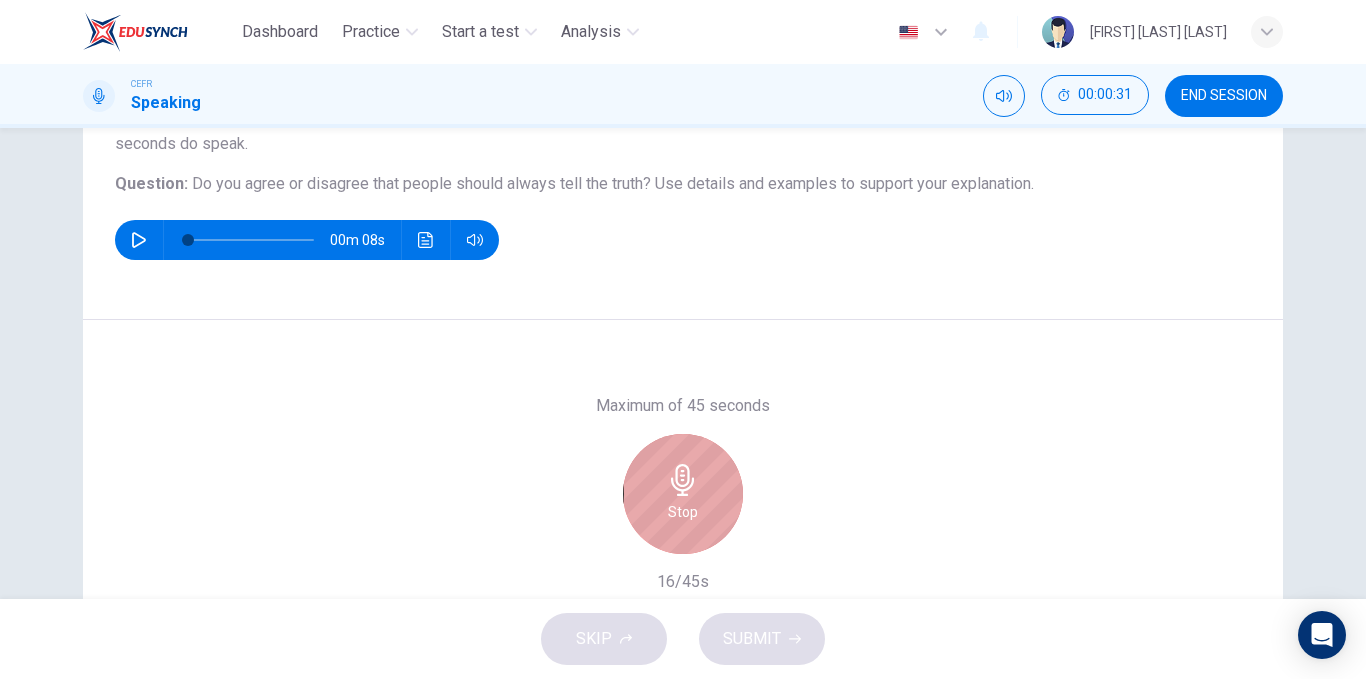 click on "Stop" at bounding box center (683, 494) 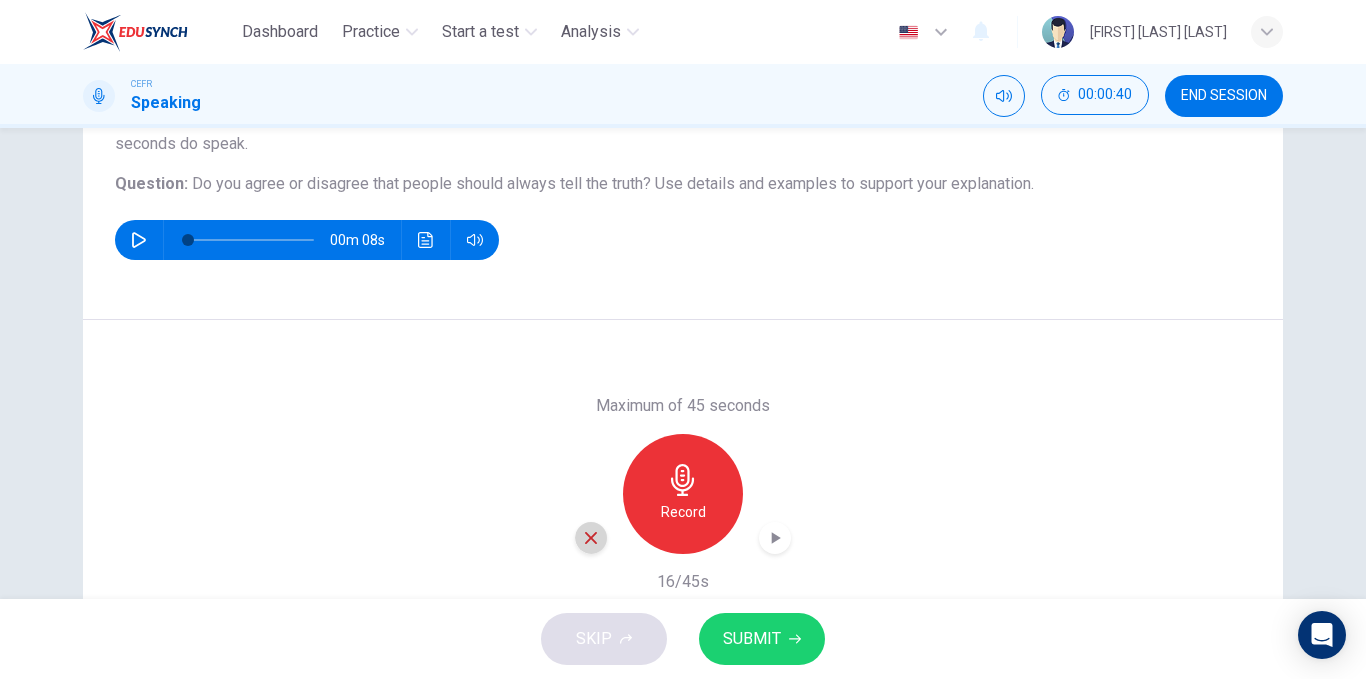 click at bounding box center (591, 538) 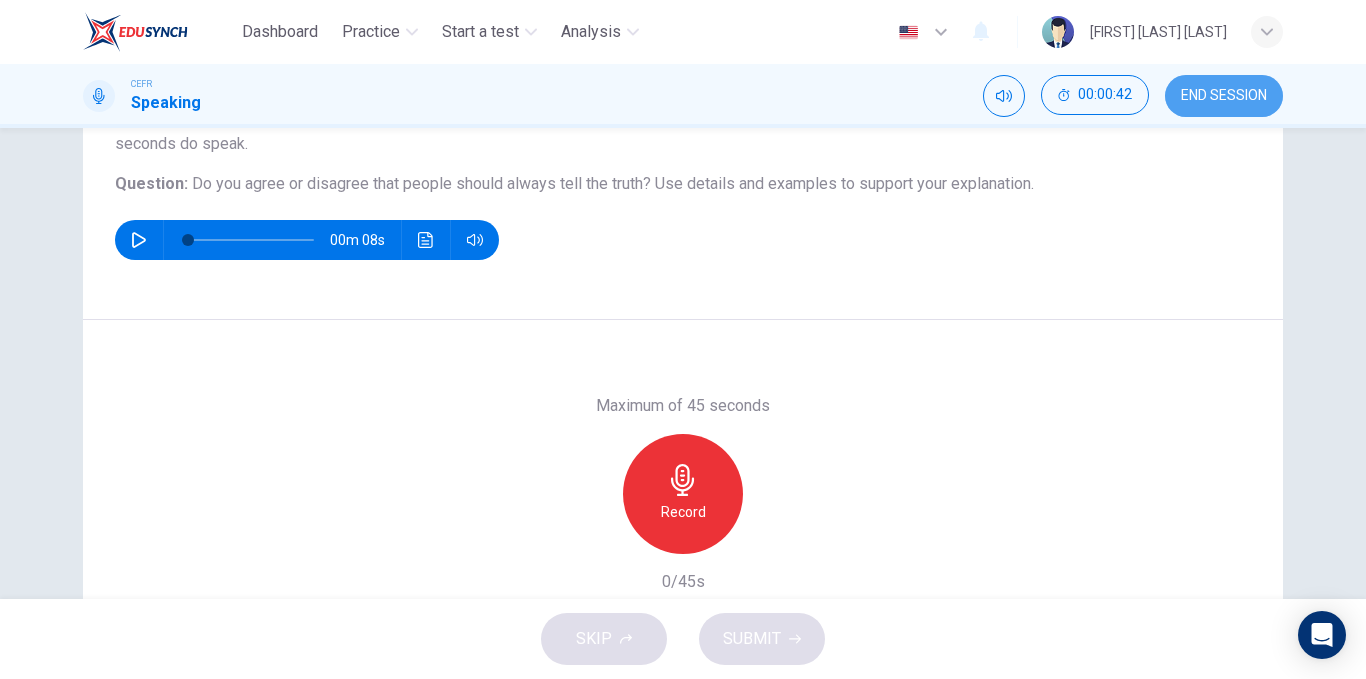 click on "END SESSION" at bounding box center [1224, 96] 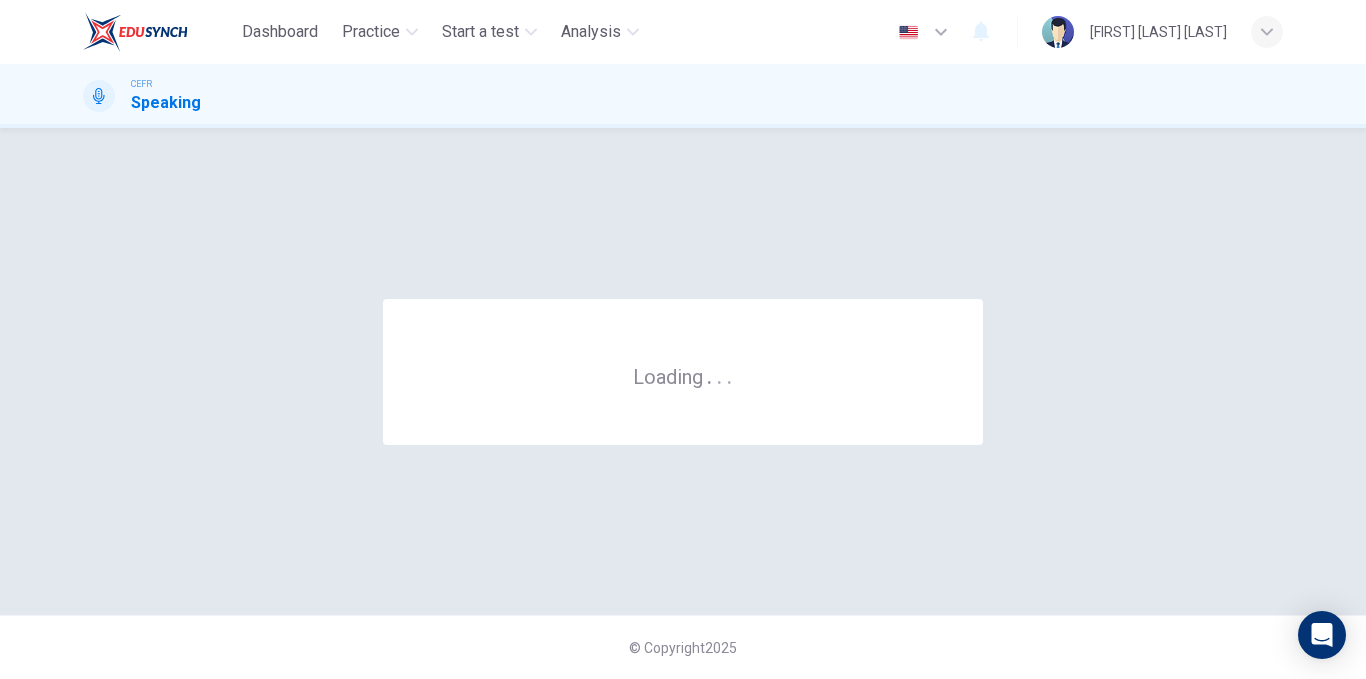 scroll, scrollTop: 0, scrollLeft: 0, axis: both 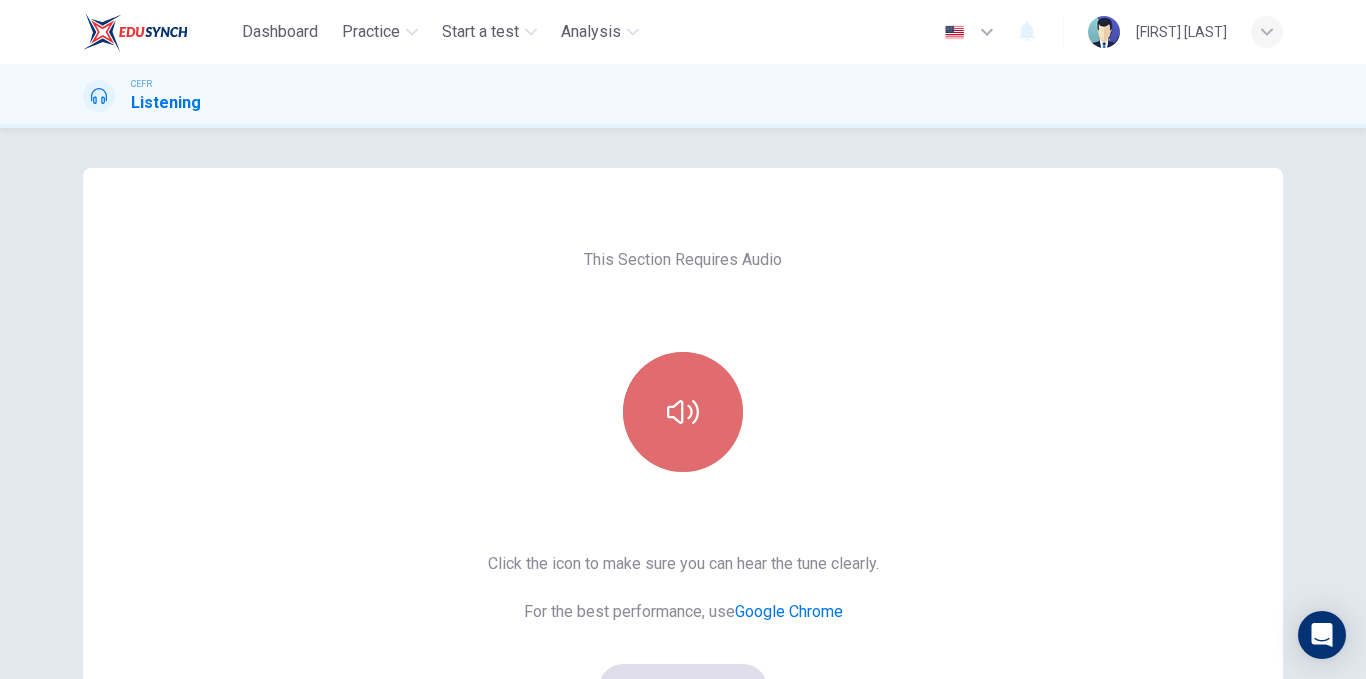 click at bounding box center (683, 412) 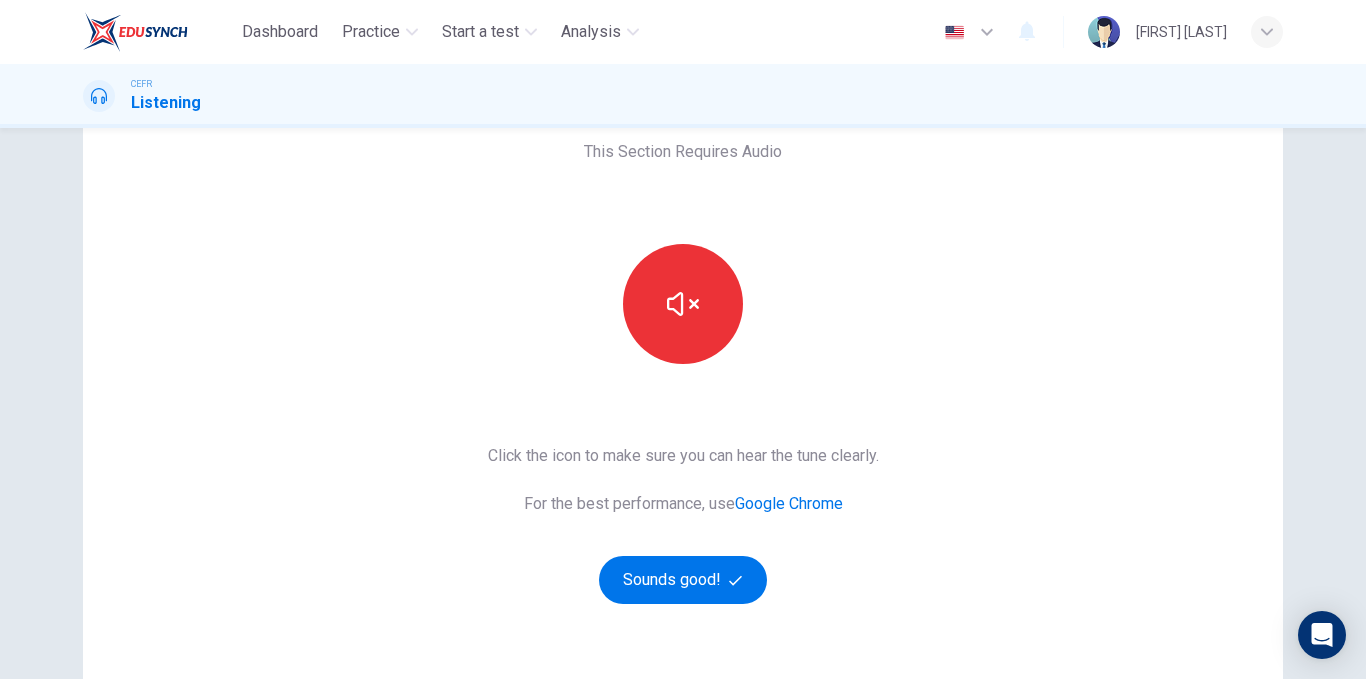 scroll, scrollTop: 108, scrollLeft: 0, axis: vertical 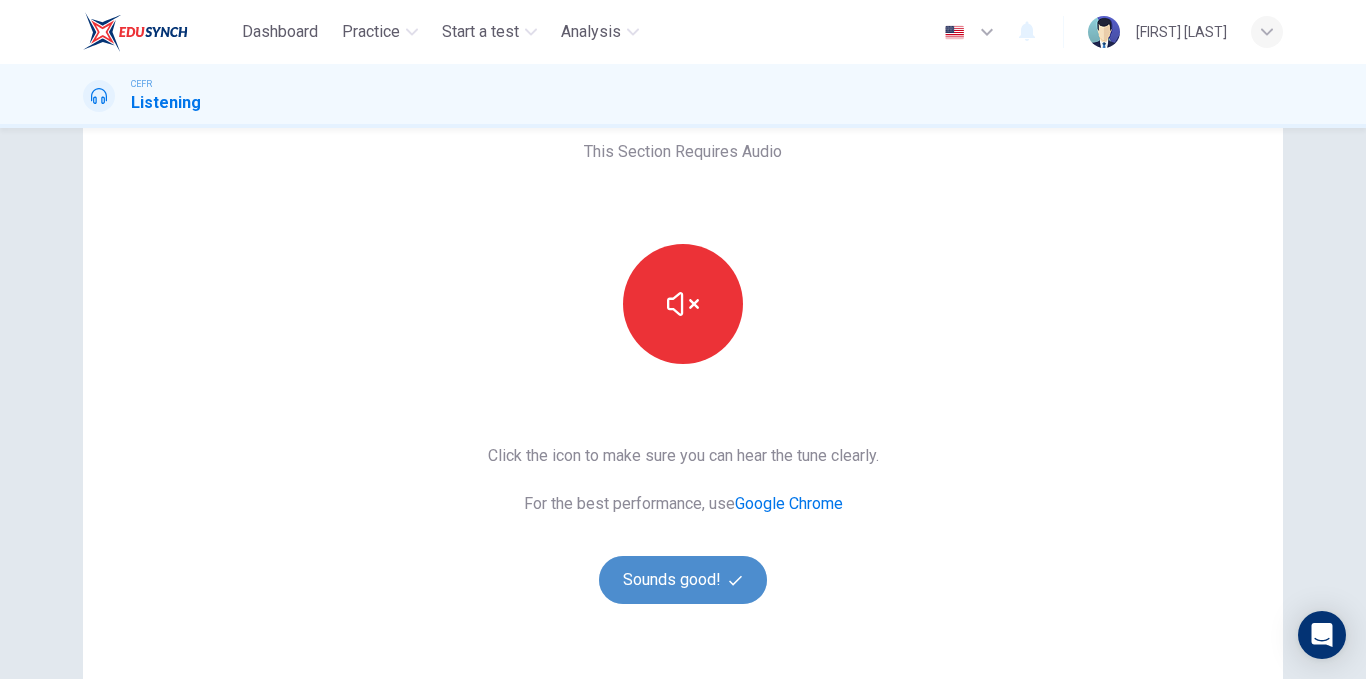 click on "Sounds good!" at bounding box center [683, 580] 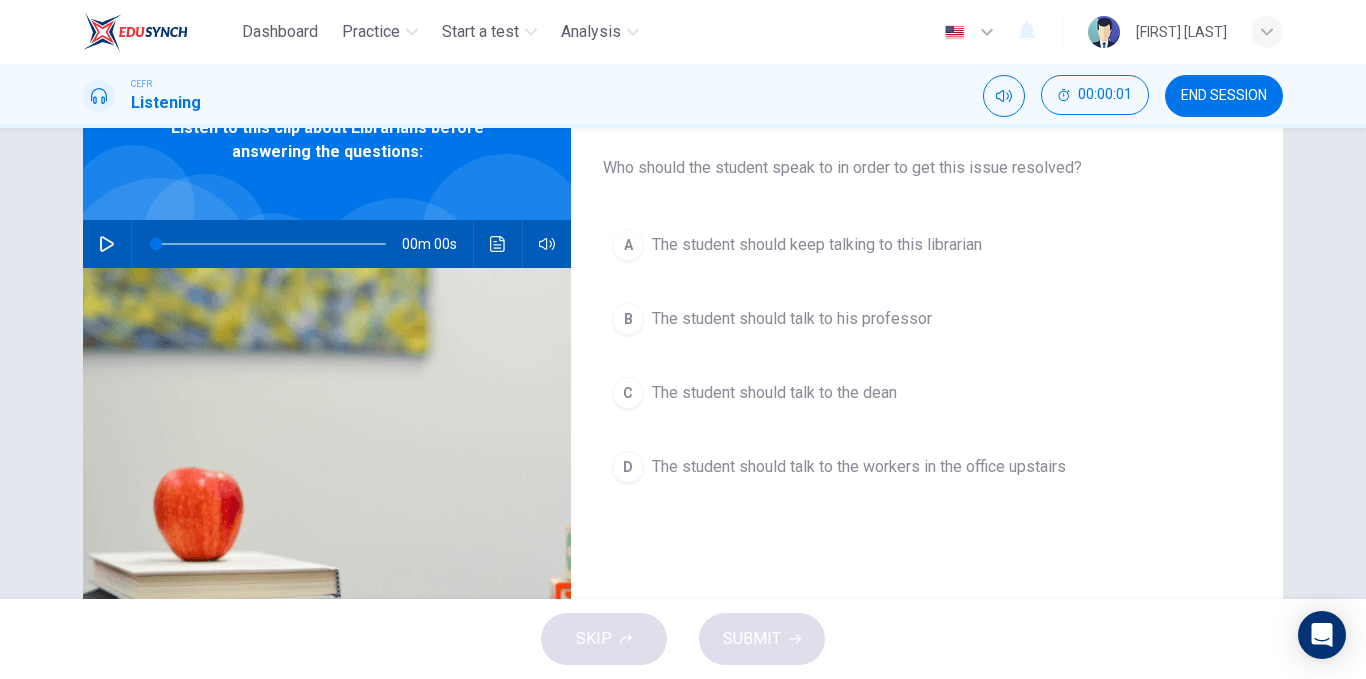 scroll, scrollTop: 0, scrollLeft: 0, axis: both 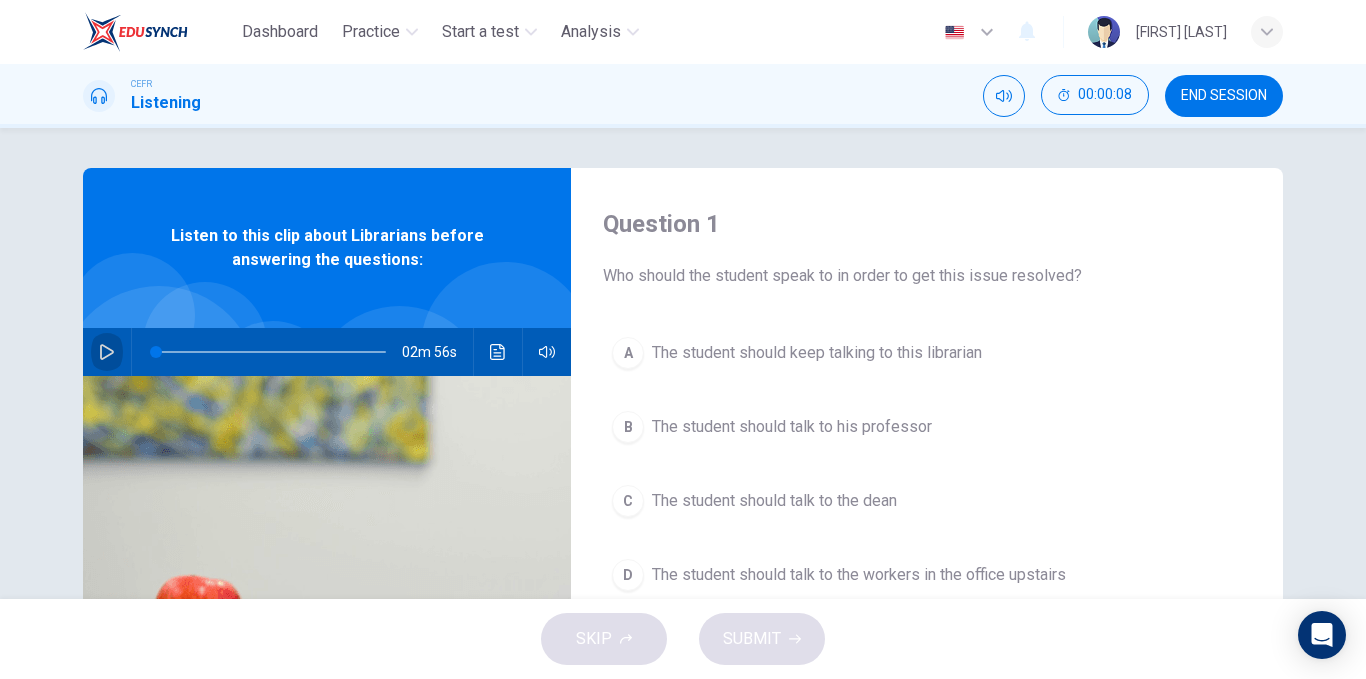 click at bounding box center (107, 352) 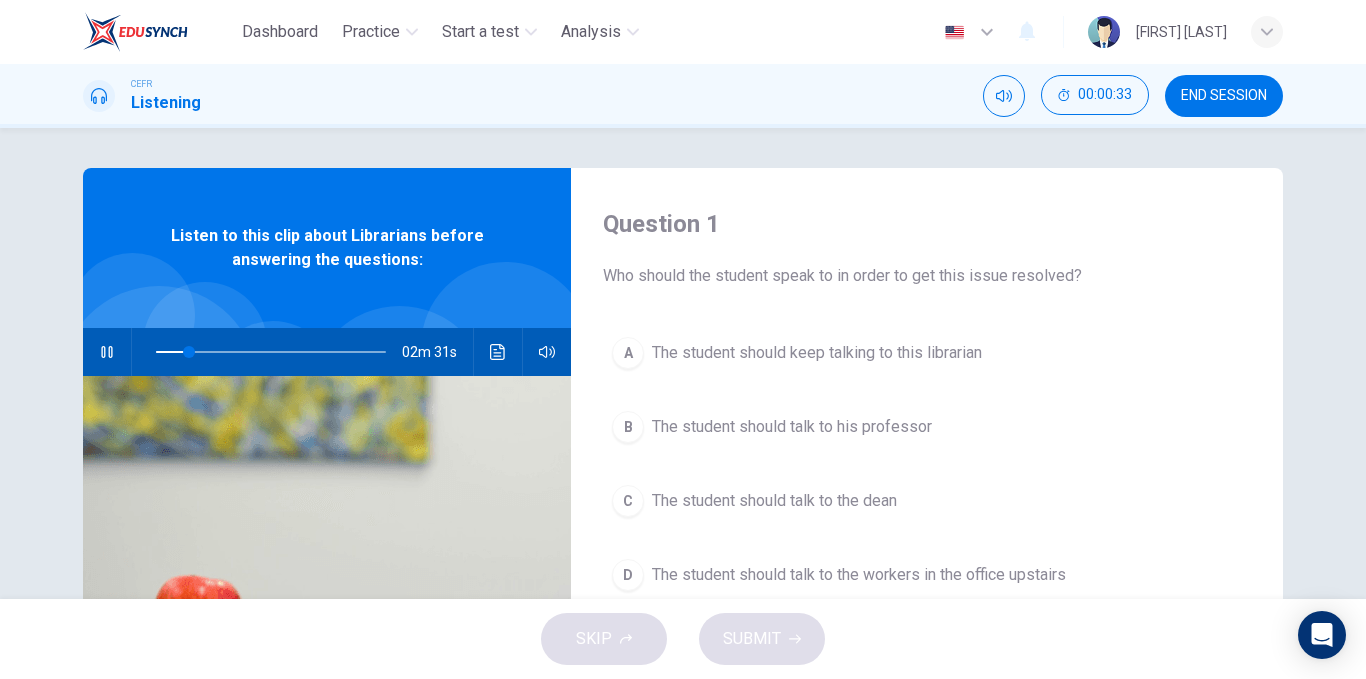 click on "Question 1 Who should the student speak to in order to get this issue resolved? A The student should keep talking to this librarian B The student should talk to his professor C The student should talk to the dean D The student should talk to the workers in the office upstairs Listen to this clip about Librarians before answering the questions:  02m 31s" at bounding box center [683, 363] 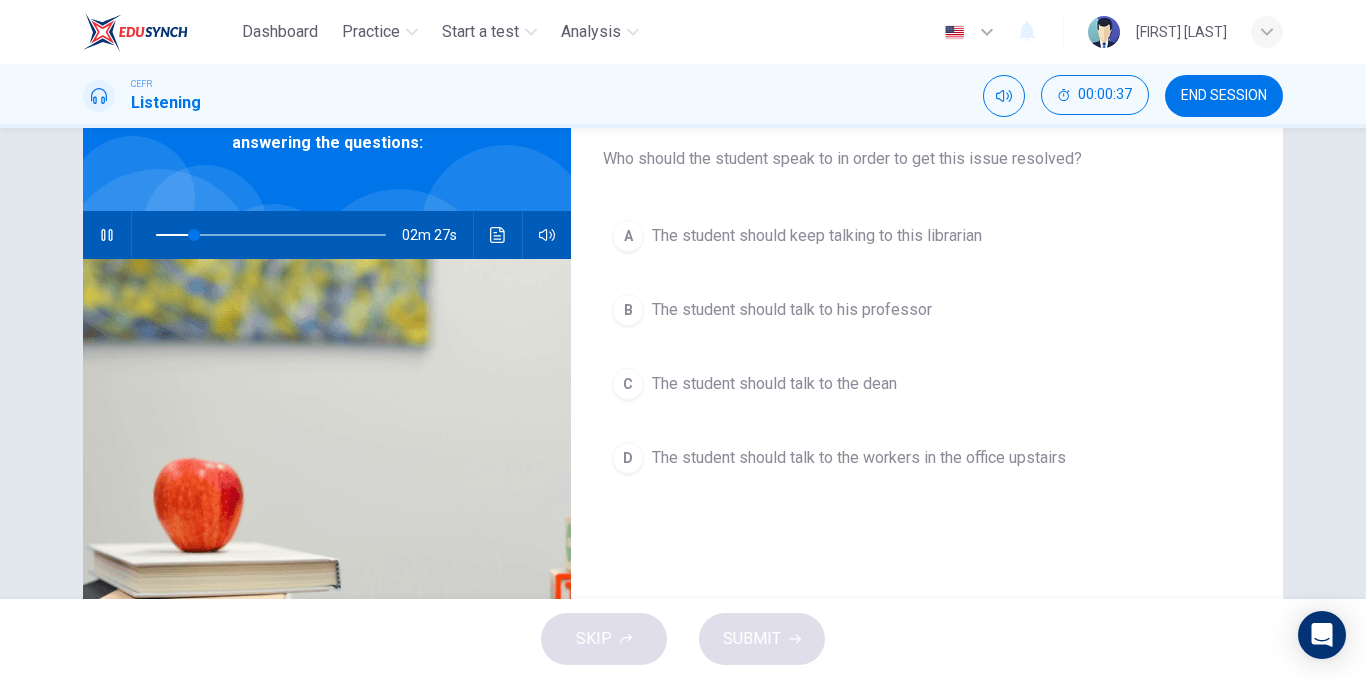 scroll, scrollTop: 118, scrollLeft: 0, axis: vertical 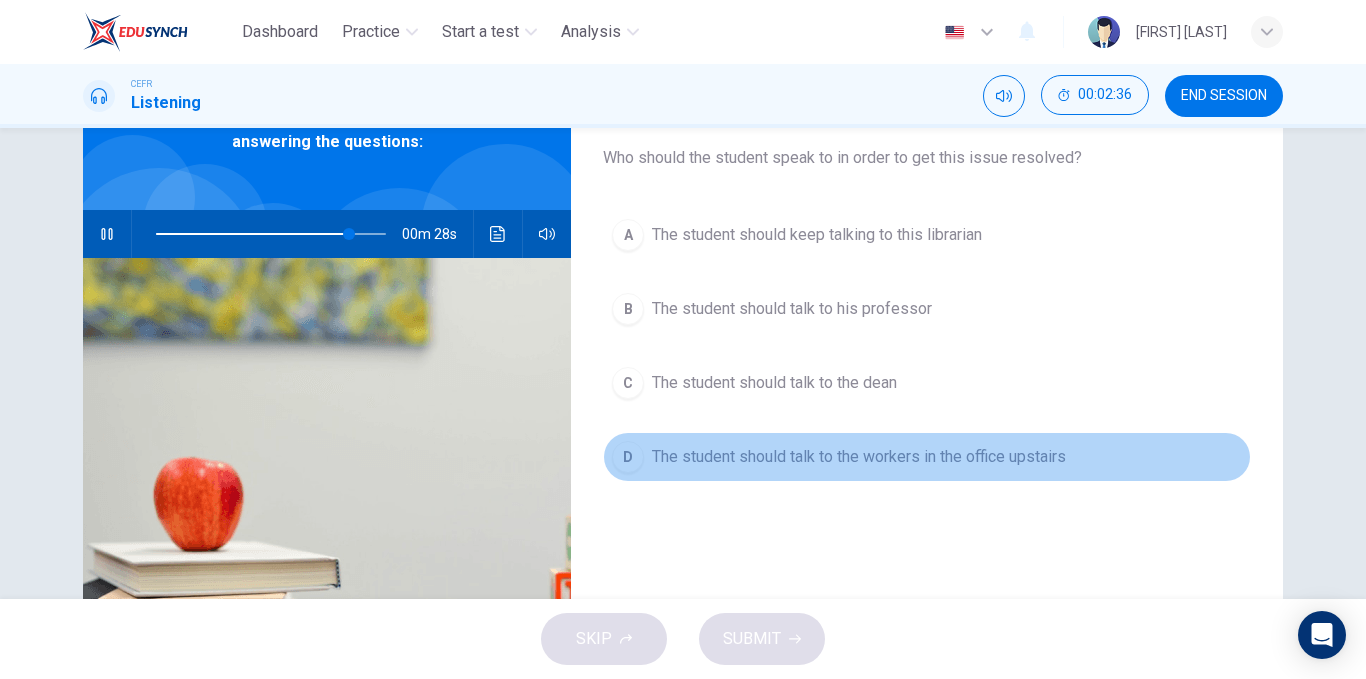 click on "D" at bounding box center [628, 235] 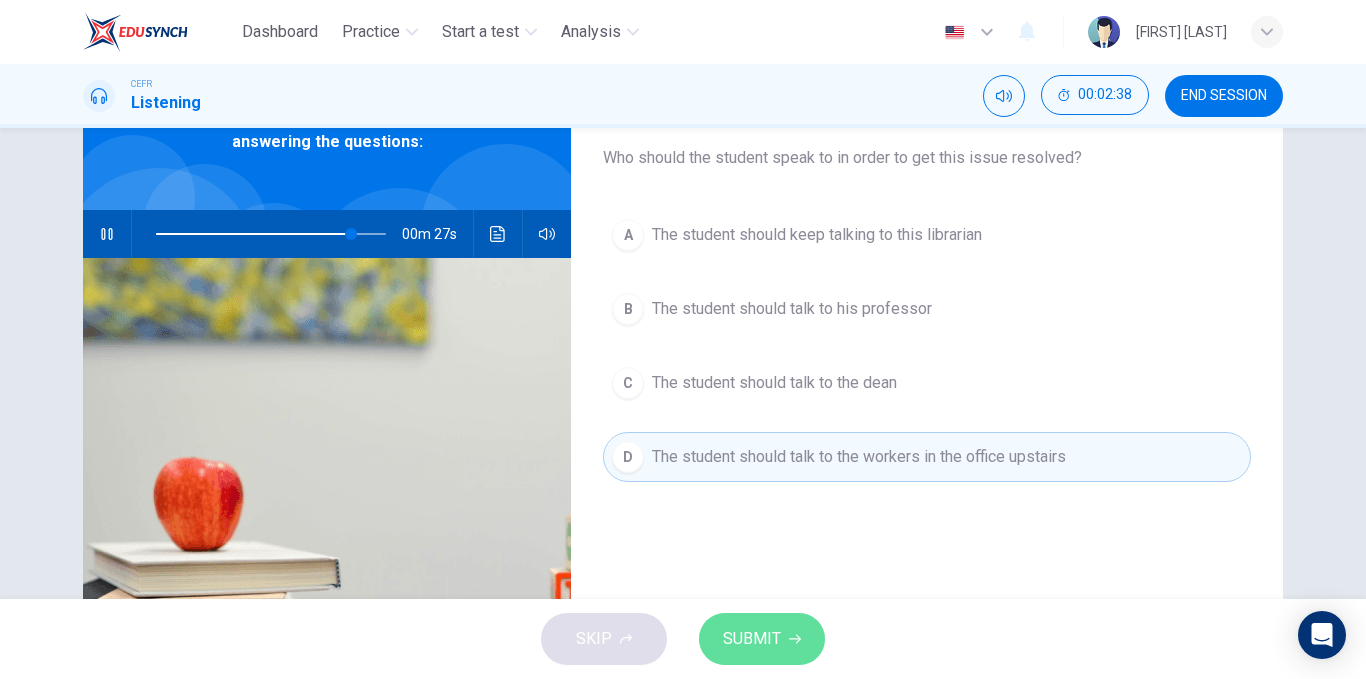 click on "SUBMIT" at bounding box center [752, 639] 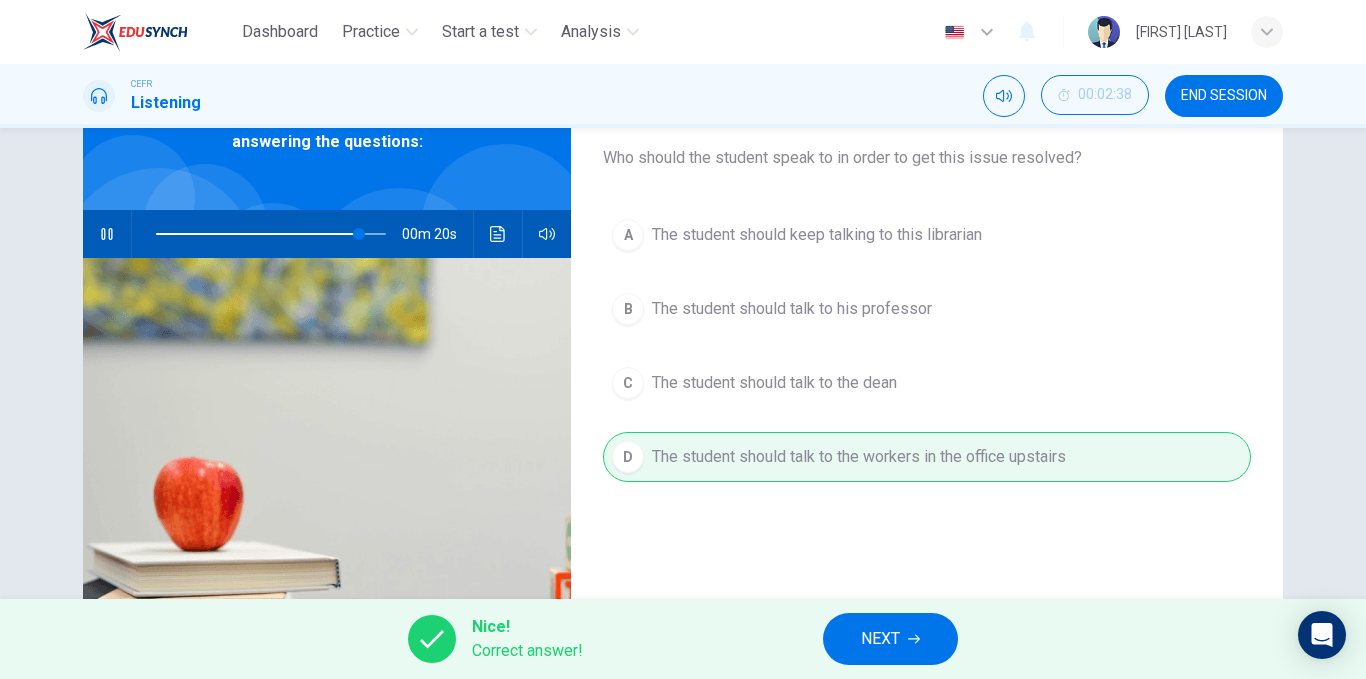 click on "NEXT" at bounding box center [880, 639] 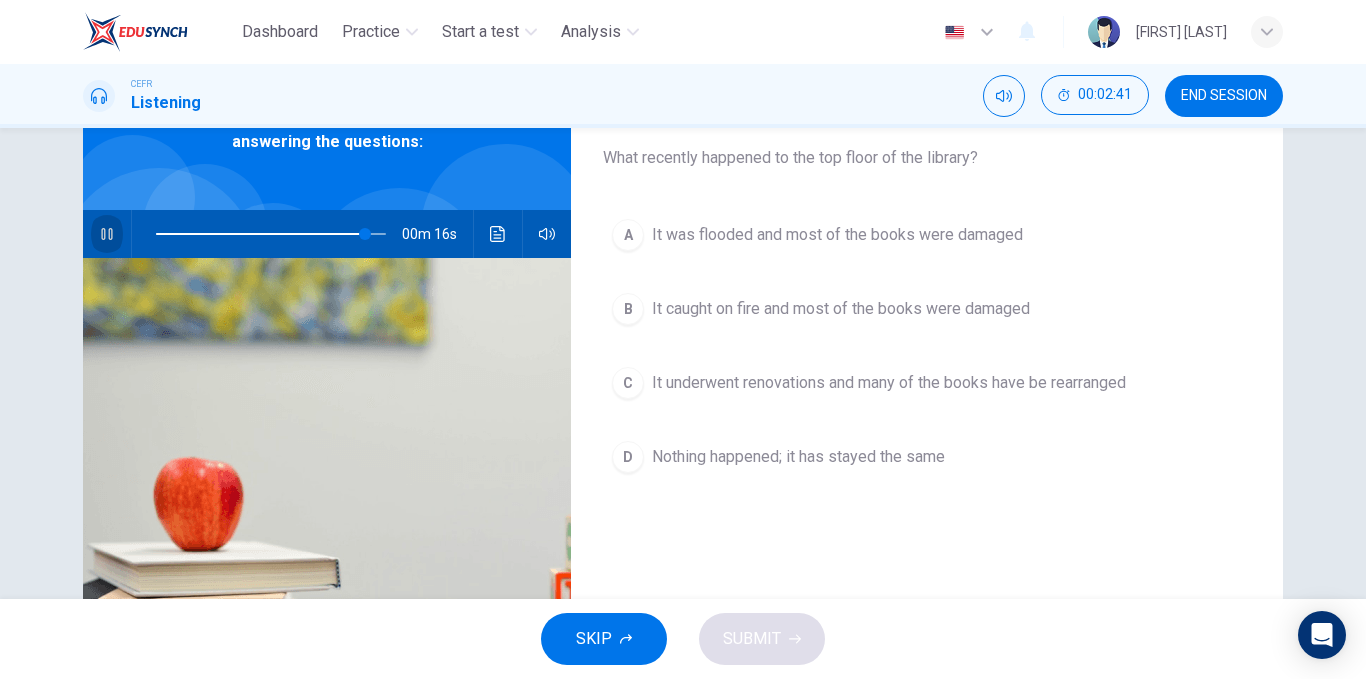 click at bounding box center (107, 234) 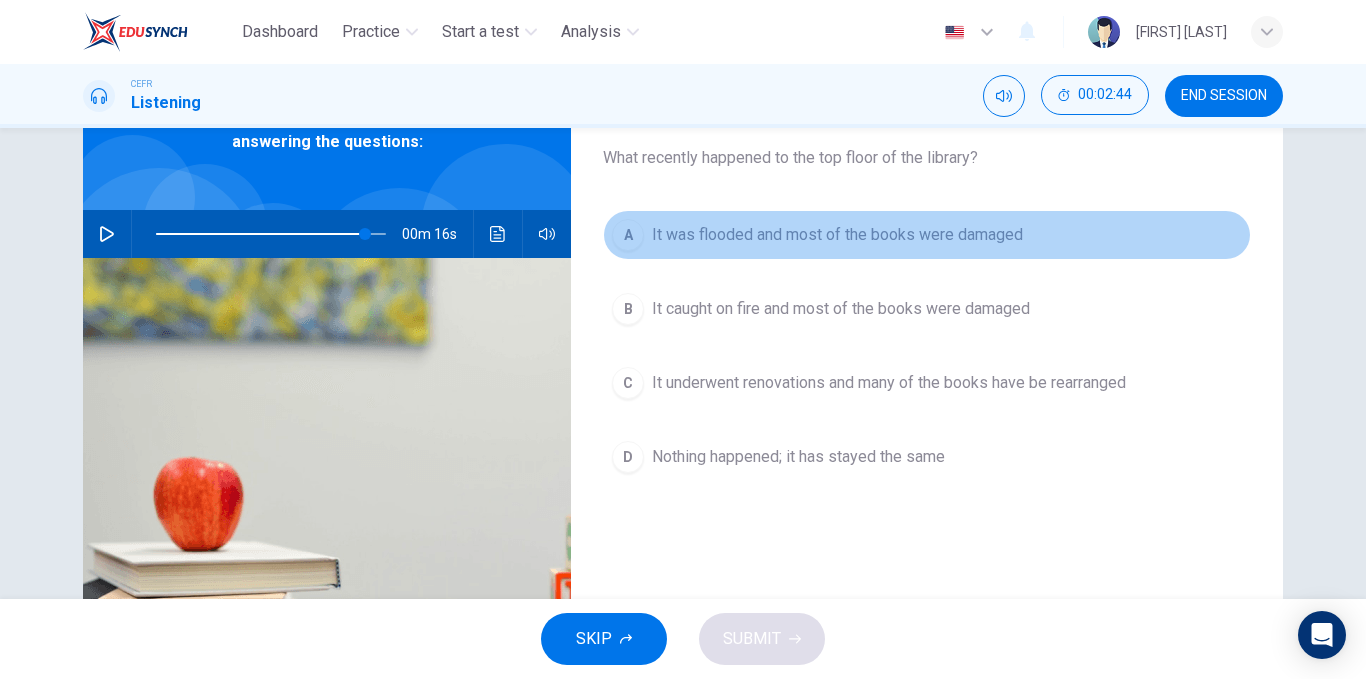 click on "A" at bounding box center [628, 235] 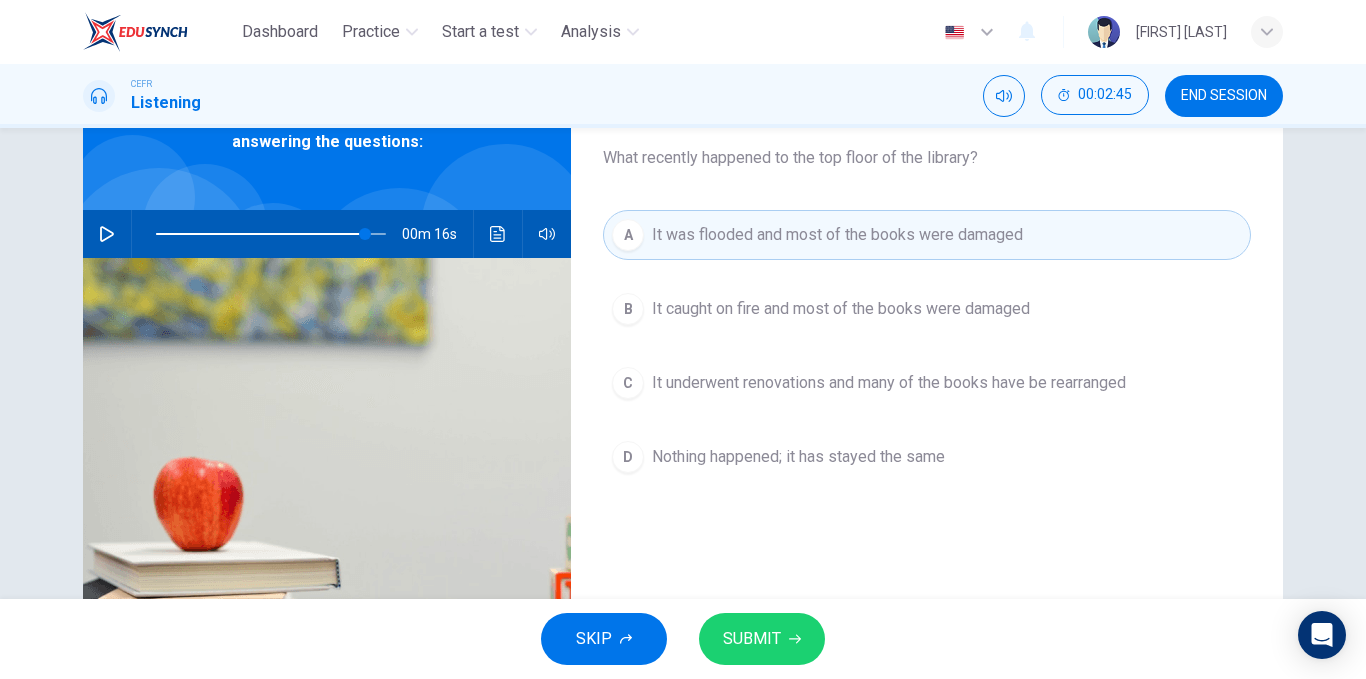 click at bounding box center (795, 639) 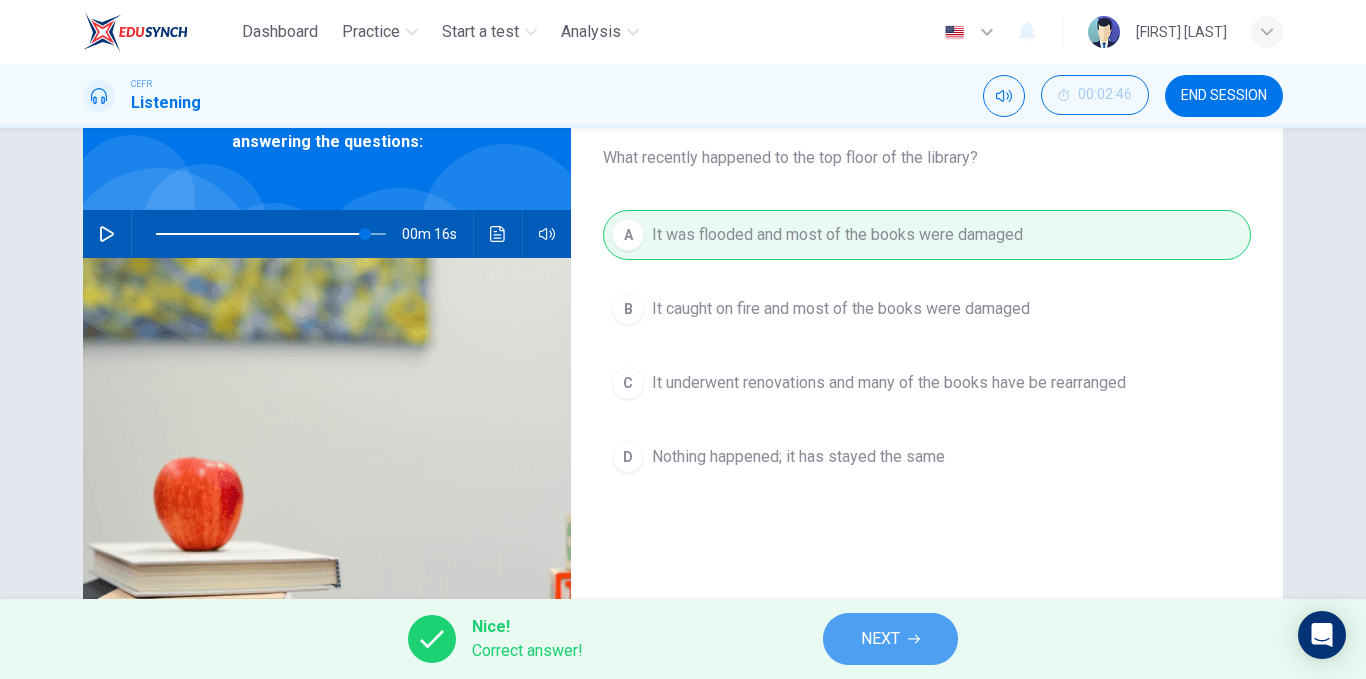 click on "NEXT" at bounding box center (880, 639) 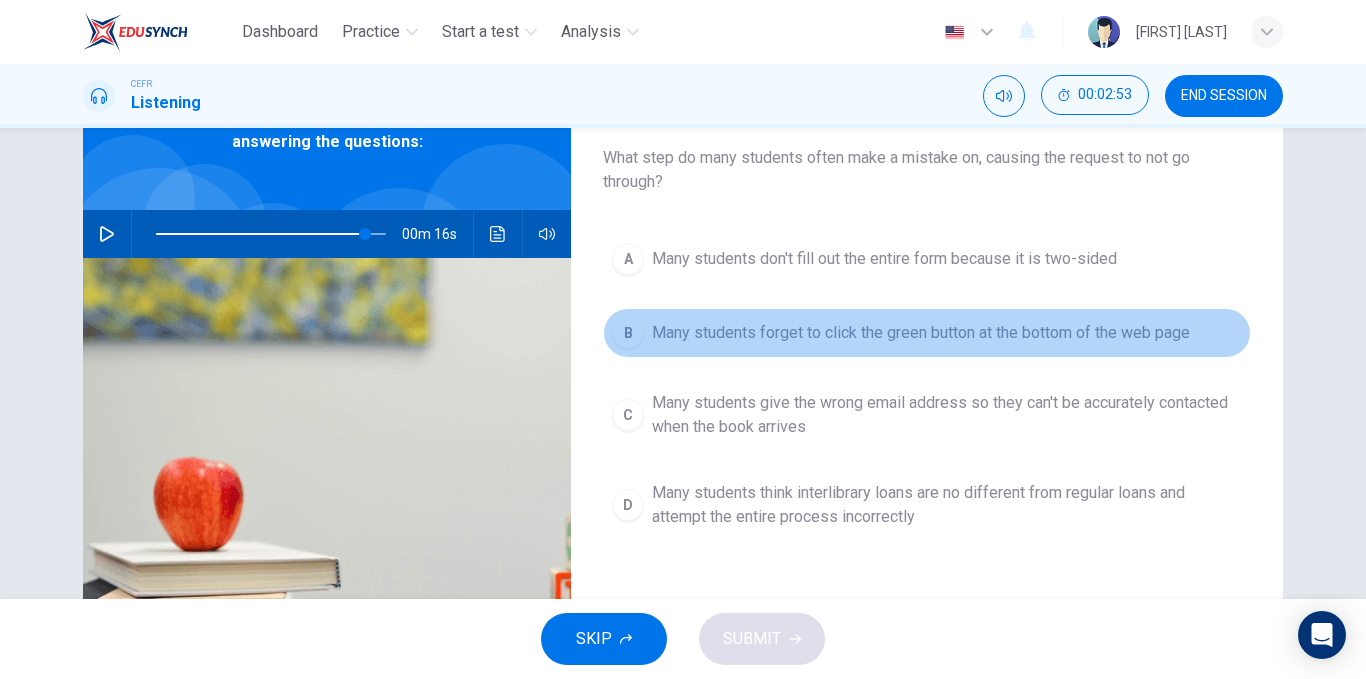 click on "B" at bounding box center [628, 259] 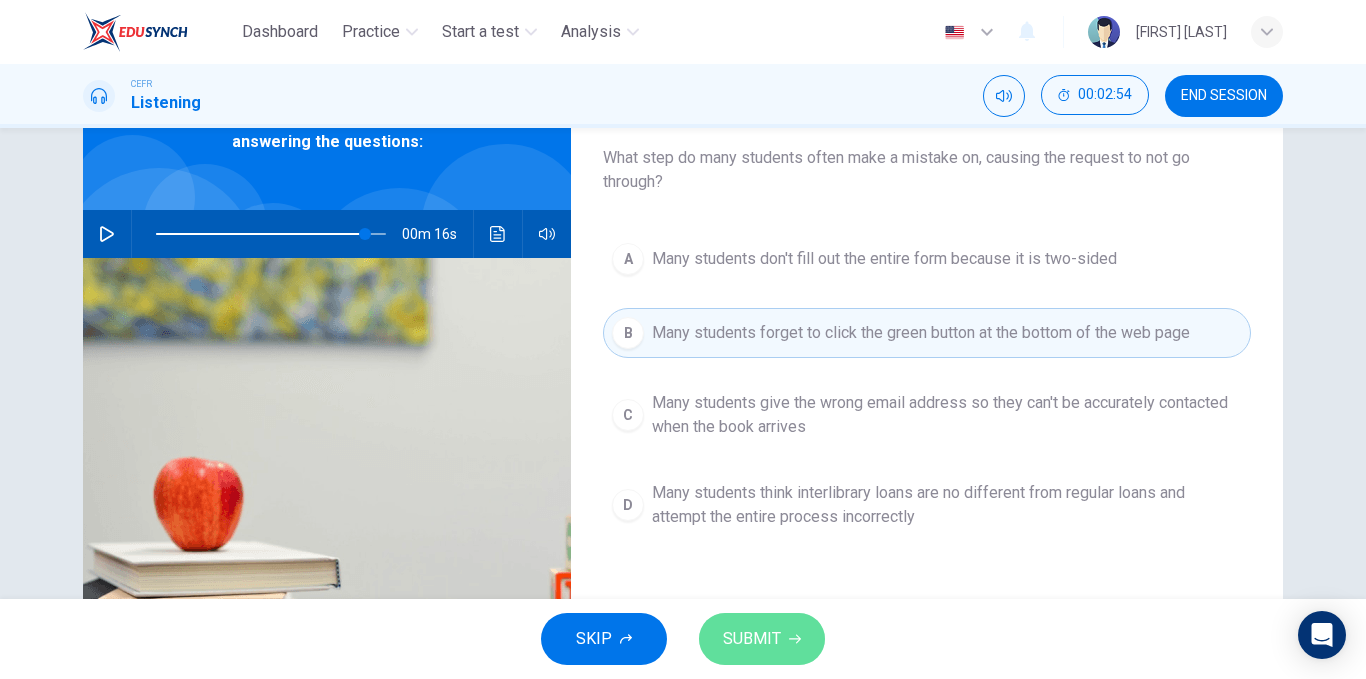 click on "SUBMIT" at bounding box center [762, 639] 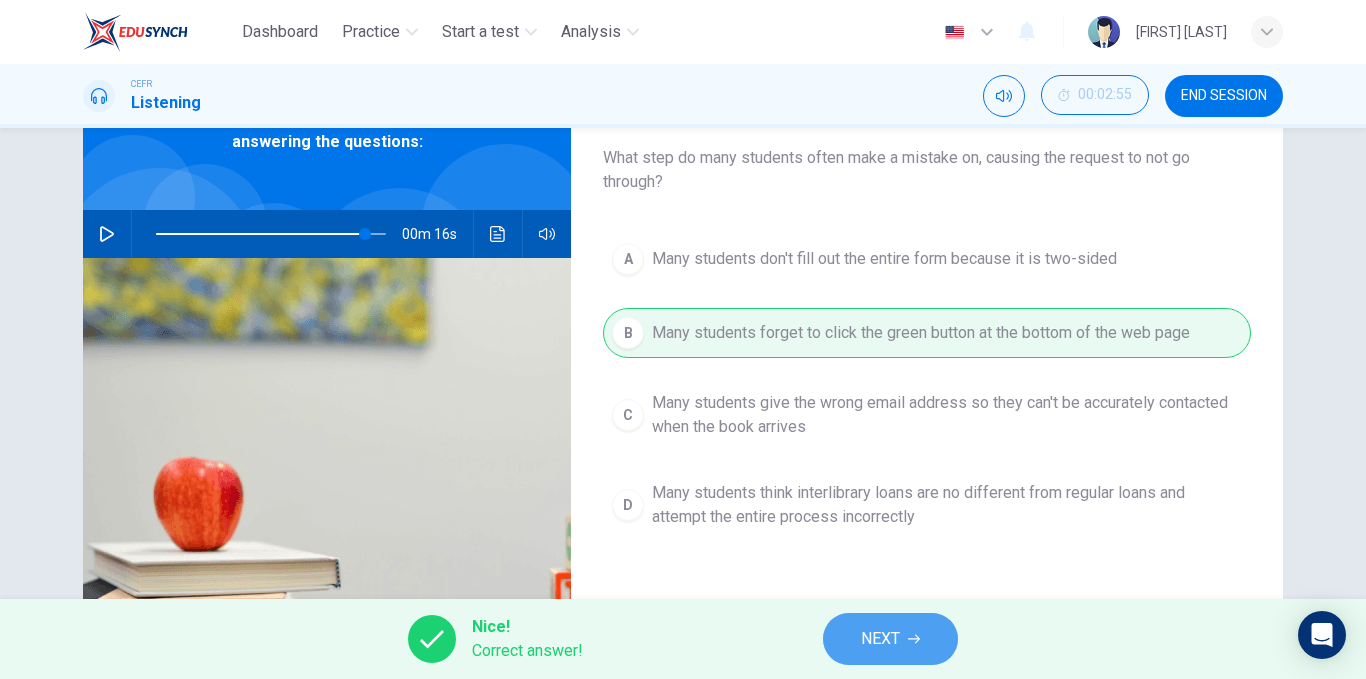 click at bounding box center (914, 639) 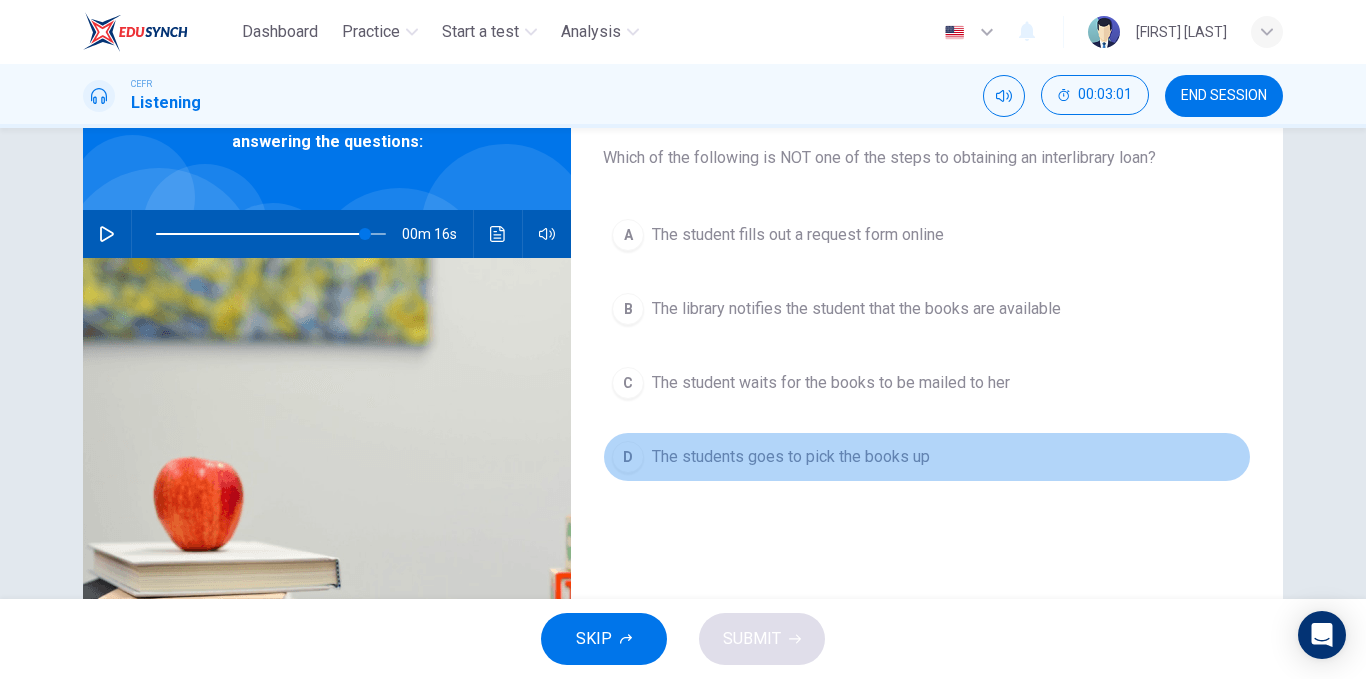click on "The students goes to pick the books up" at bounding box center (798, 235) 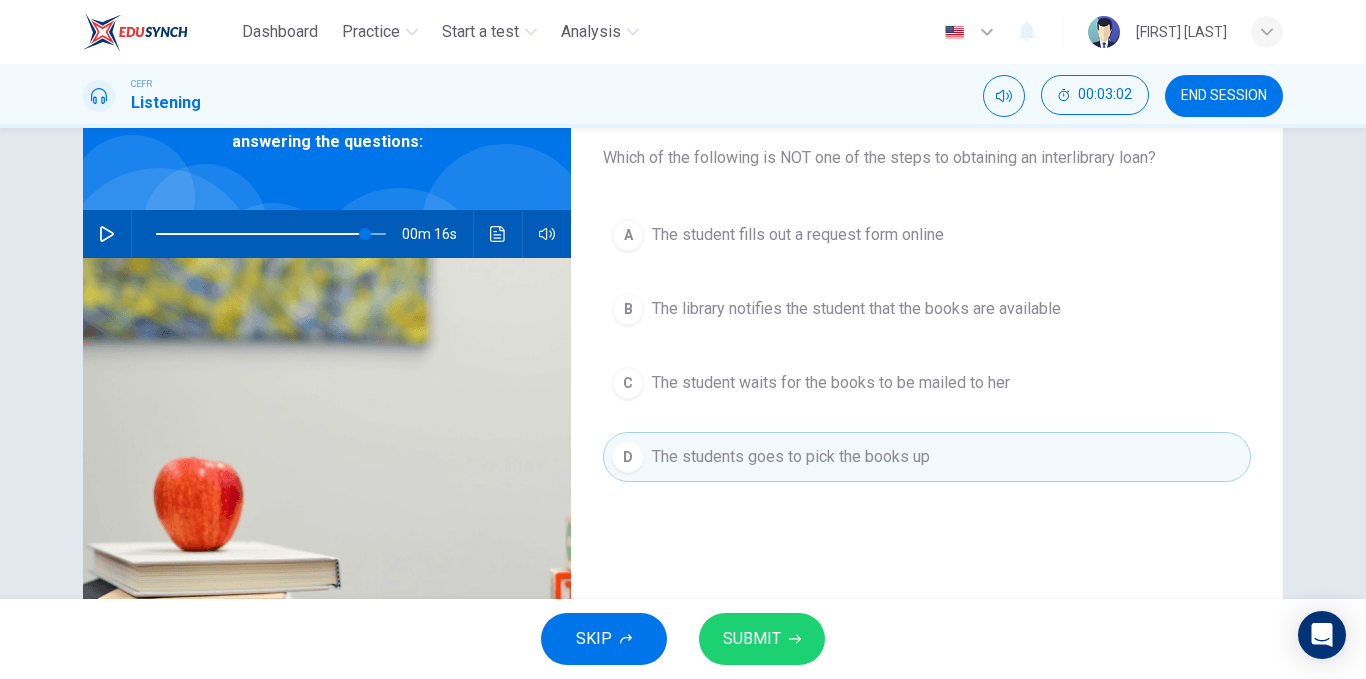 click on "SUBMIT" at bounding box center [752, 639] 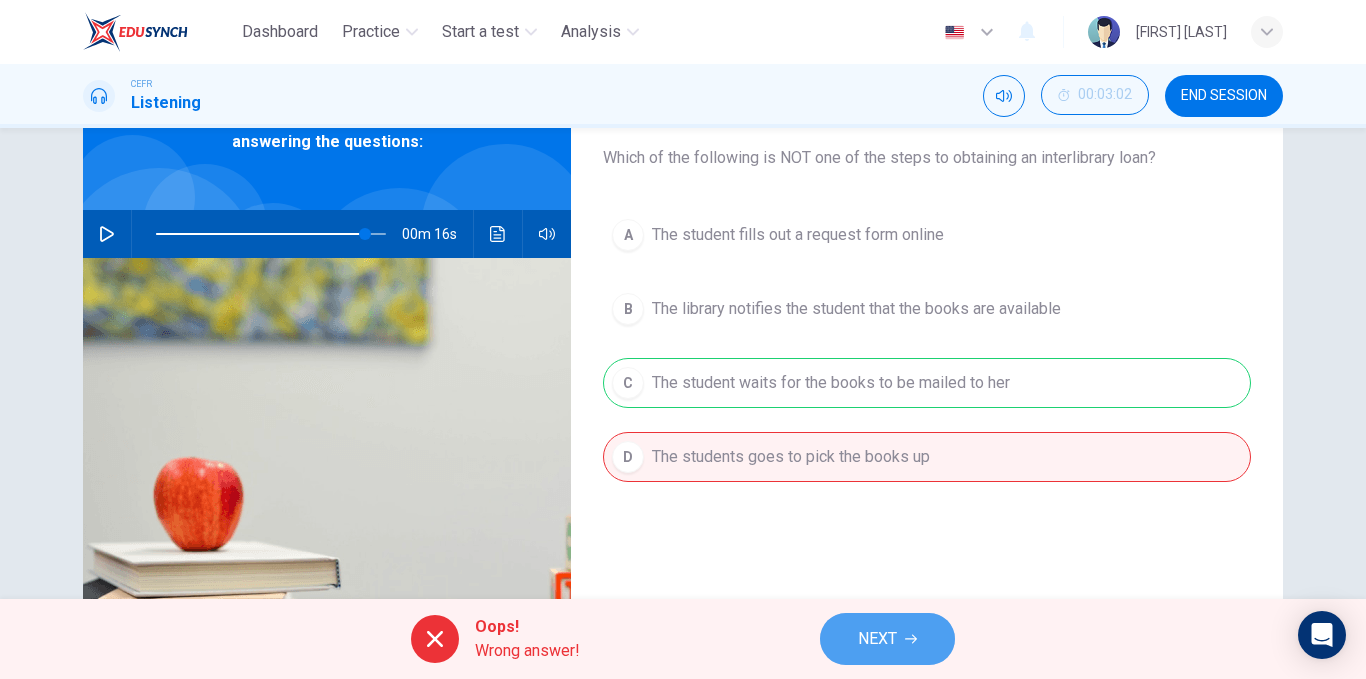 click on "NEXT" at bounding box center [887, 639] 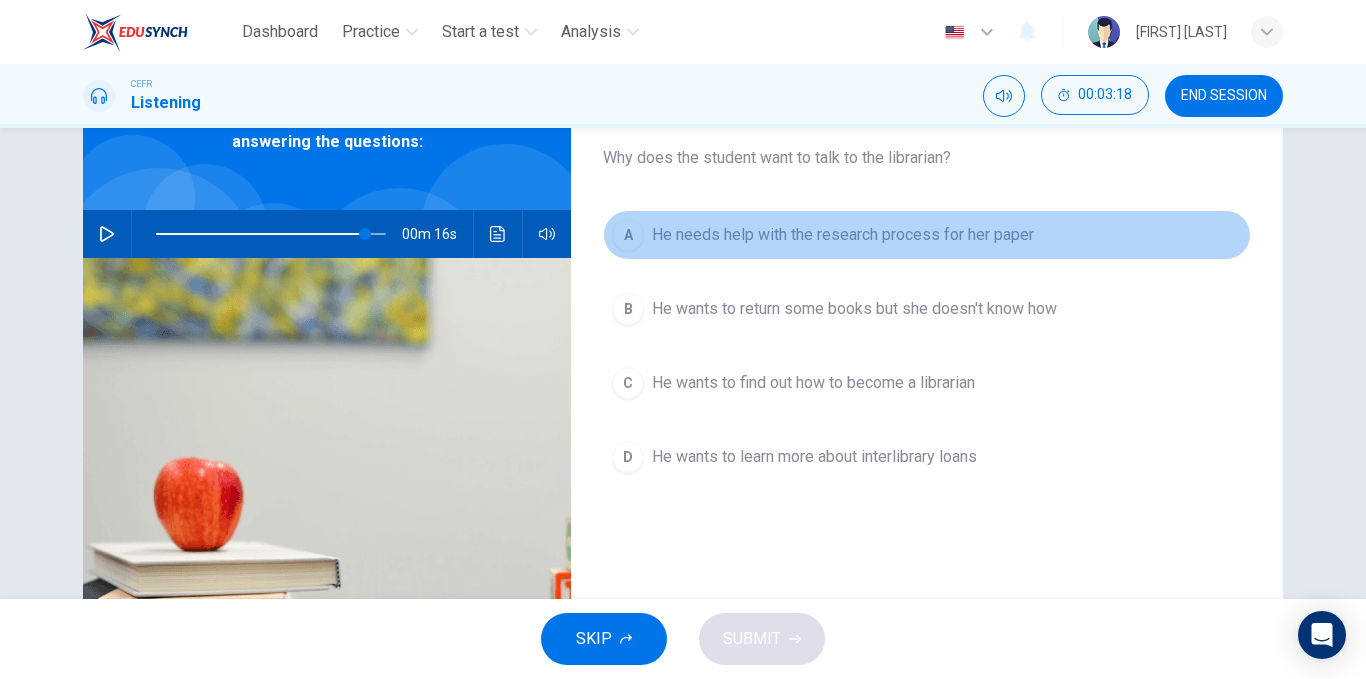 click on "A" at bounding box center [628, 235] 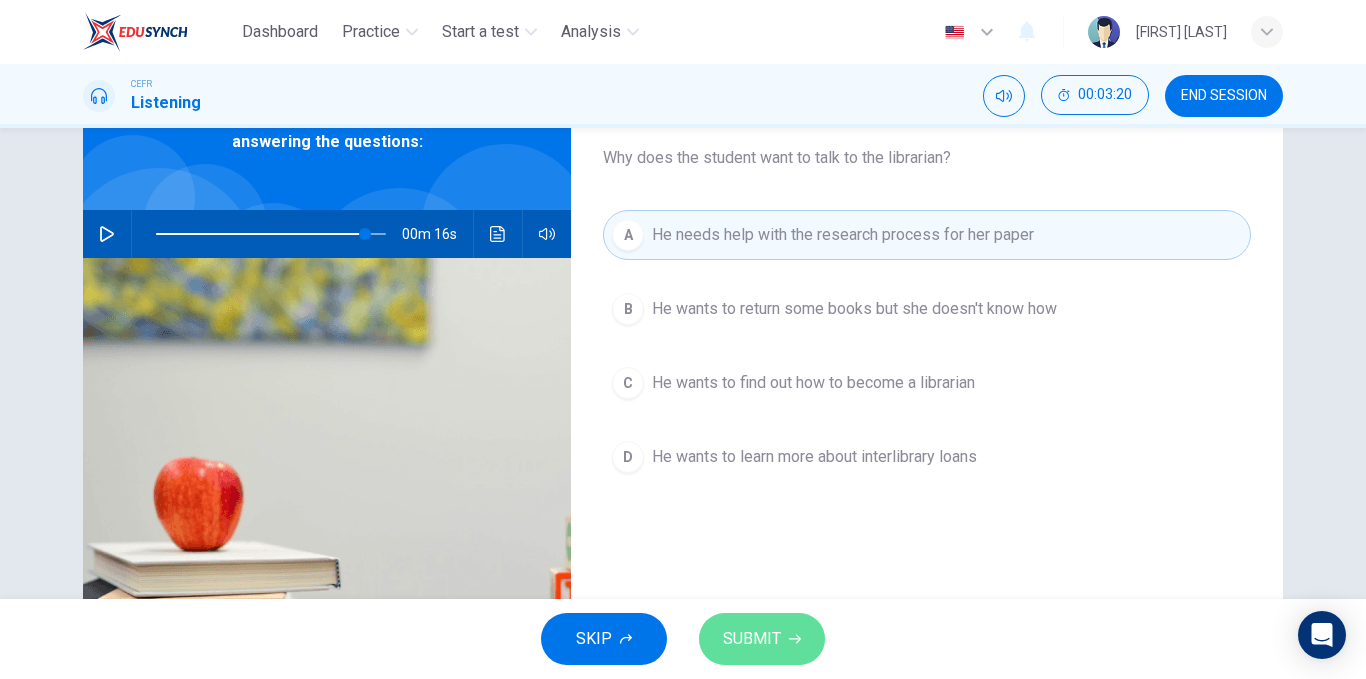 click on "SUBMIT" at bounding box center (752, 639) 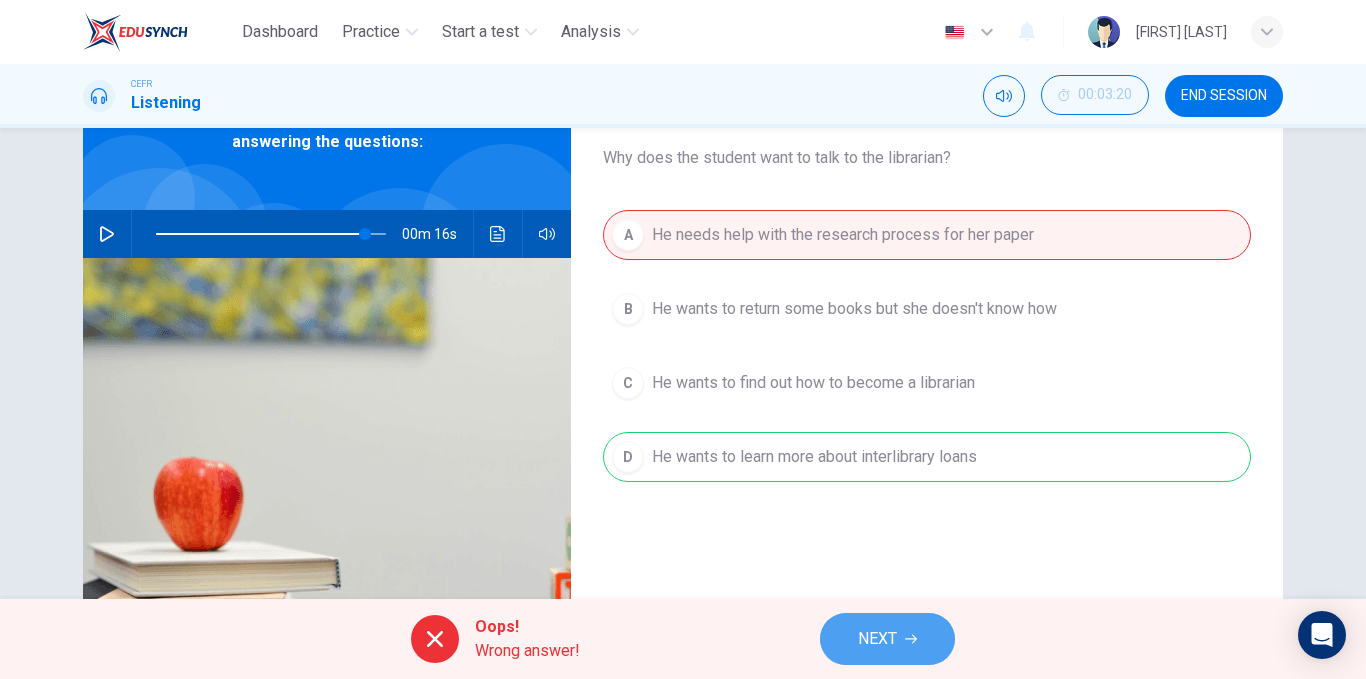 click on "NEXT" at bounding box center (887, 639) 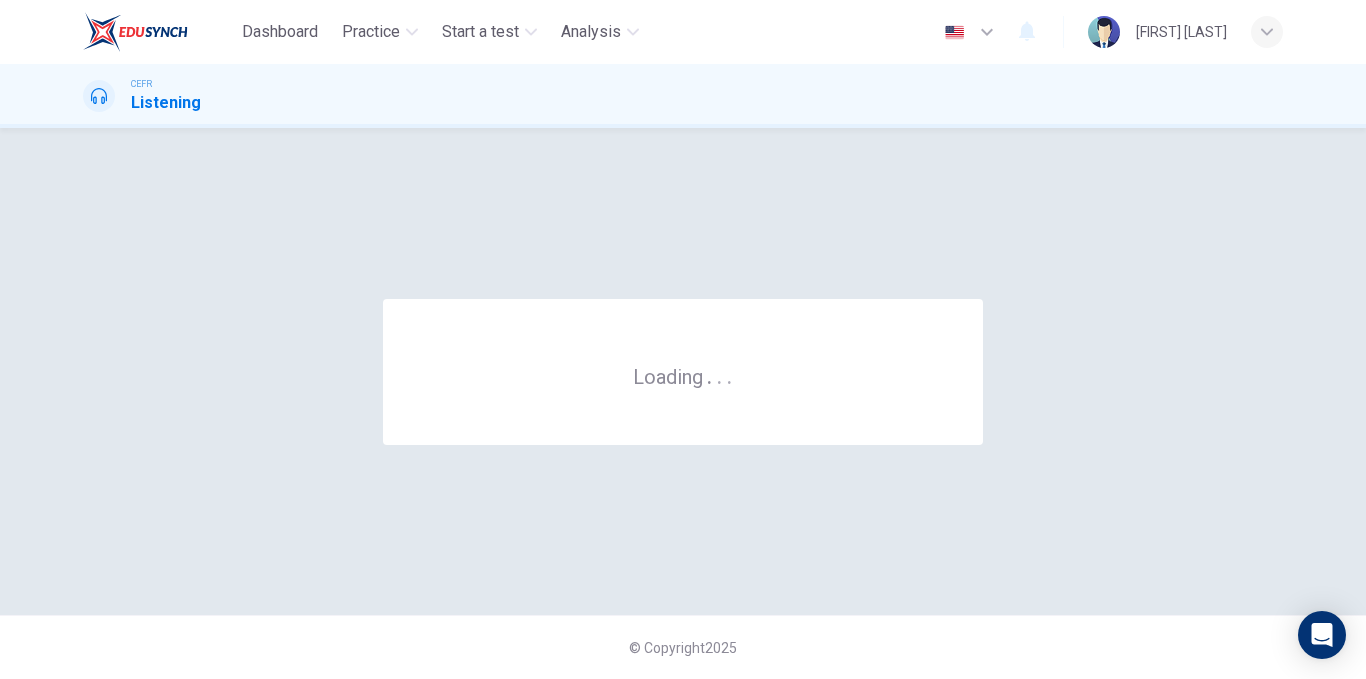 scroll, scrollTop: 0, scrollLeft: 0, axis: both 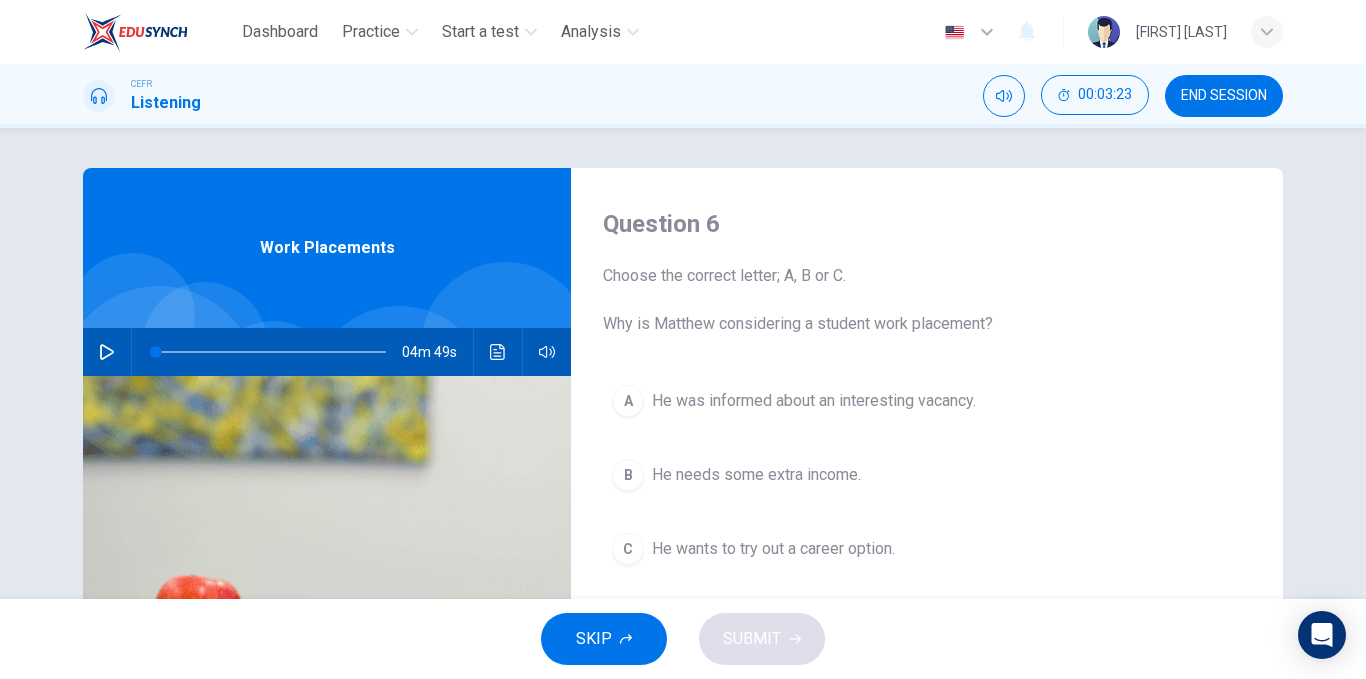 click at bounding box center (107, 352) 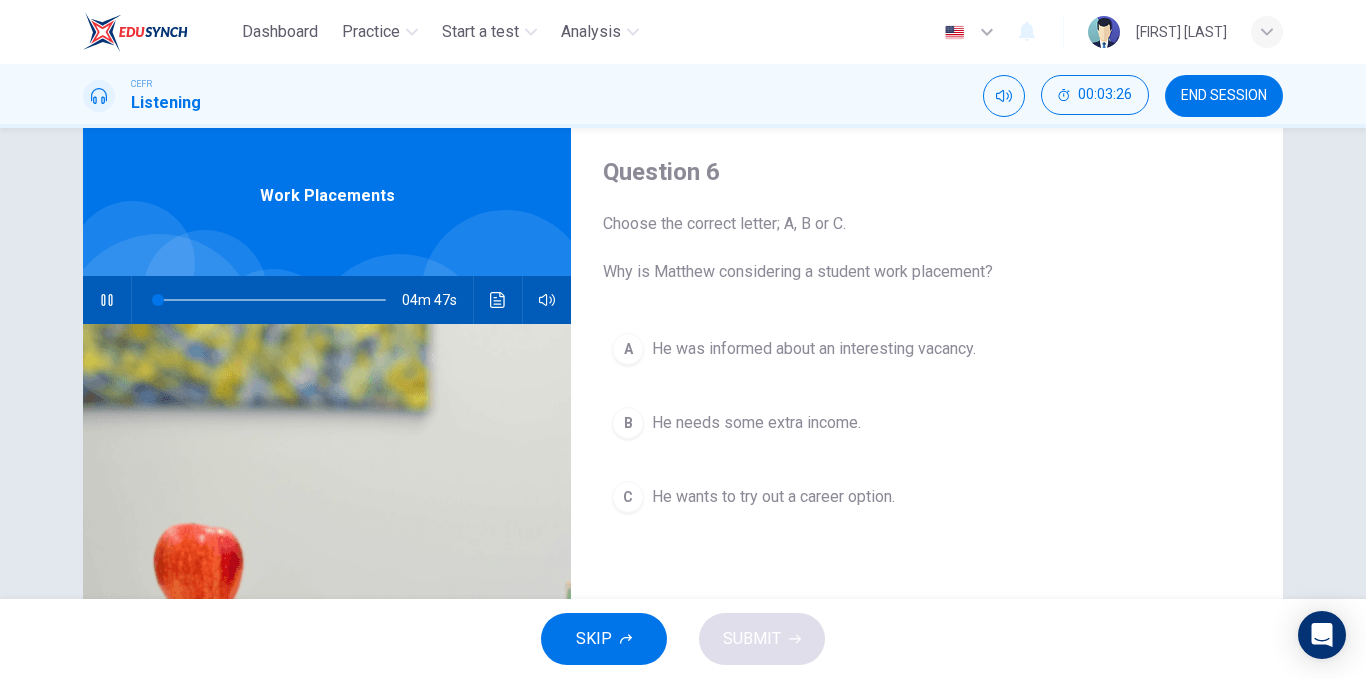 scroll, scrollTop: 48, scrollLeft: 0, axis: vertical 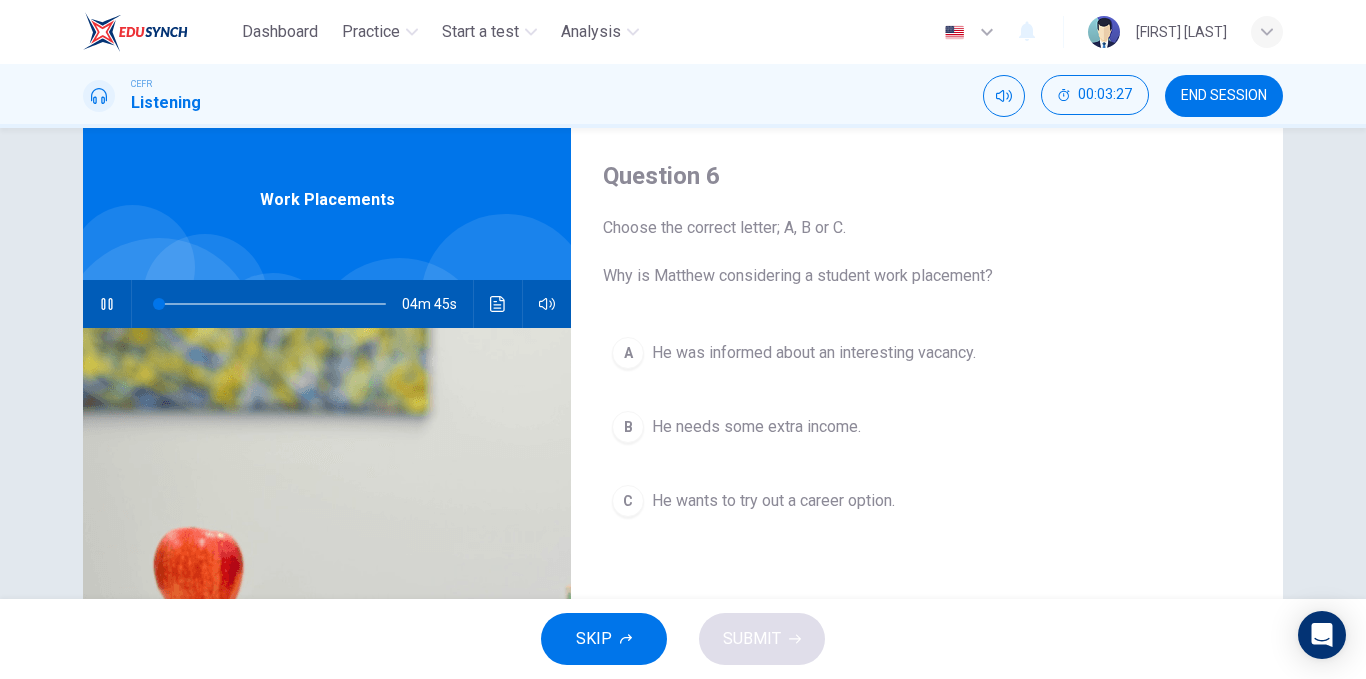 type 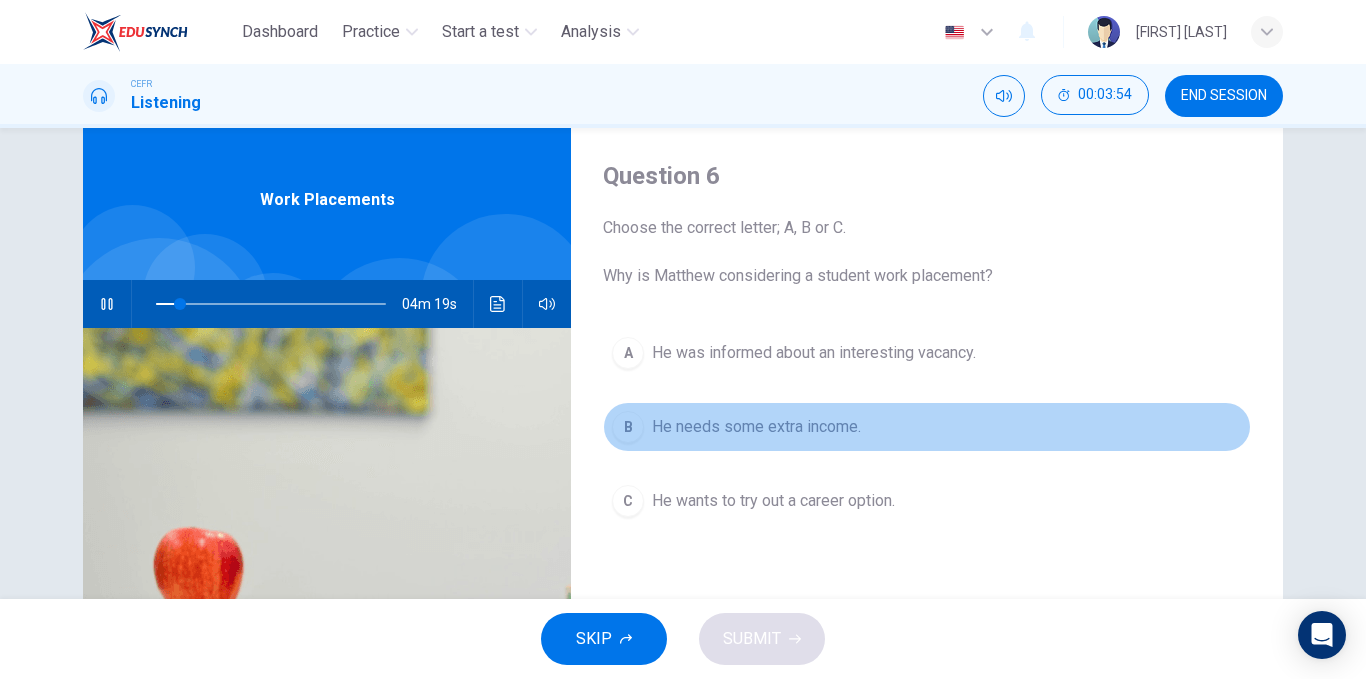 click on "B" at bounding box center (628, 353) 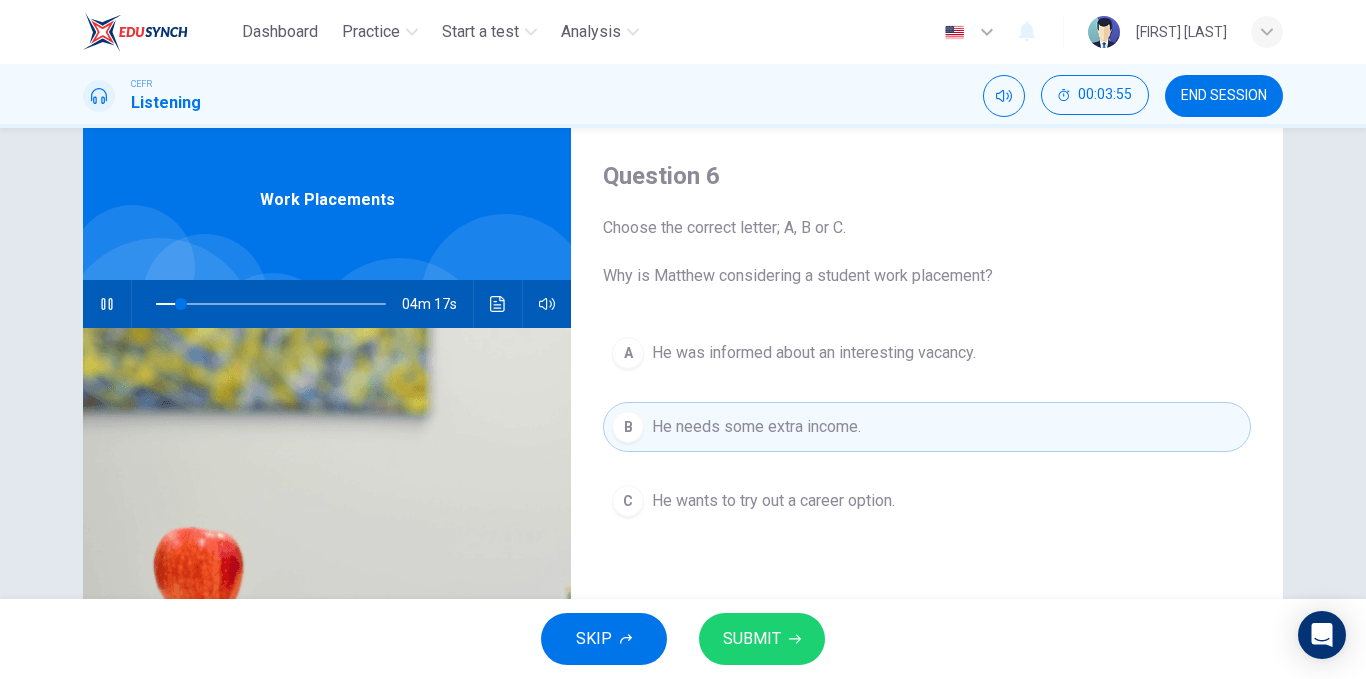 click on "SUBMIT" at bounding box center [752, 639] 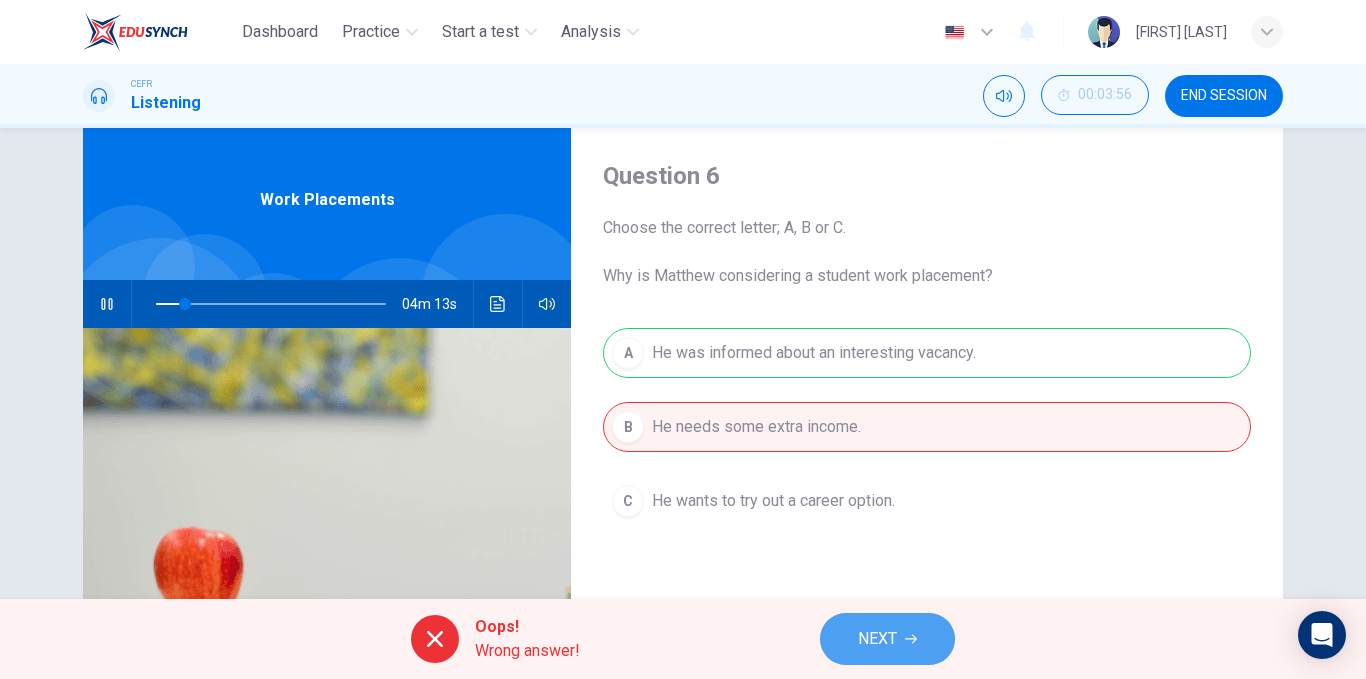 click on "NEXT" at bounding box center (877, 639) 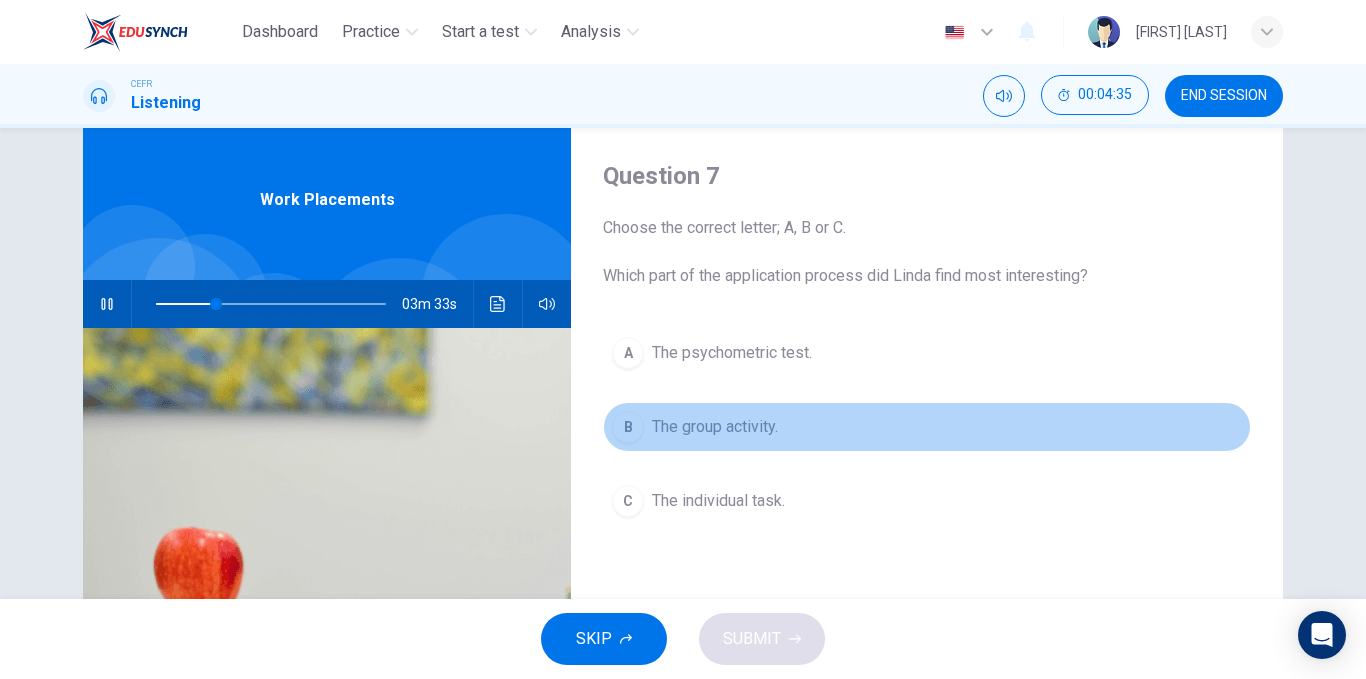 click on "The group activity." at bounding box center (732, 353) 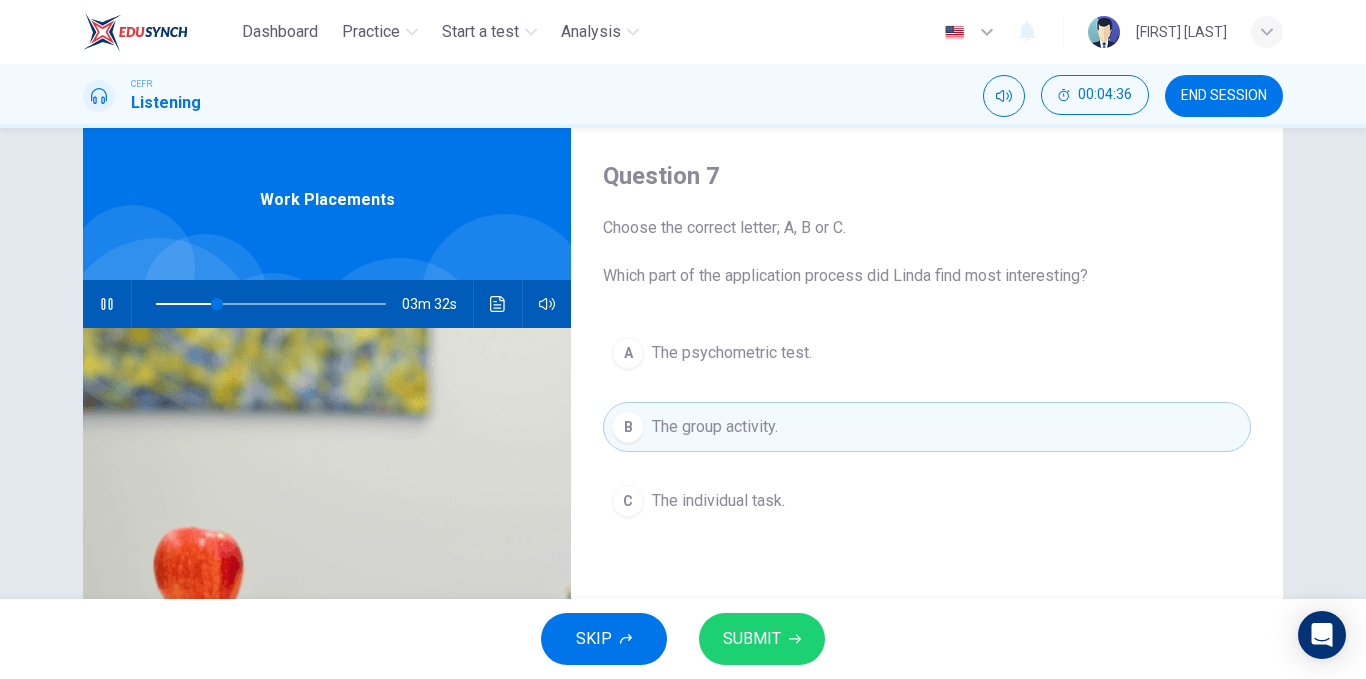 click on "SUBMIT" at bounding box center (752, 639) 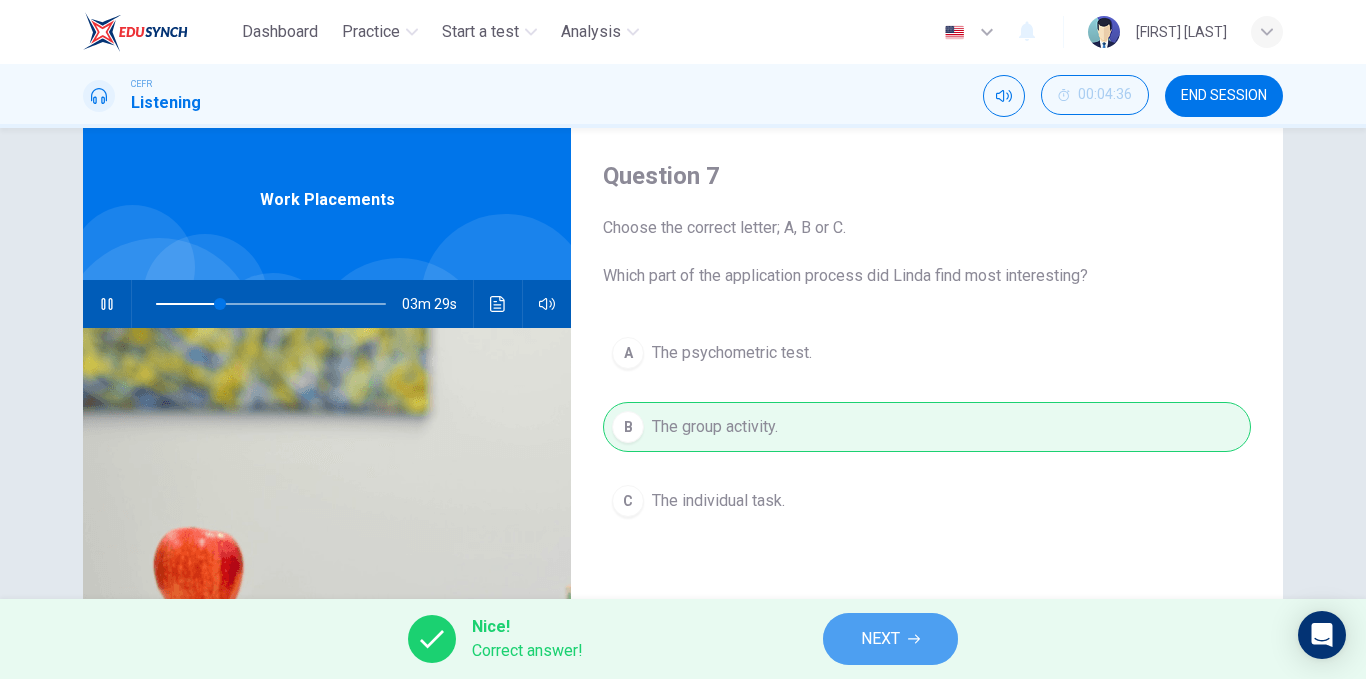 click on "NEXT" at bounding box center (890, 639) 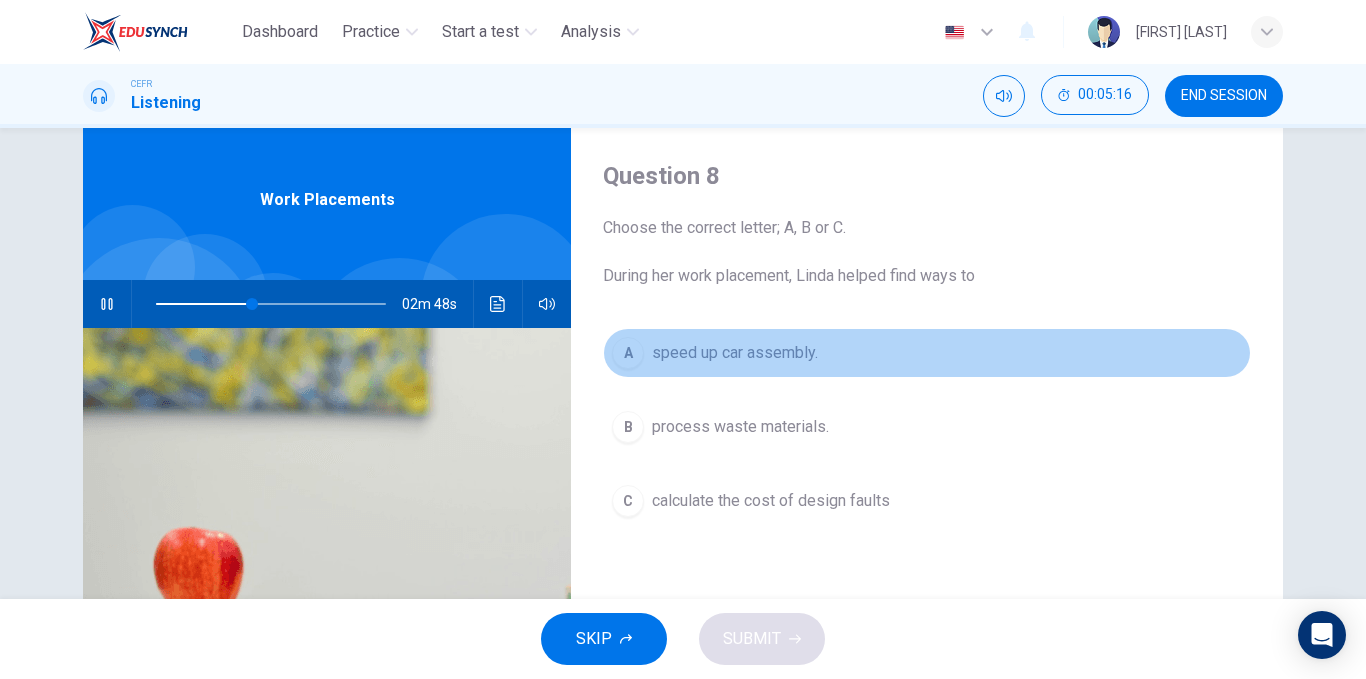 click on "A" at bounding box center (628, 353) 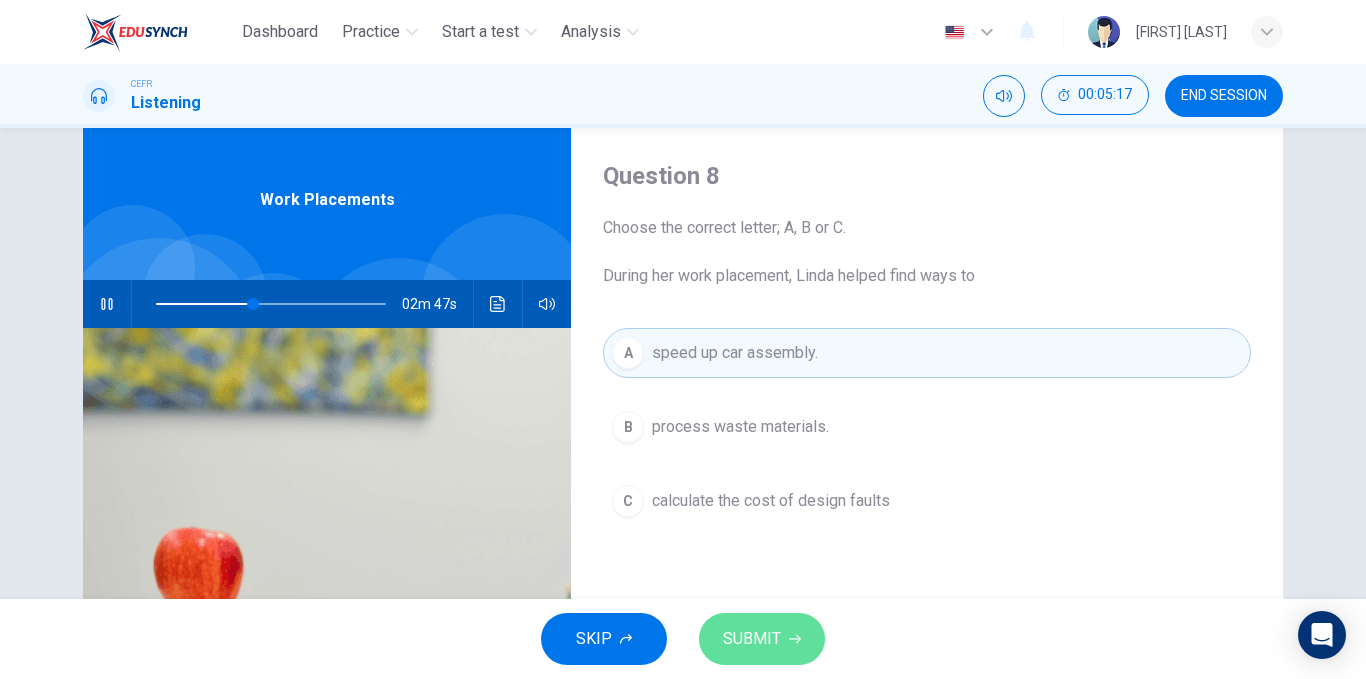 click on "SUBMIT" at bounding box center [752, 639] 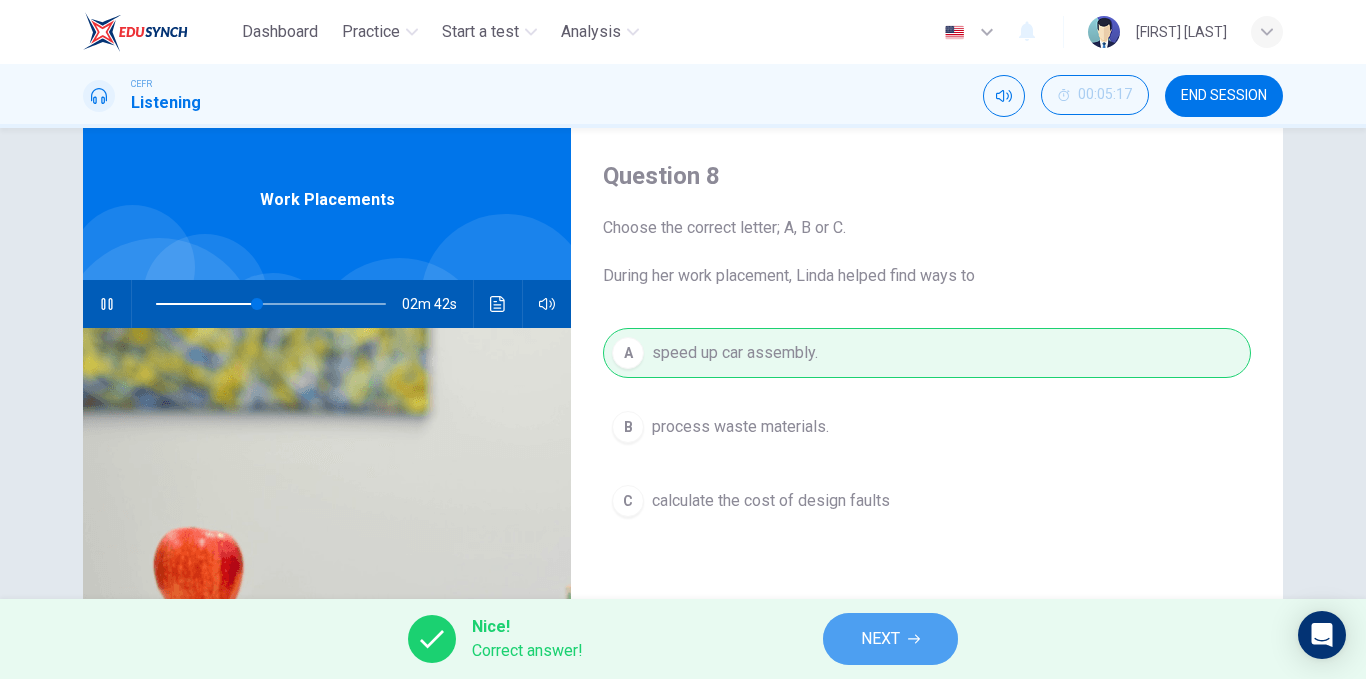 click on "NEXT" at bounding box center (890, 639) 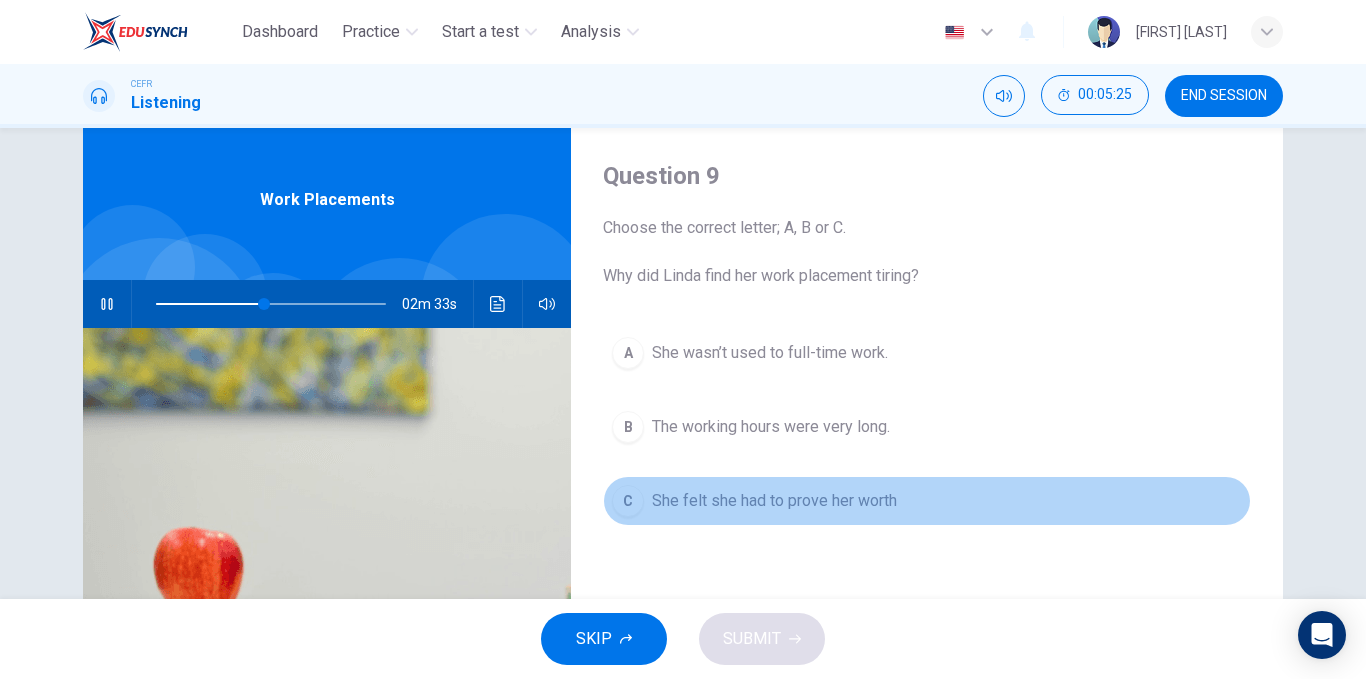 click on "C" at bounding box center [628, 353] 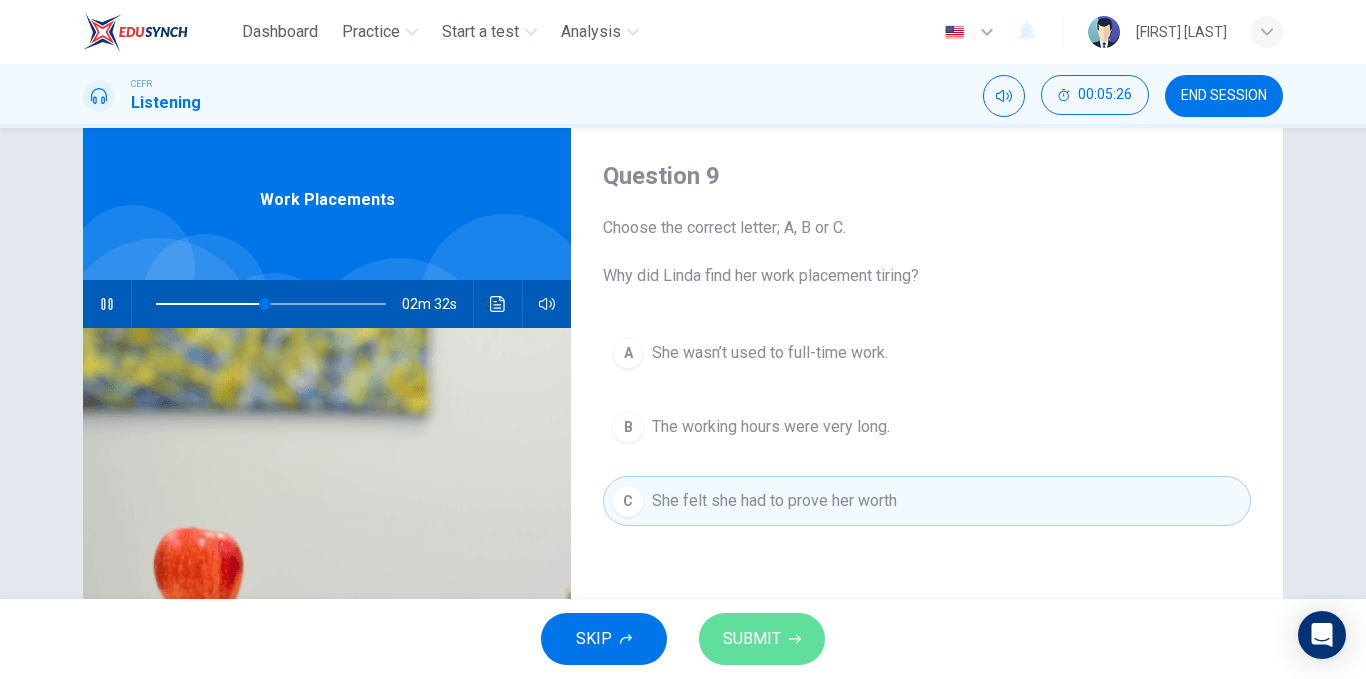 click on "SUBMIT" at bounding box center (752, 639) 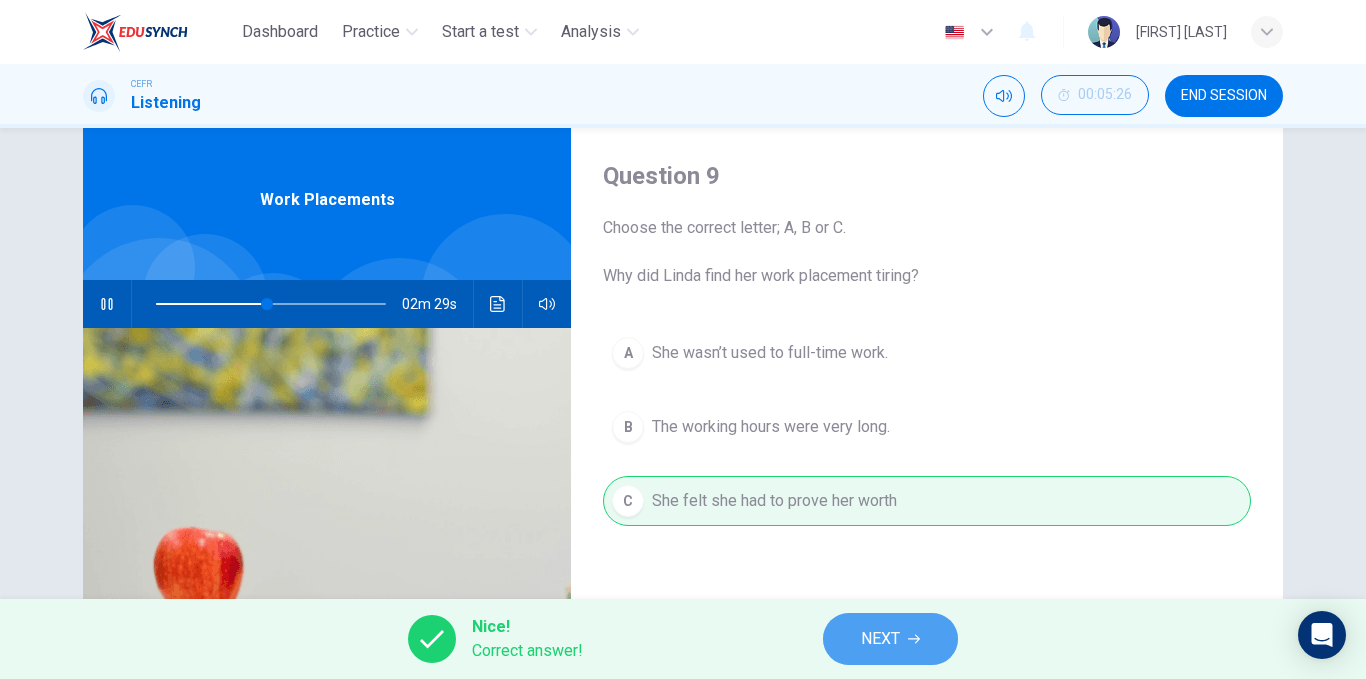 click on "NEXT" at bounding box center (880, 639) 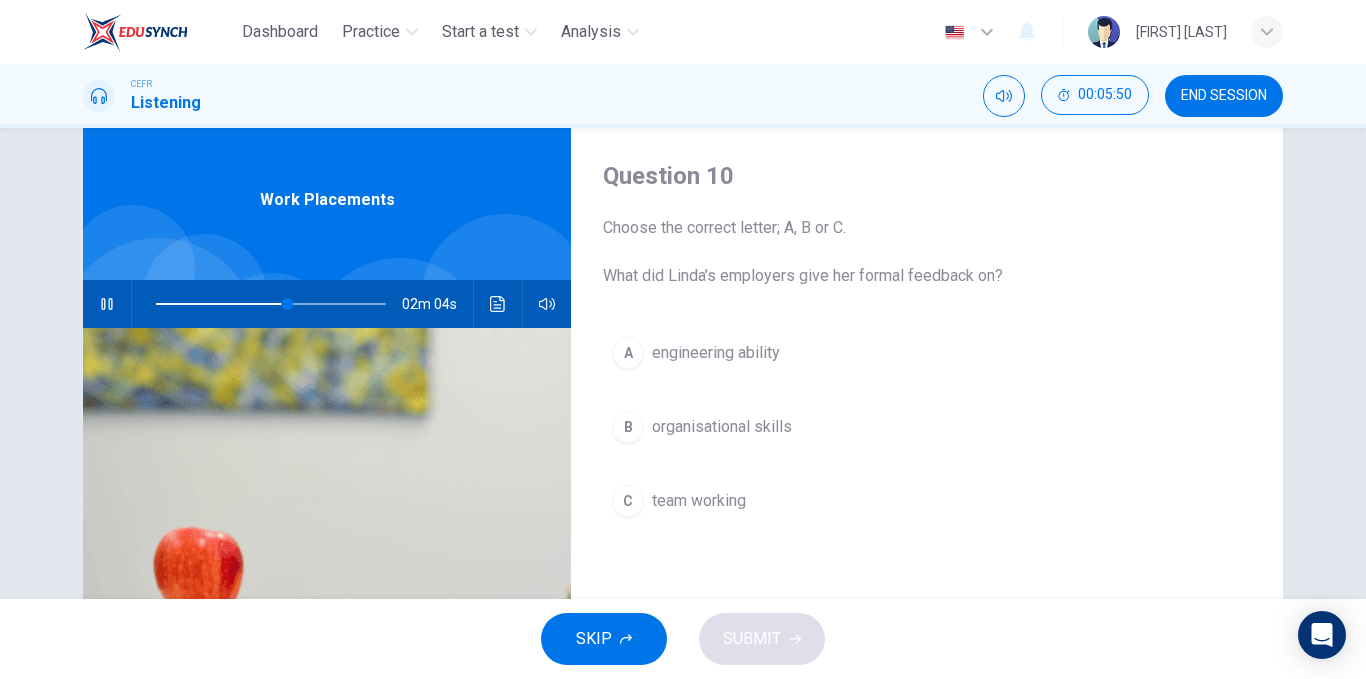 click on "B" at bounding box center [628, 353] 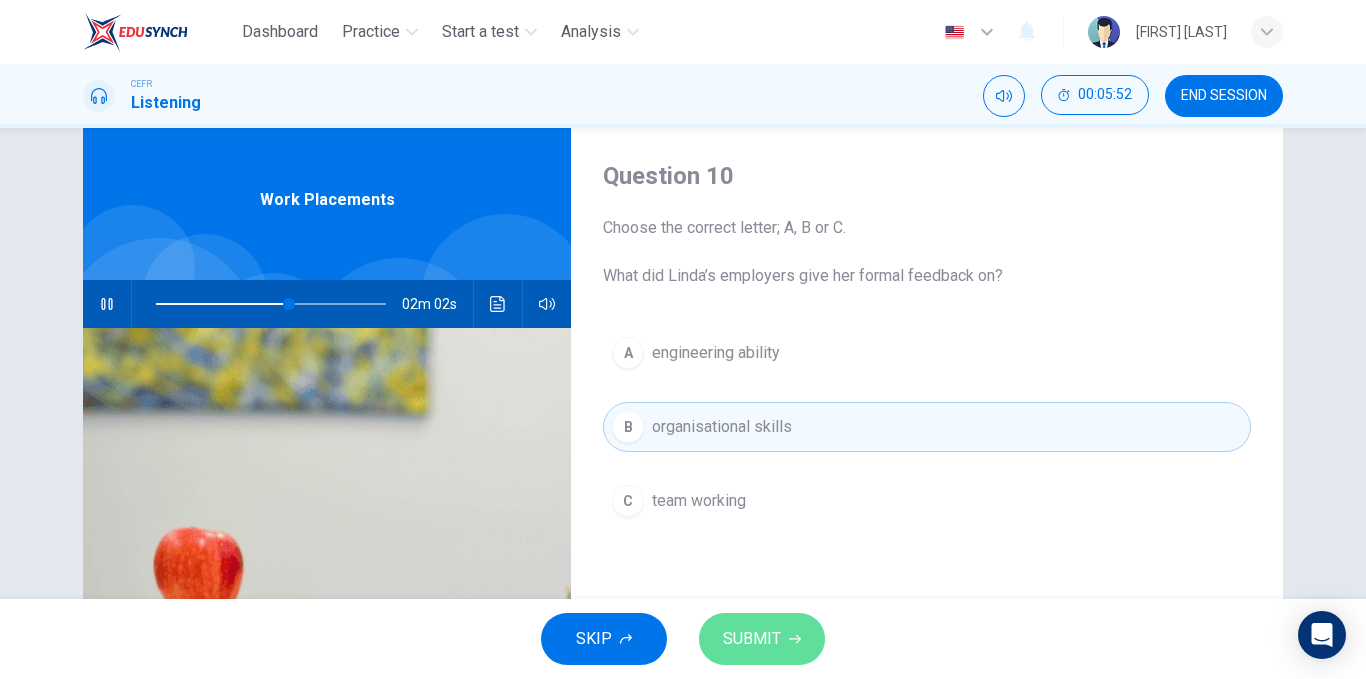 click on "SUBMIT" at bounding box center (752, 639) 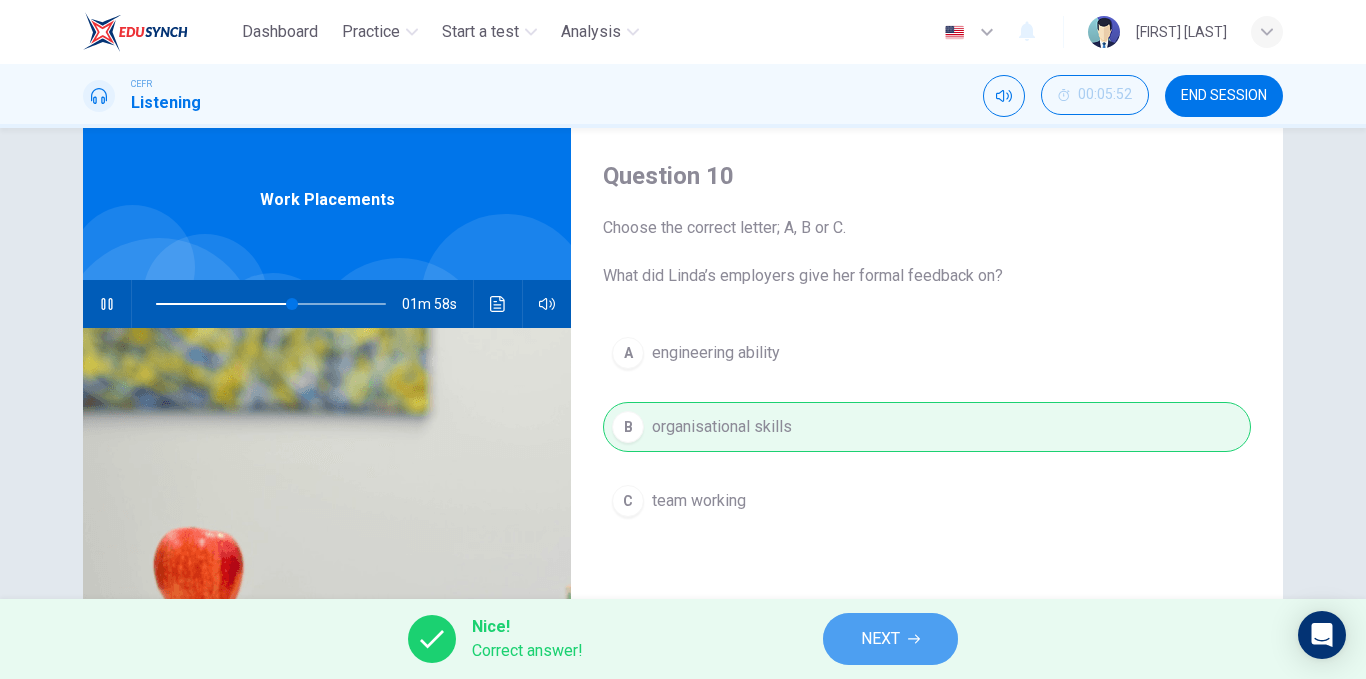 click at bounding box center [914, 639] 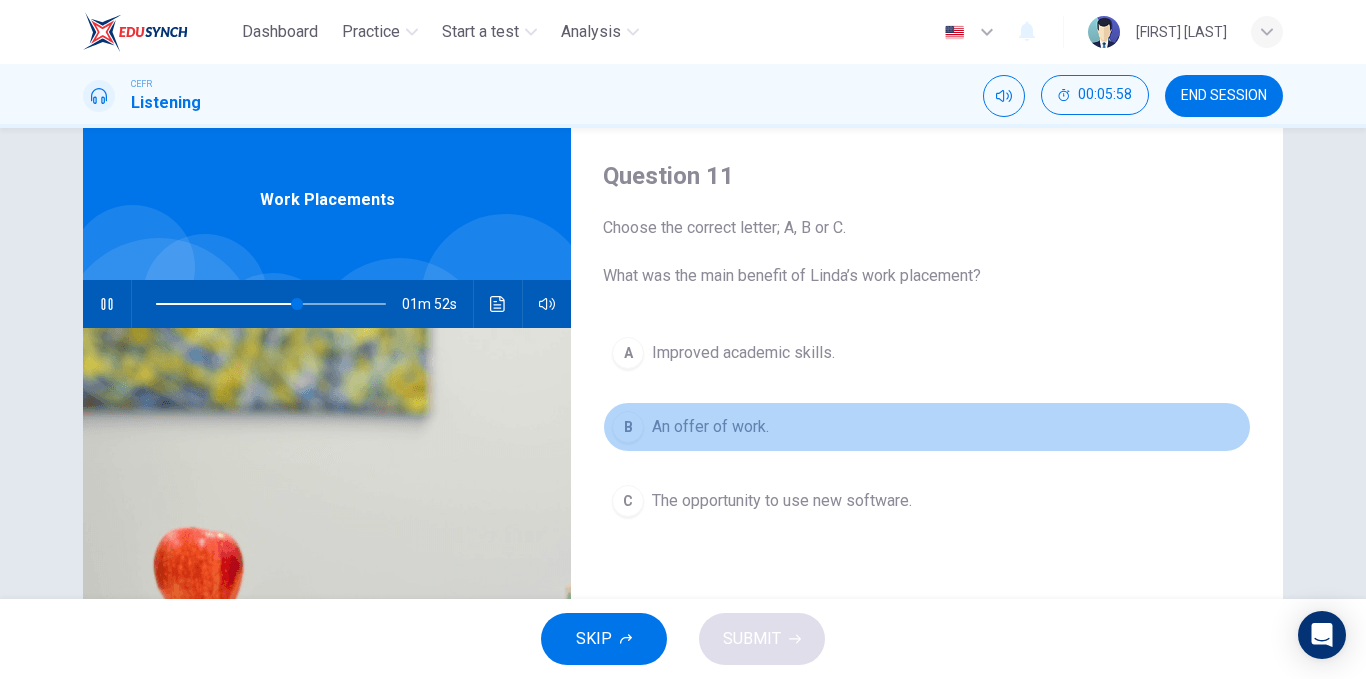 click on "B" at bounding box center [628, 353] 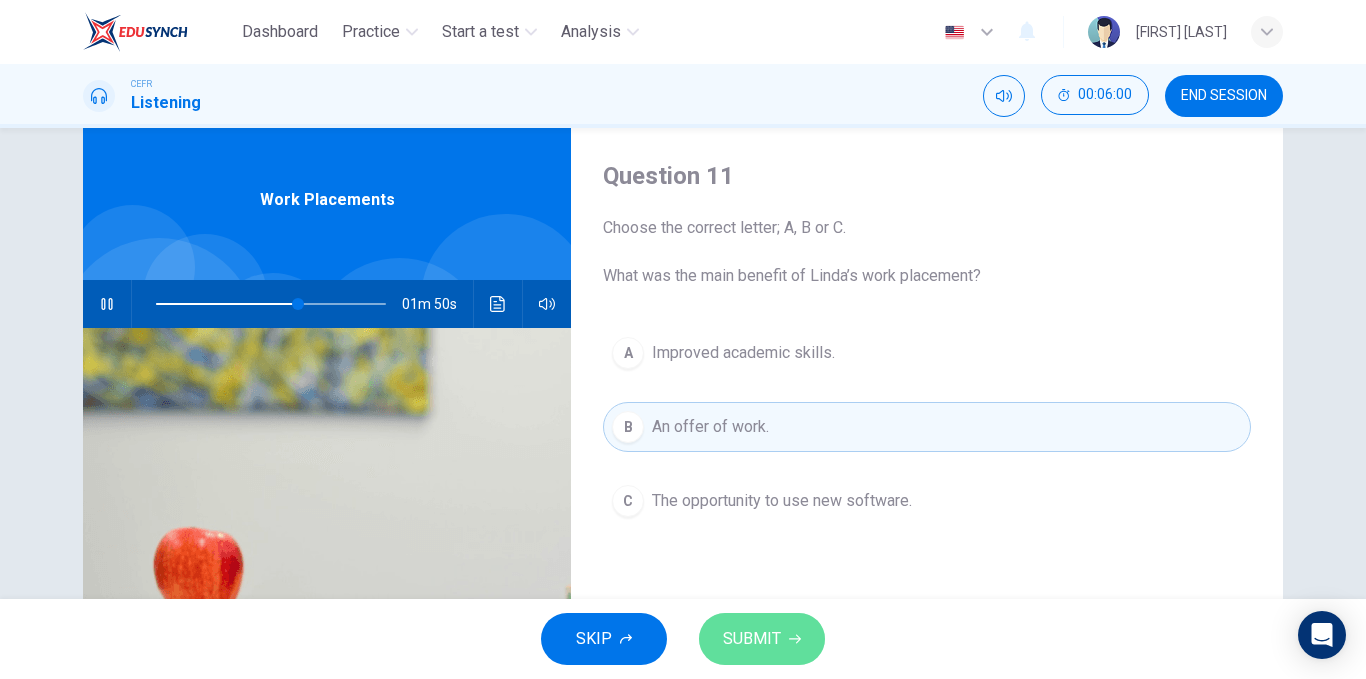 click at bounding box center (795, 639) 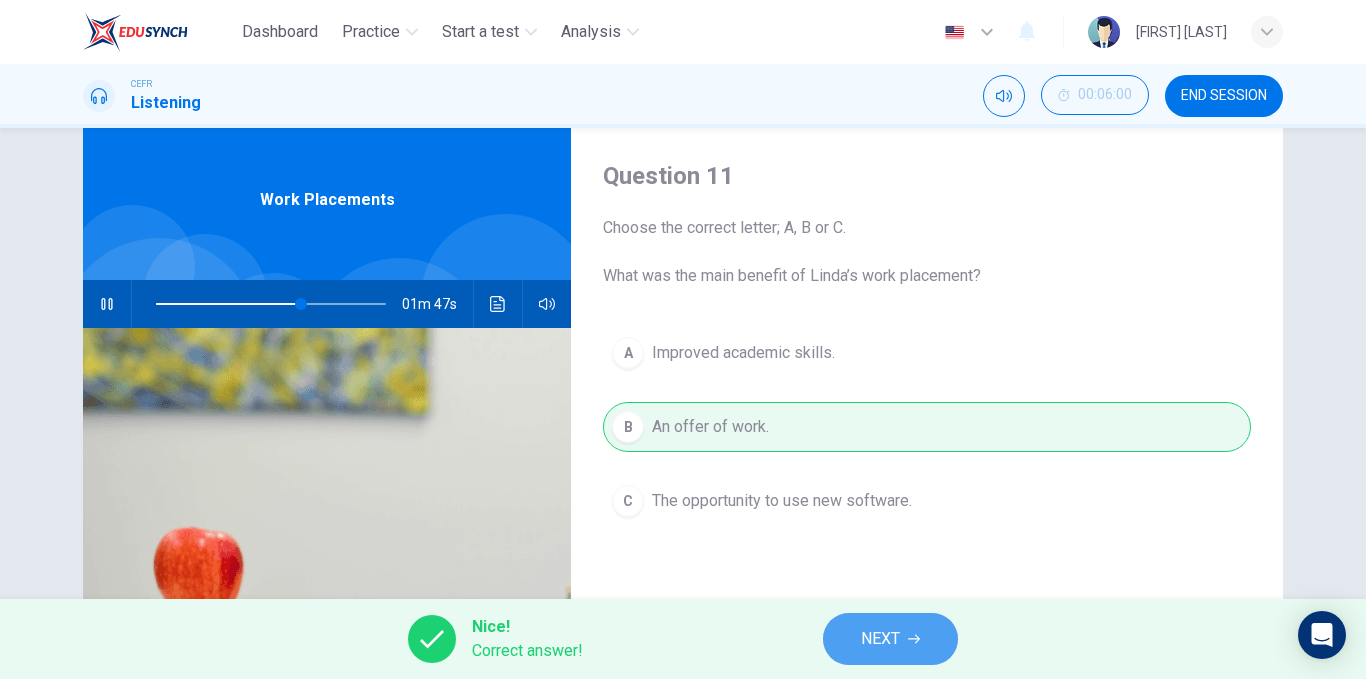 click on "NEXT" at bounding box center (880, 639) 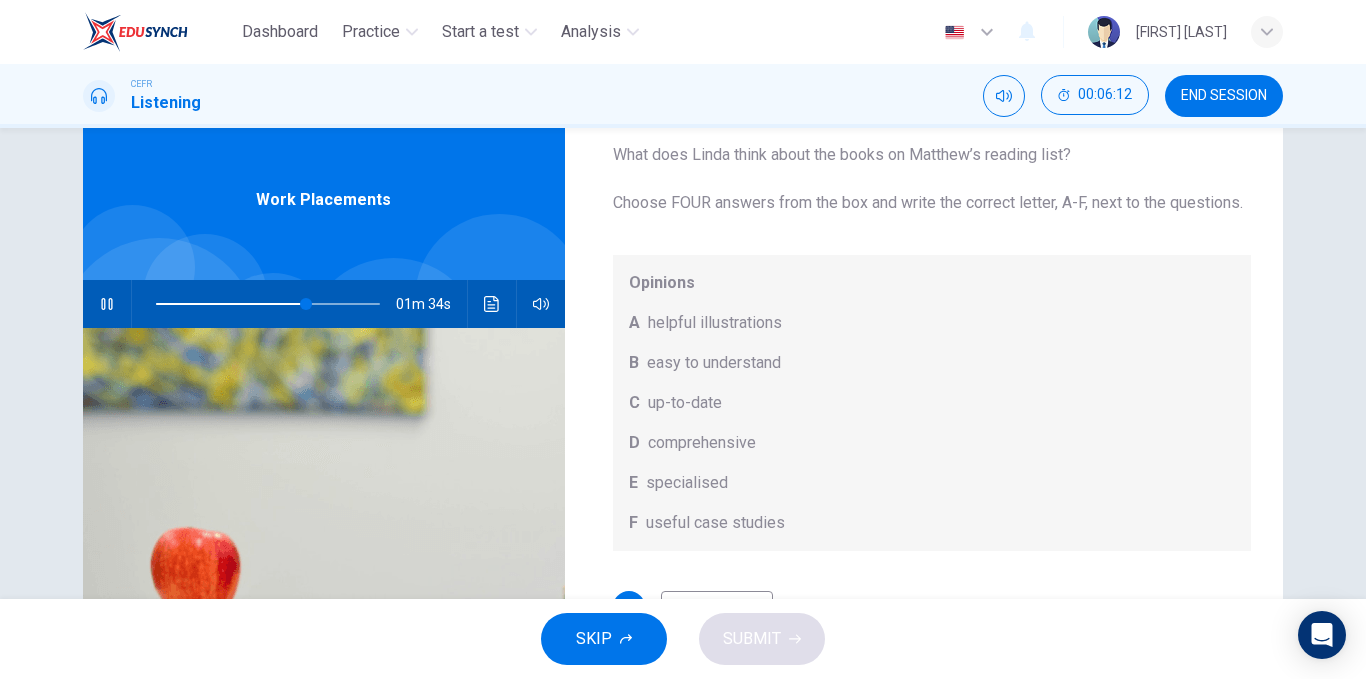 scroll, scrollTop: 113, scrollLeft: 0, axis: vertical 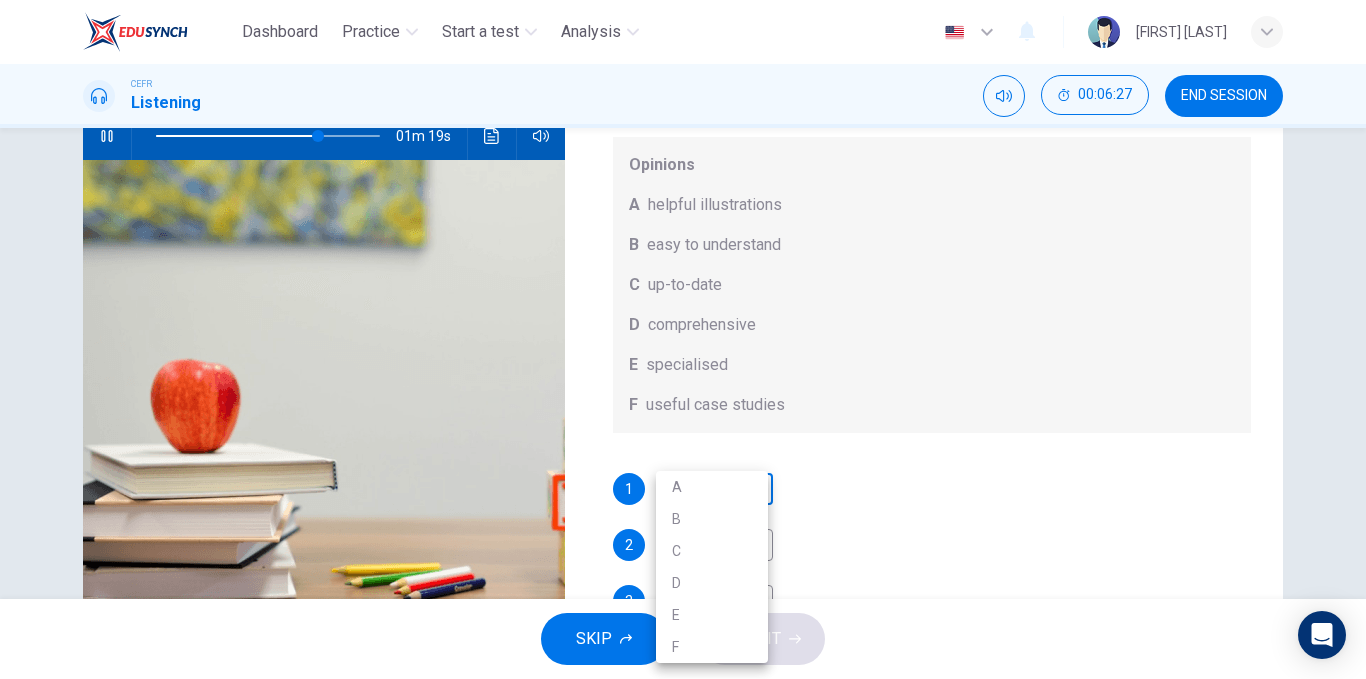 click on "Dashboard Practice Start a test Analysis English en ​ QISTINA DALILA BINTI HALISAFAZLY CEFR Listening 00:06:27 END SESSION Question 12 What does Linda think about the books on Matthew’s reading list? Choose FOUR answers from the box and write the correct letter, A-F, next to the questions.
Opinions A helpful illustrations B easy to understand C up-to-date D comprehensive E specialised F useful case studies 1 ​ ​ 2 ​ ​ 3 ​ ​ 4 ​ ​ Work Placements 01m 19s SKIP SUBMIT EduSynch - Online Language Proficiency Testing
Dashboard Practice Start a test Analysis Notifications © Copyright  2025 A B C D E F" at bounding box center [683, 339] 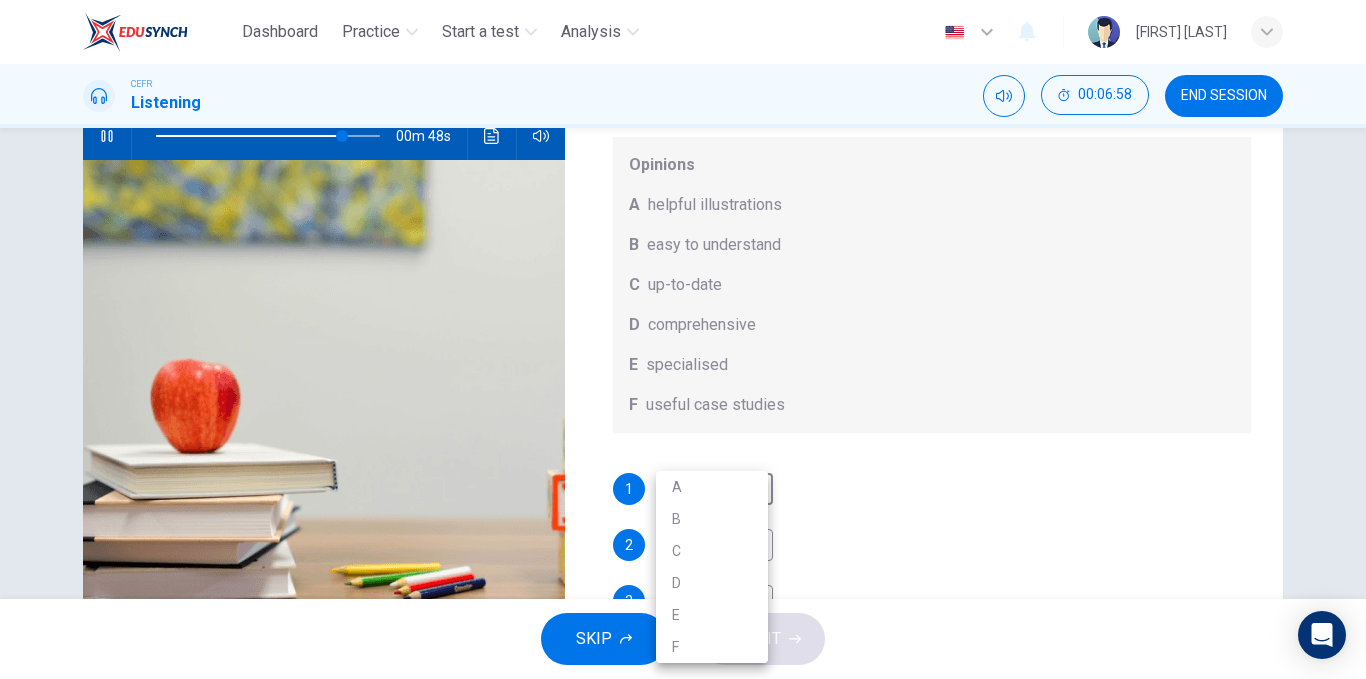 click at bounding box center (683, 339) 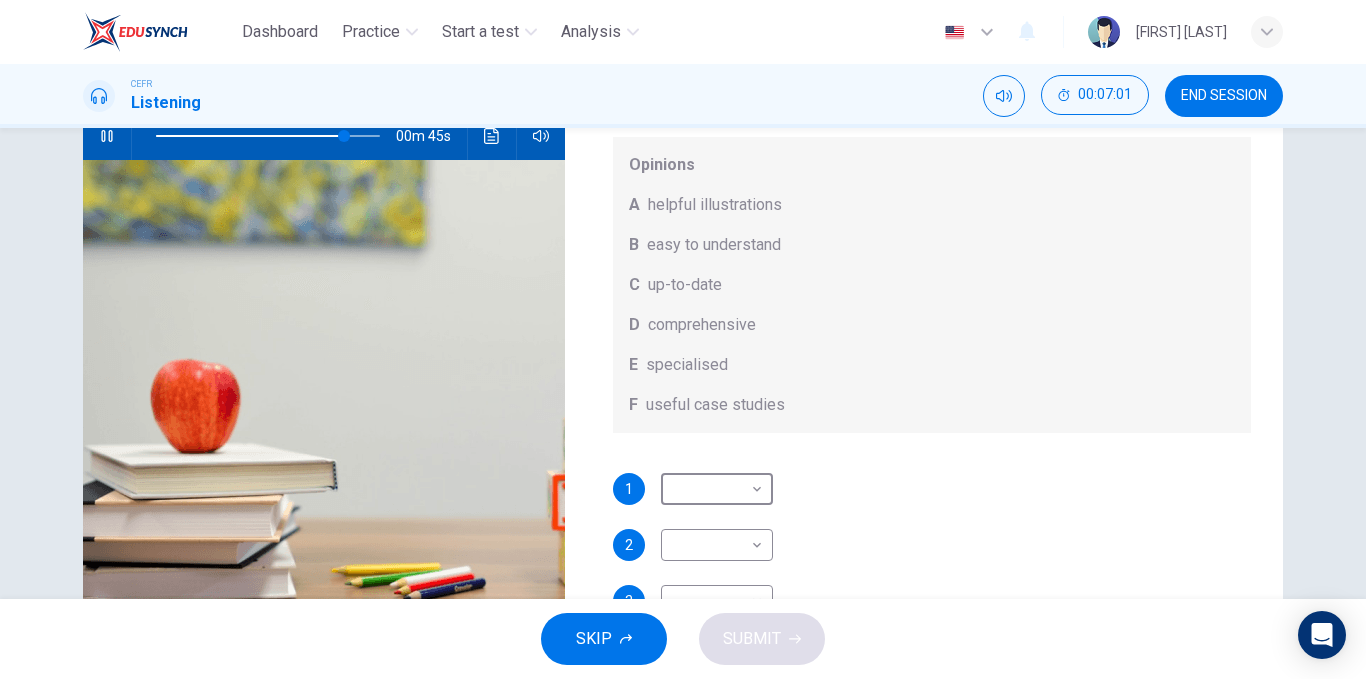 scroll, scrollTop: 0, scrollLeft: 0, axis: both 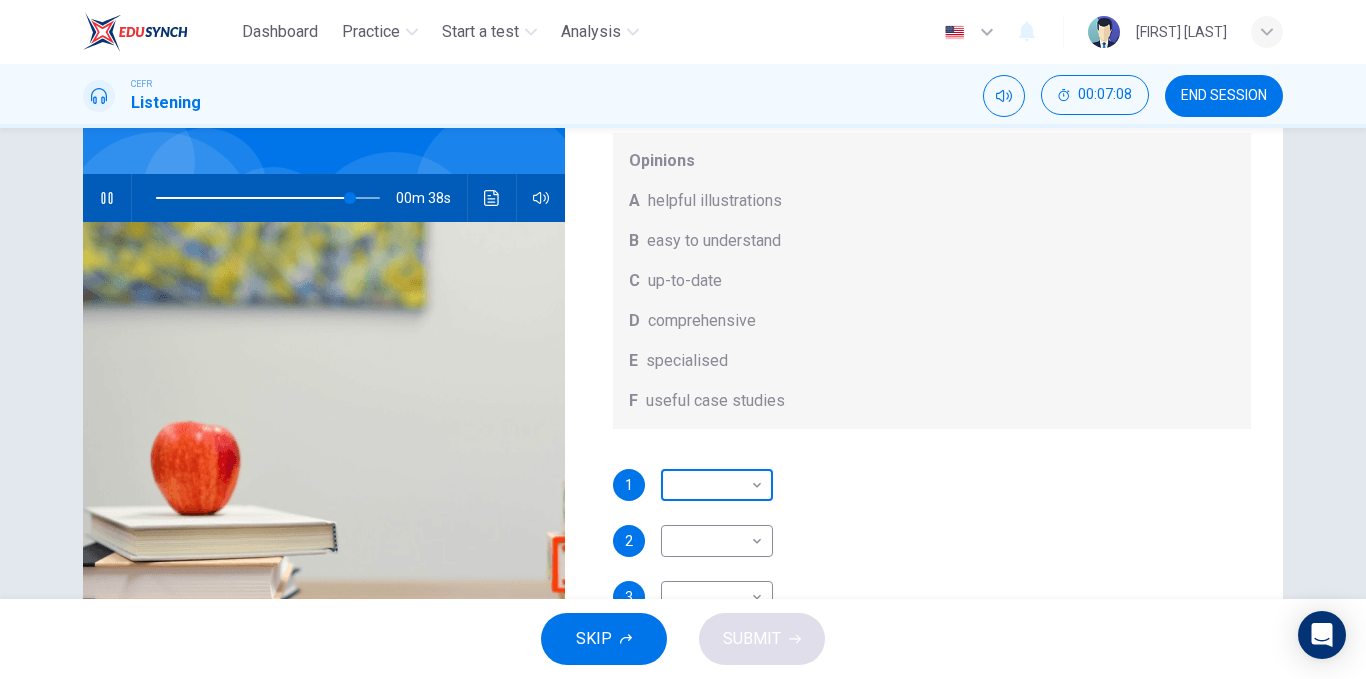 click on "Dashboard Practice Start a test Analysis English en ​ QISTINA DALILA BINTI HALISAFAZLY CEFR Listening 00:07:08 END SESSION Question 12 What does Linda think about the books on Matthew’s reading list? Choose FOUR answers from the box and write the correct letter, A-F, next to the questions.
Opinions A helpful illustrations B easy to understand C up-to-date D comprehensive E specialised F useful case studies 1 ​ ​ 2 ​ ​ 3 ​ ​ 4 ​ ​ Work Placements 00m 38s SKIP SUBMIT EduSynch - Online Language Proficiency Testing
Dashboard Practice Start a test Analysis Notifications © Copyright  2025" at bounding box center [683, 339] 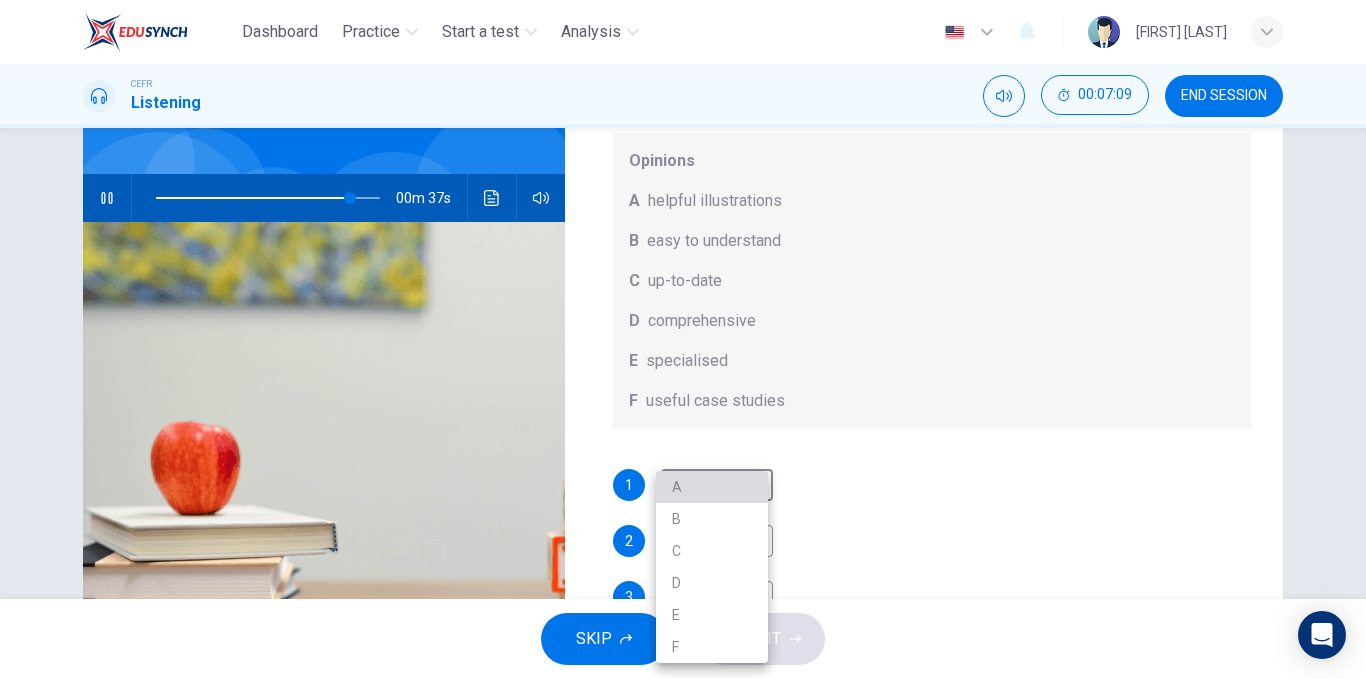 click on "A" at bounding box center (712, 487) 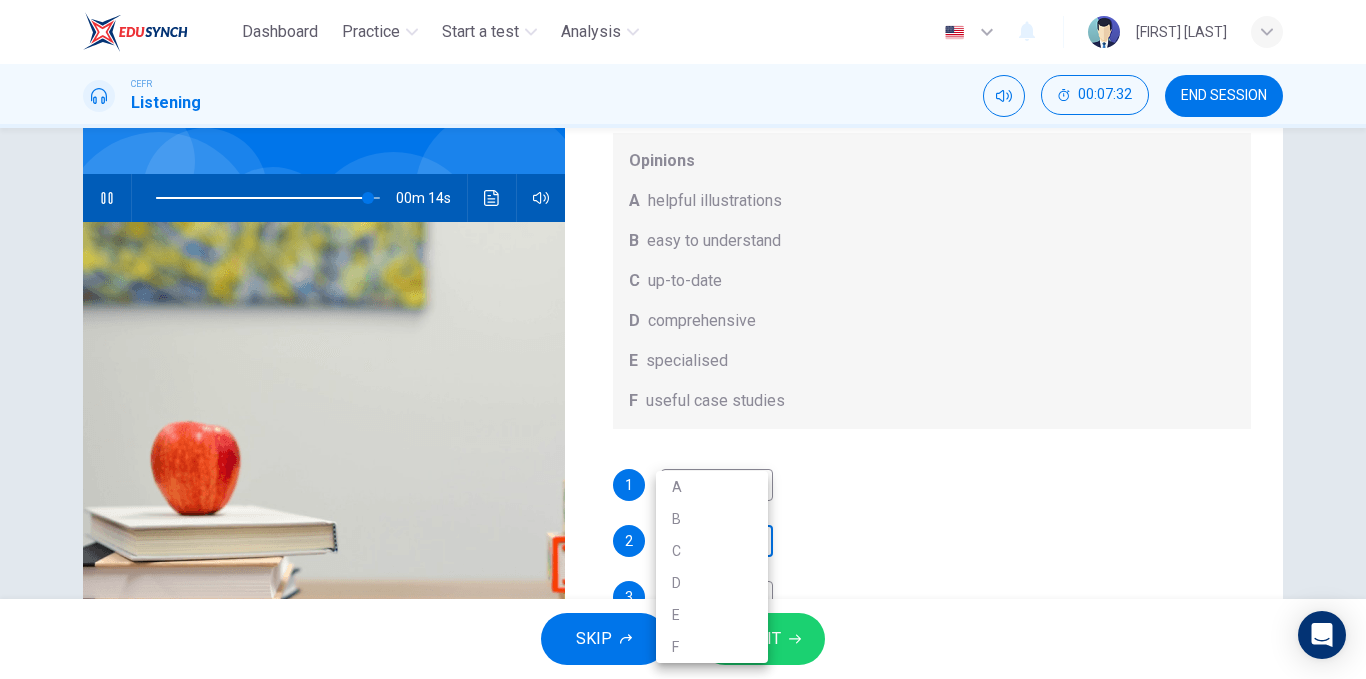 click on "Dashboard Practice Start a test Analysis English en ​ QISTINA DALILA BINTI HALISAFAZLY CEFR Listening 00:07:32 END SESSION Question 12 What does Linda think about the books on Matthew’s reading list? Choose FOUR answers from the box and write the correct letter, A-F, next to the questions.
Opinions A helpful illustrations B easy to understand C up-to-date D comprehensive E specialised F useful case studies 1 A A ​ 2 ​ ​ 3 ​ ​ 4 ​ ​ Work Placements 00m 14s SKIP SUBMIT EduSynch - Online Language Proficiency Testing
Dashboard Practice Start a test Analysis Notifications © Copyright  2025 A B C D E F" at bounding box center [683, 339] 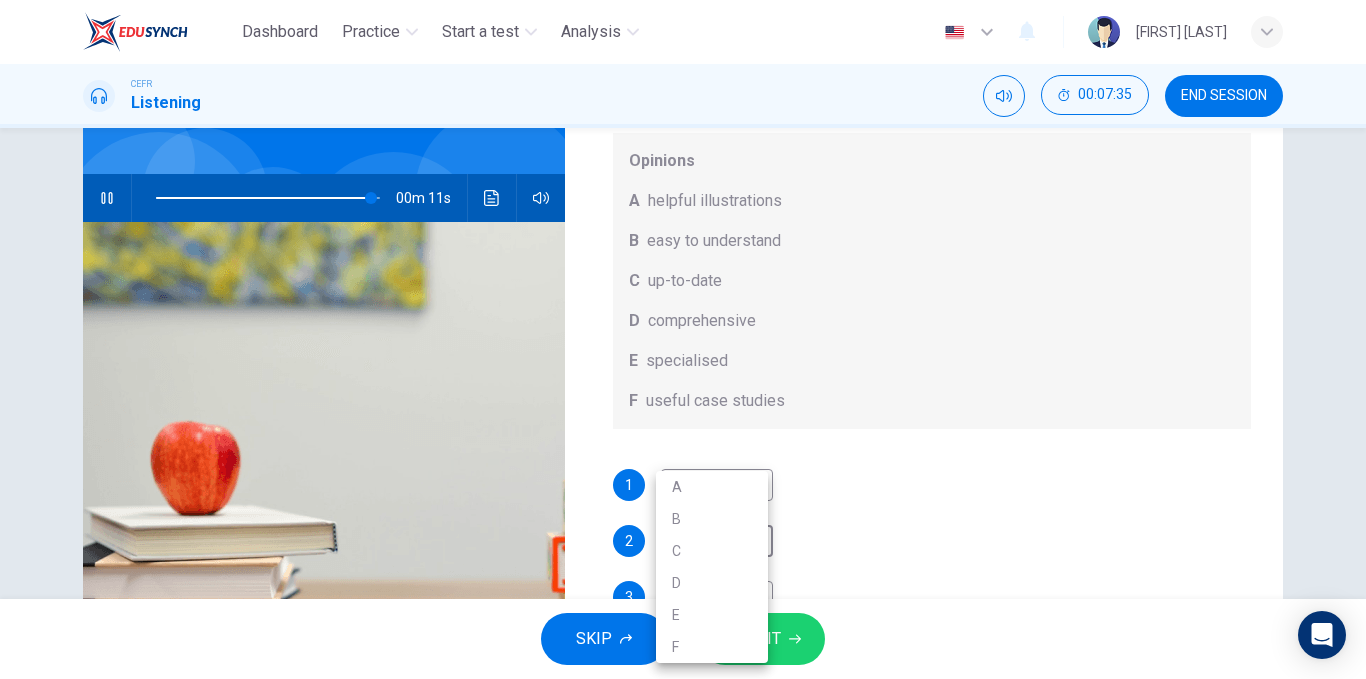 click on "C" at bounding box center (712, 551) 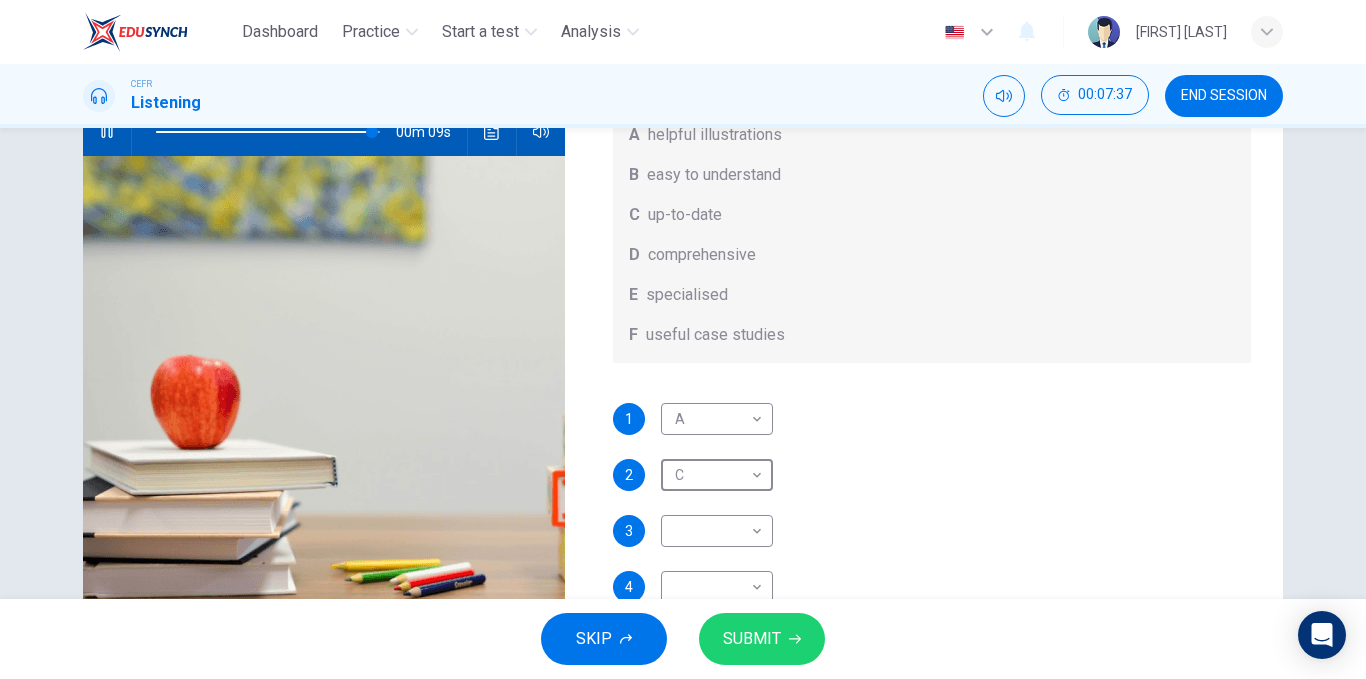 scroll, scrollTop: 221, scrollLeft: 0, axis: vertical 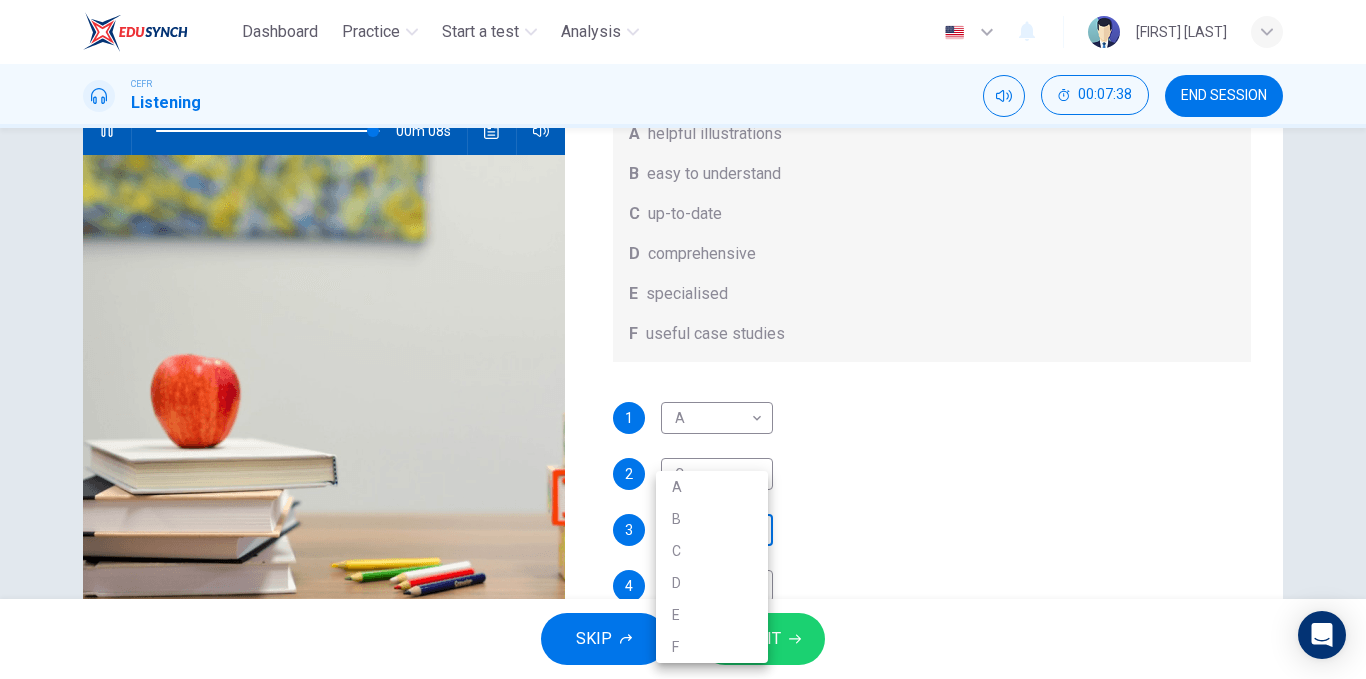 click on "Dashboard Practice Start a test Analysis English en ​ QISTINA DALILA BINTI HALISAFAZLY CEFR Listening 00:07:38 END SESSION Question 12 What does Linda think about the books on Matthew’s reading list? Choose FOUR answers from the box and write the correct letter, A-F, next to the questions.
Opinions A helpful illustrations B easy to understand C up-to-date D comprehensive E specialised F useful case studies 1 A A ​ 2 C C ​ 3 ​ ​ 4 ​ ​ Work Placements 00m 08s SKIP SUBMIT EduSynch - Online Language Proficiency Testing
Dashboard Practice Start a test Analysis Notifications © Copyright  2025 A B C D E F" at bounding box center (683, 339) 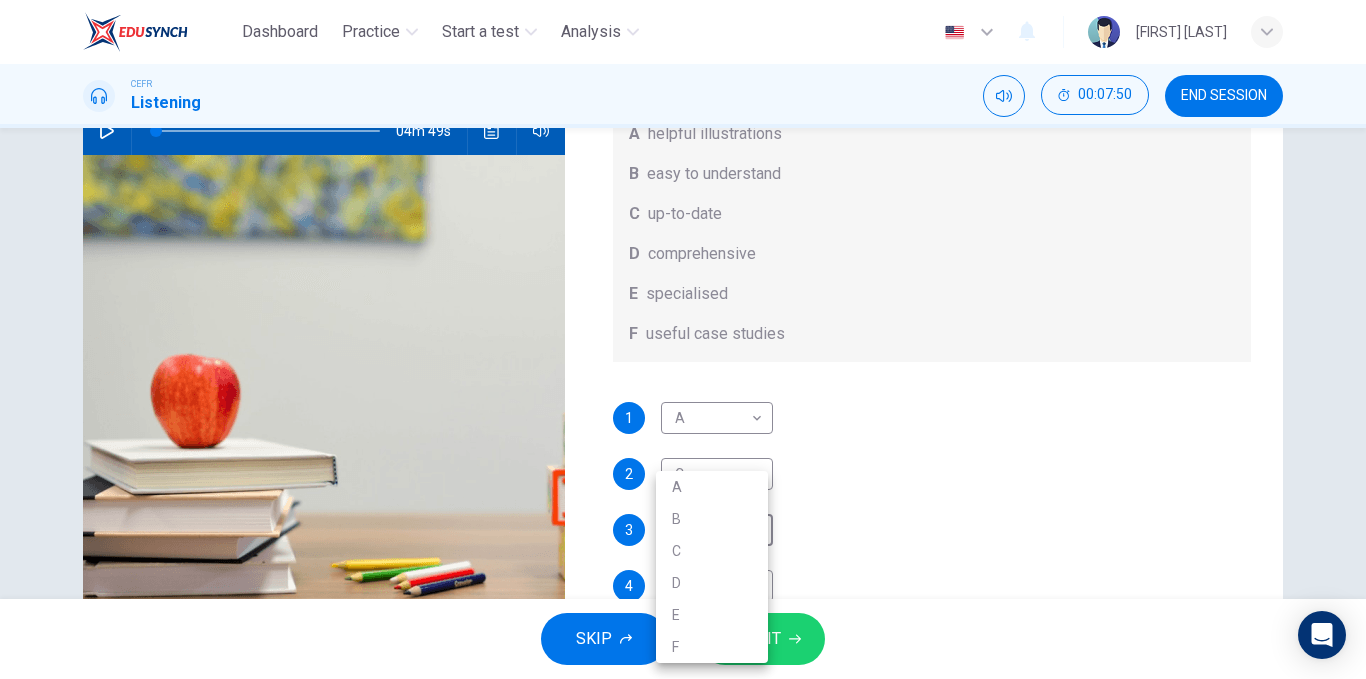 click at bounding box center [683, 339] 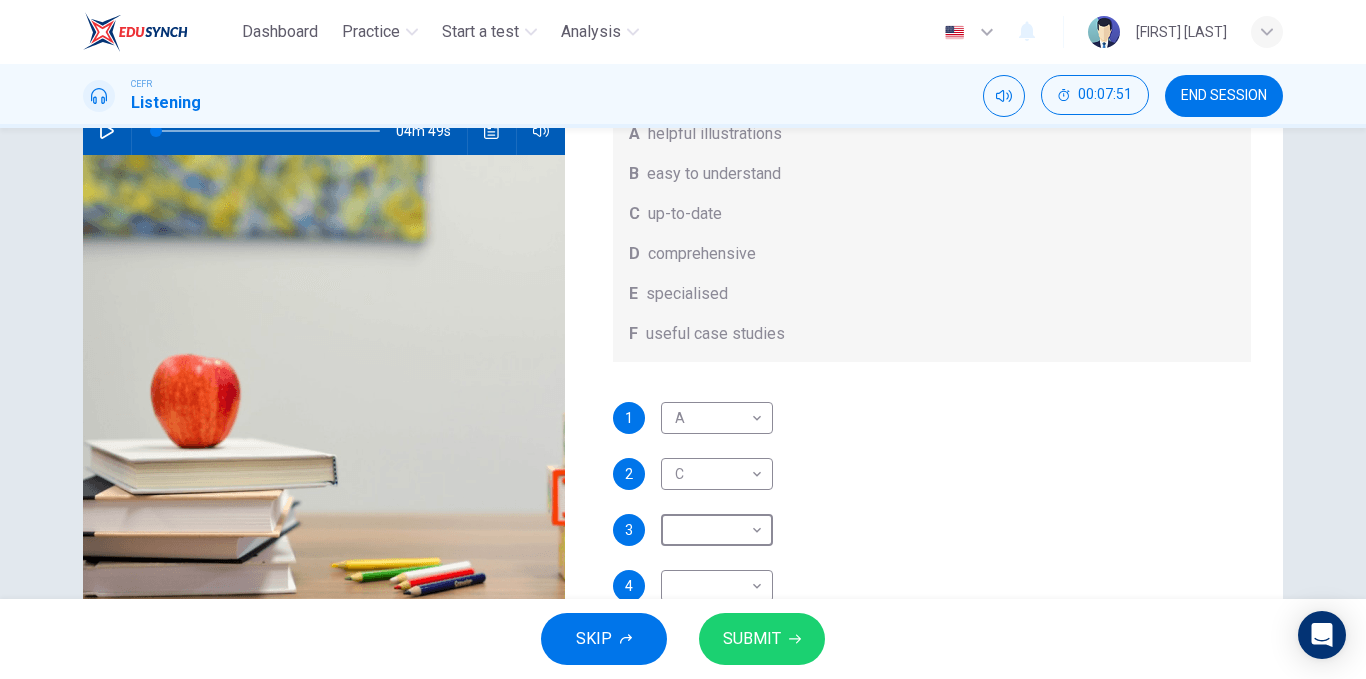 scroll, scrollTop: 88, scrollLeft: 0, axis: vertical 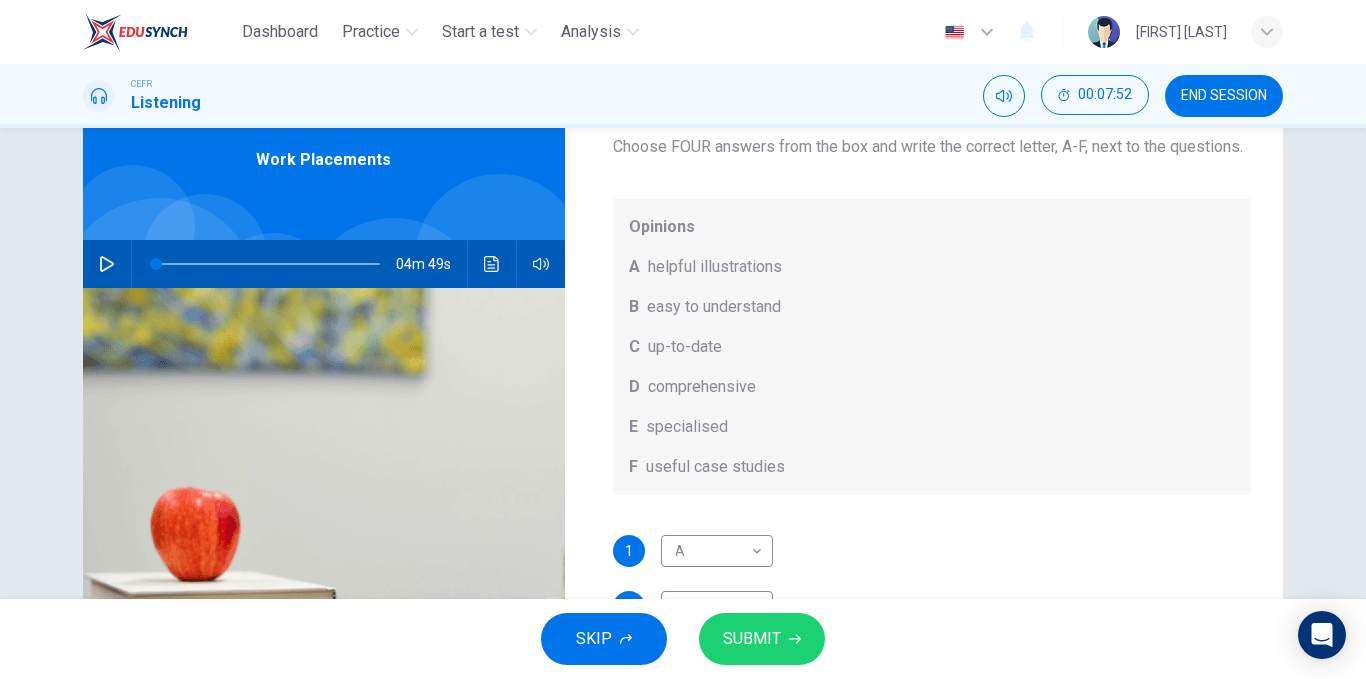 click at bounding box center [107, 264] 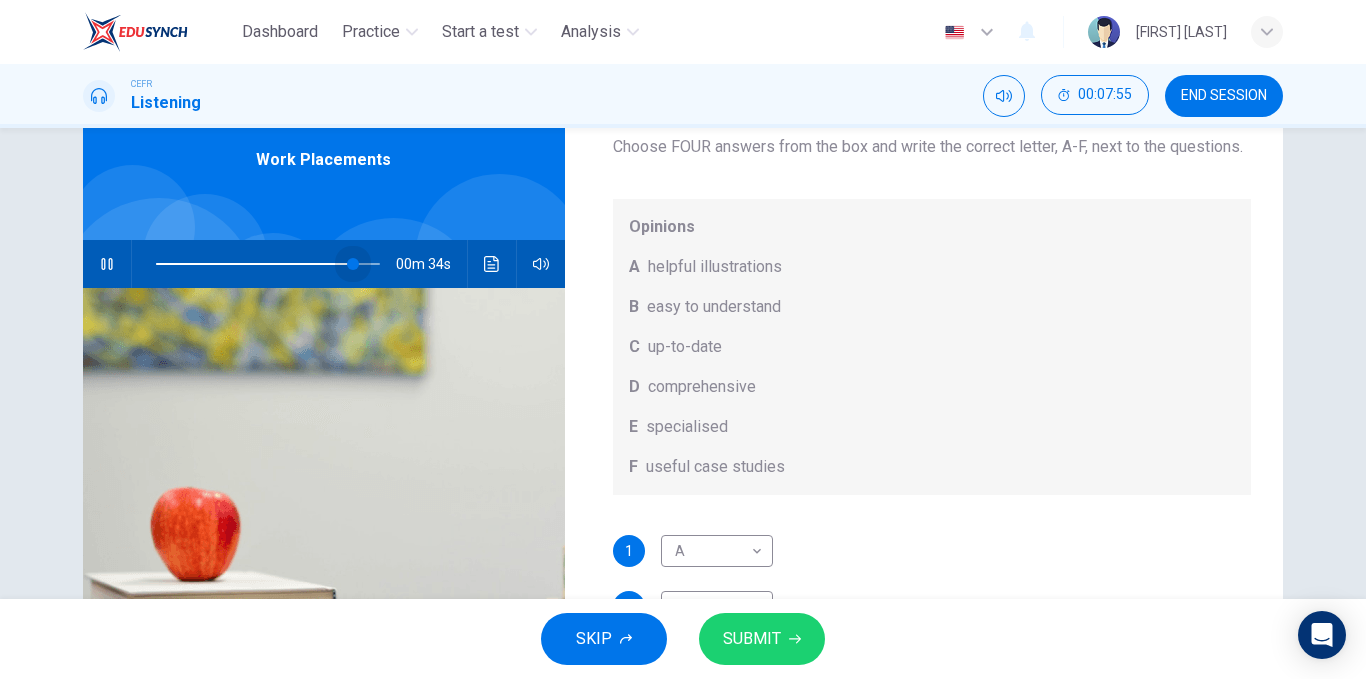 drag, startPoint x: 152, startPoint y: 262, endPoint x: 350, endPoint y: 269, distance: 198.1237 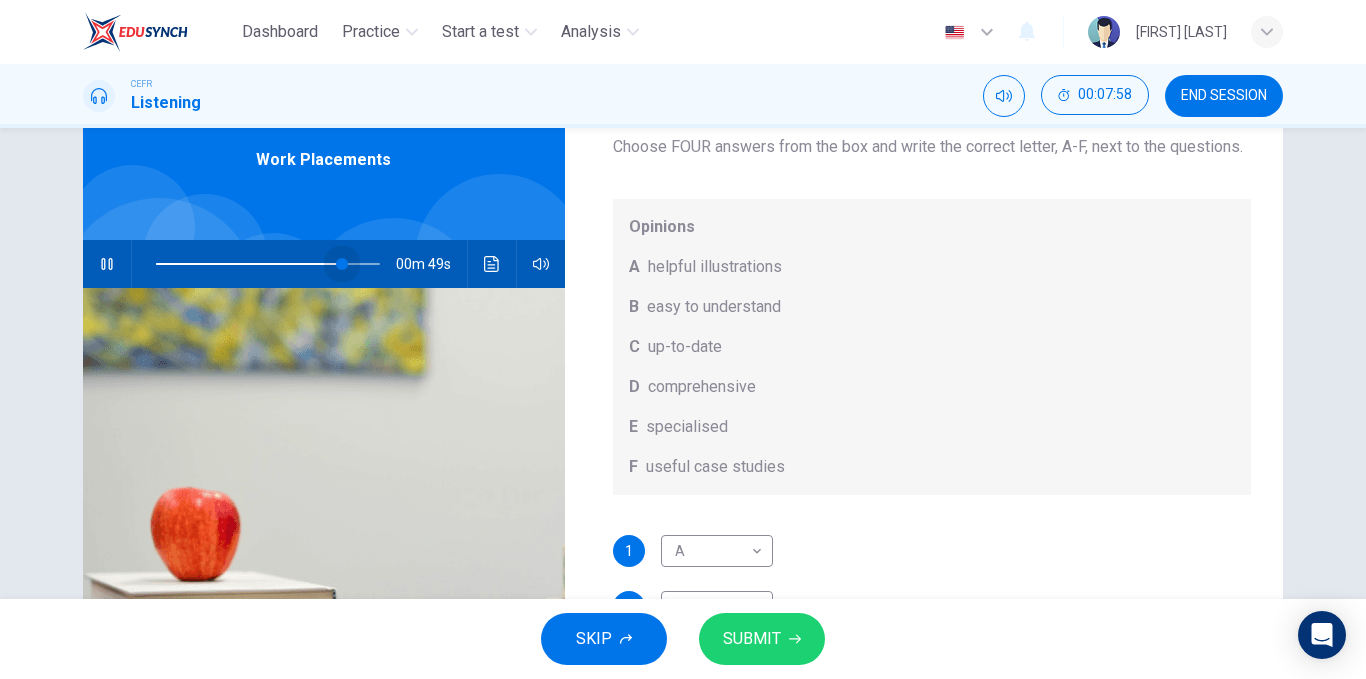 drag, startPoint x: 349, startPoint y: 267, endPoint x: 338, endPoint y: 267, distance: 11 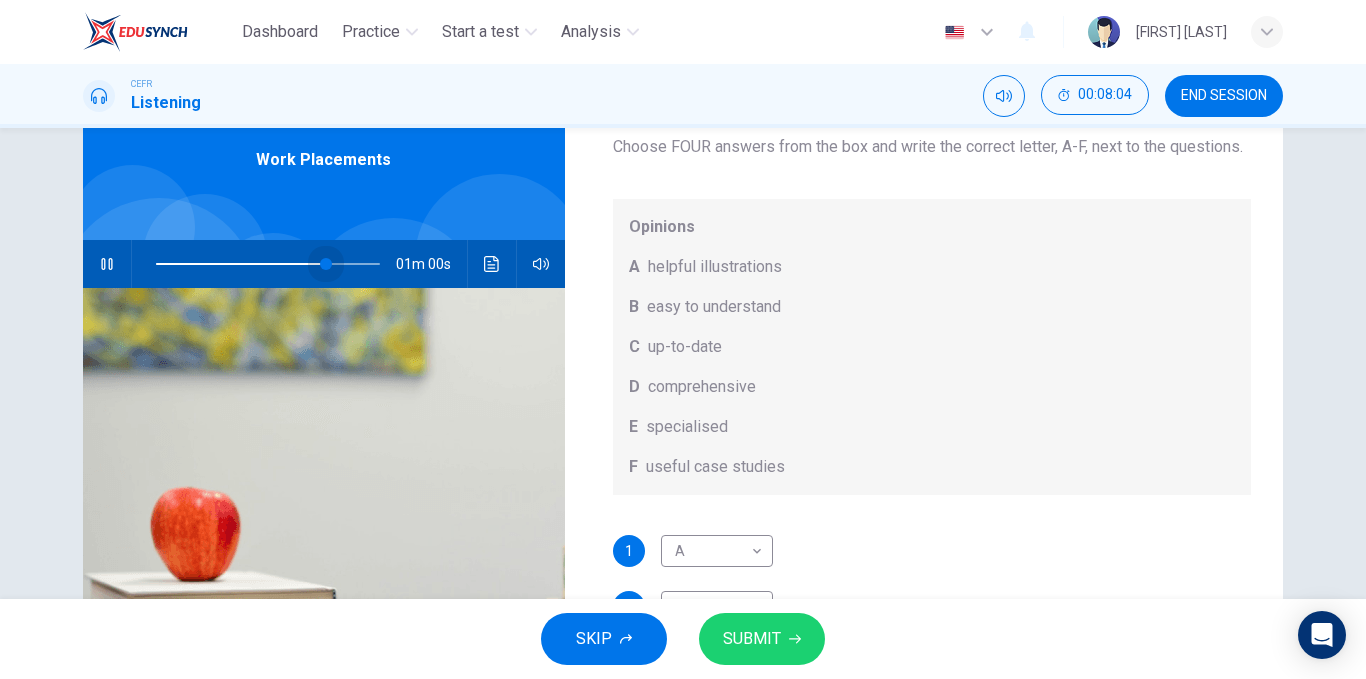 drag, startPoint x: 339, startPoint y: 267, endPoint x: 322, endPoint y: 269, distance: 17.117243 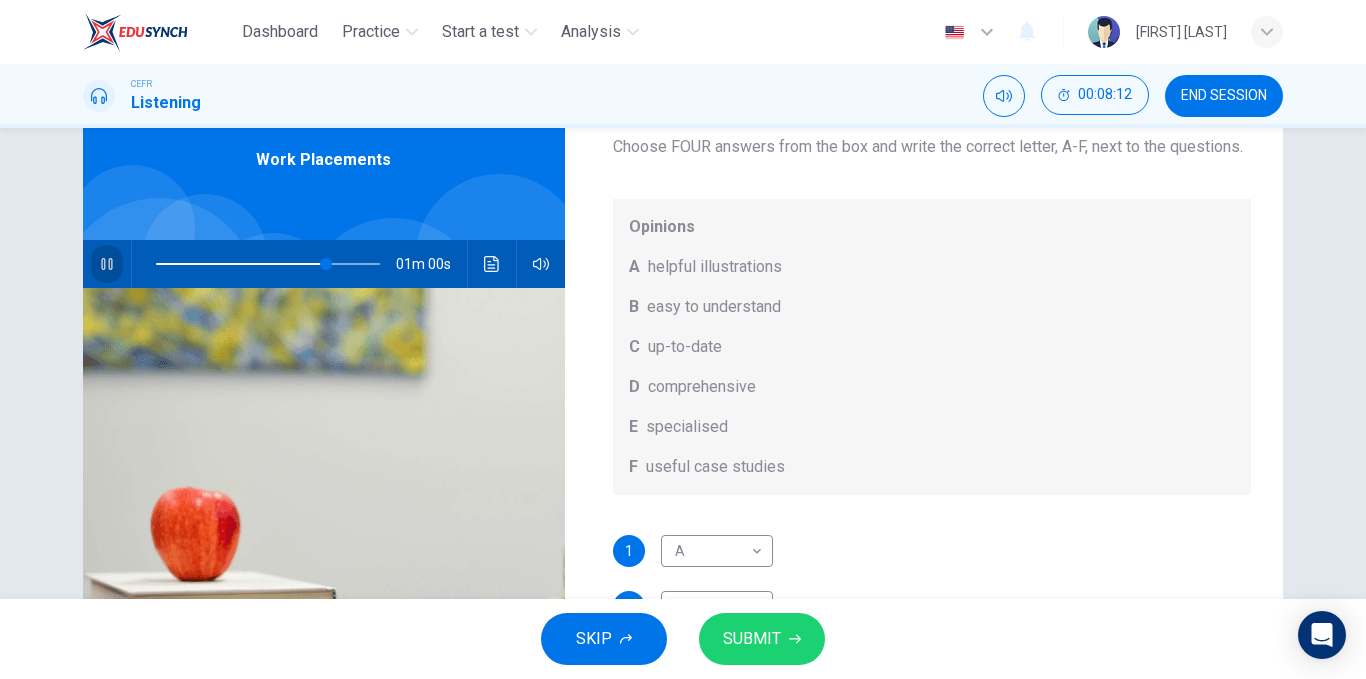 click at bounding box center (107, 264) 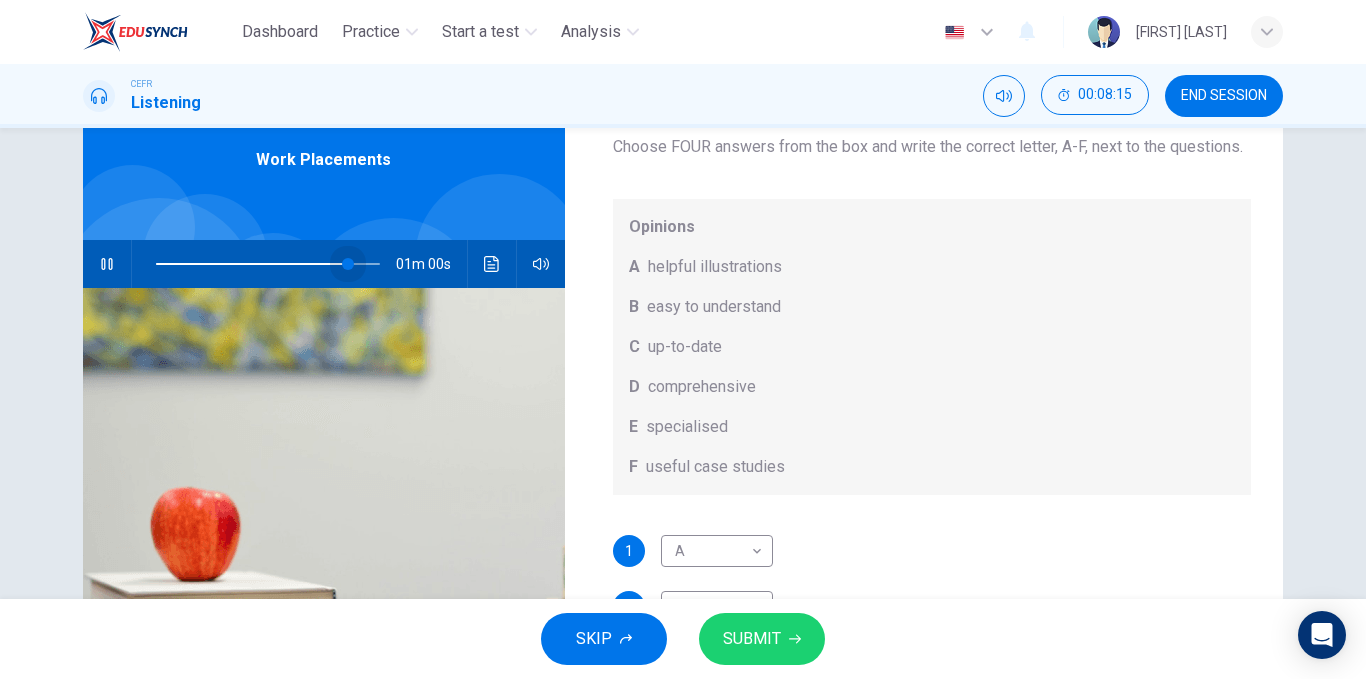 drag, startPoint x: 319, startPoint y: 263, endPoint x: 343, endPoint y: 267, distance: 24.33105 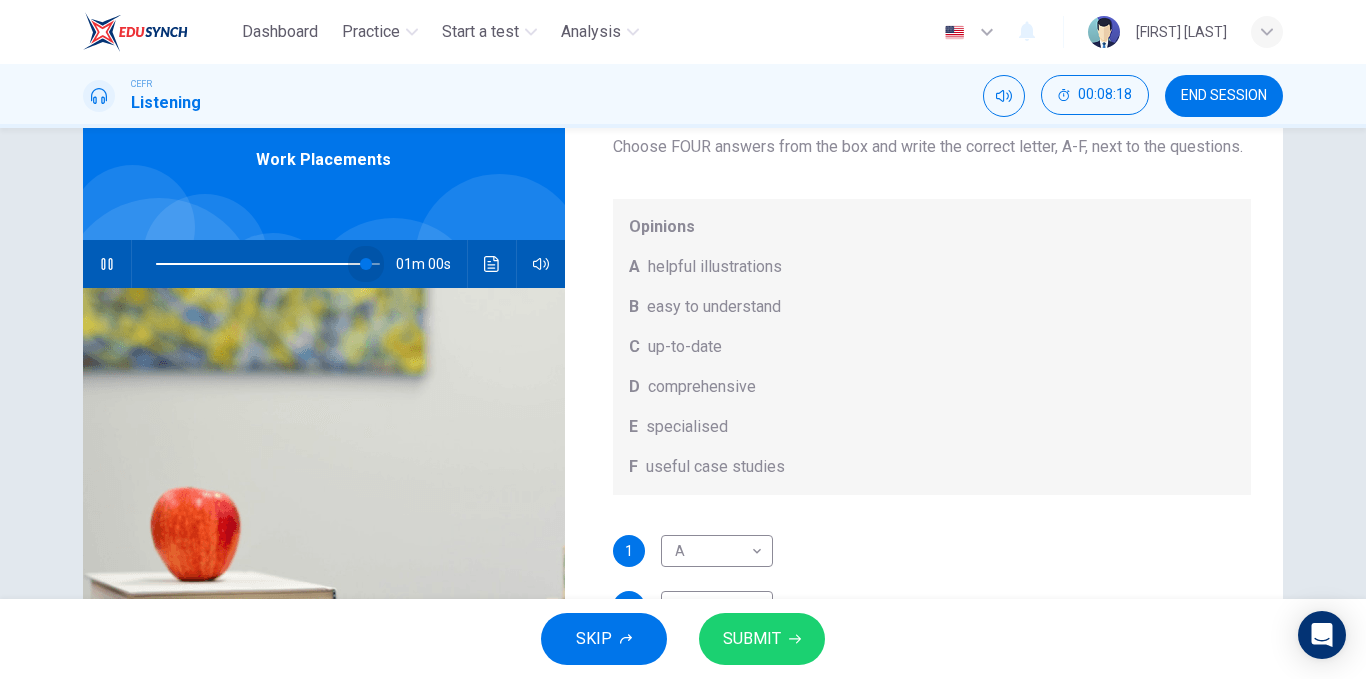 drag, startPoint x: 351, startPoint y: 267, endPoint x: 365, endPoint y: 268, distance: 14.035668 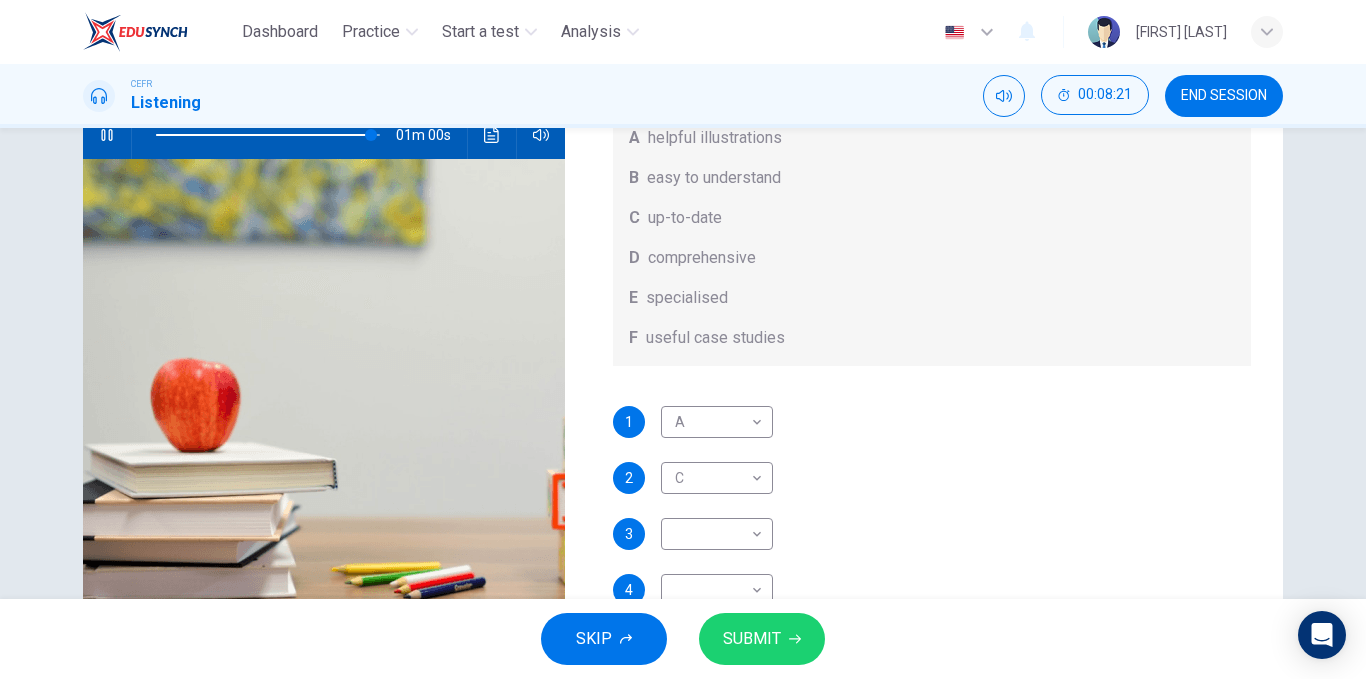 scroll, scrollTop: 304, scrollLeft: 0, axis: vertical 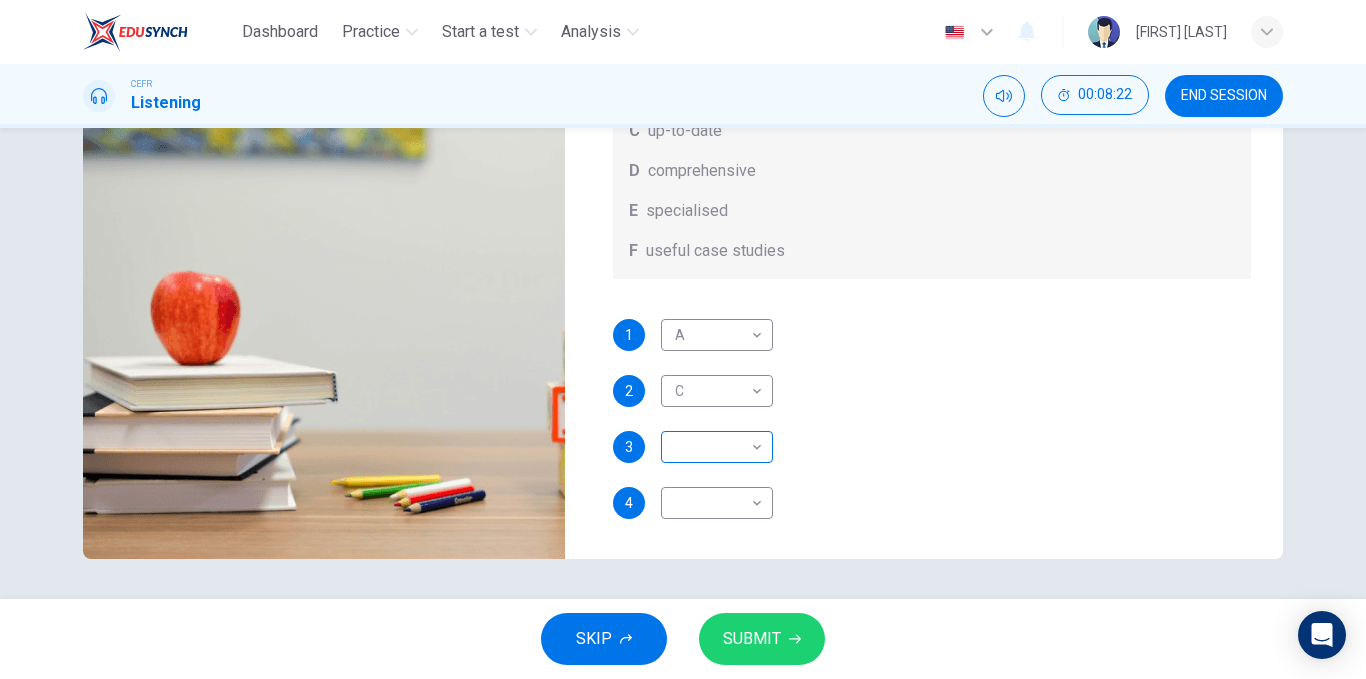 click on "Dashboard Practice Start a test Analysis English en ​ QISTINA DALILA BINTI HALISAFAZLY CEFR Listening 00:08:22 END SESSION Question 12 What does Linda think about the books on Matthew’s reading list? Choose FOUR answers from the box and write the correct letter, A-F, next to the questions.
Opinions A helpful illustrations B easy to understand C up-to-date D comprehensive E specialised F useful case studies 1 A A ​ 2 C C ​ 3 ​ ​ 4 ​ ​ Work Placements 01m 00s SKIP SUBMIT EduSynch - Online Language Proficiency Testing
Dashboard Practice Start a test Analysis Notifications © Copyright  2025" at bounding box center [683, 339] 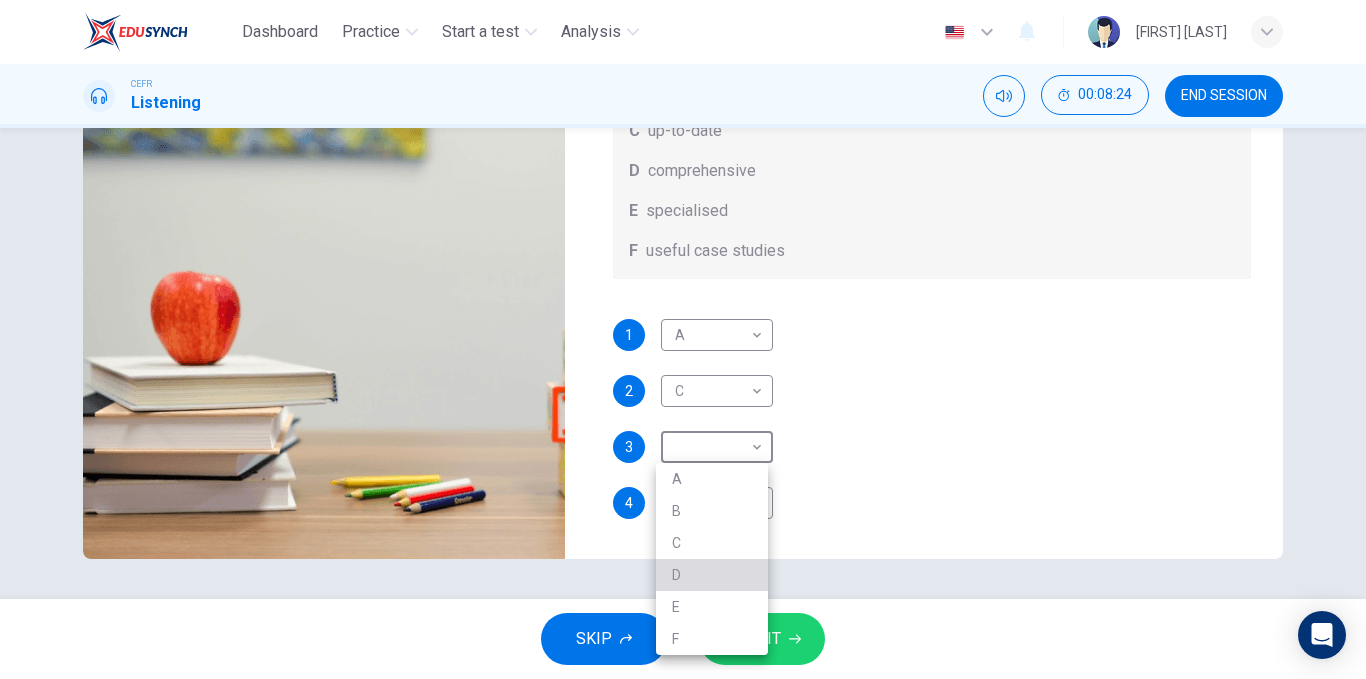 click on "D" at bounding box center [712, 575] 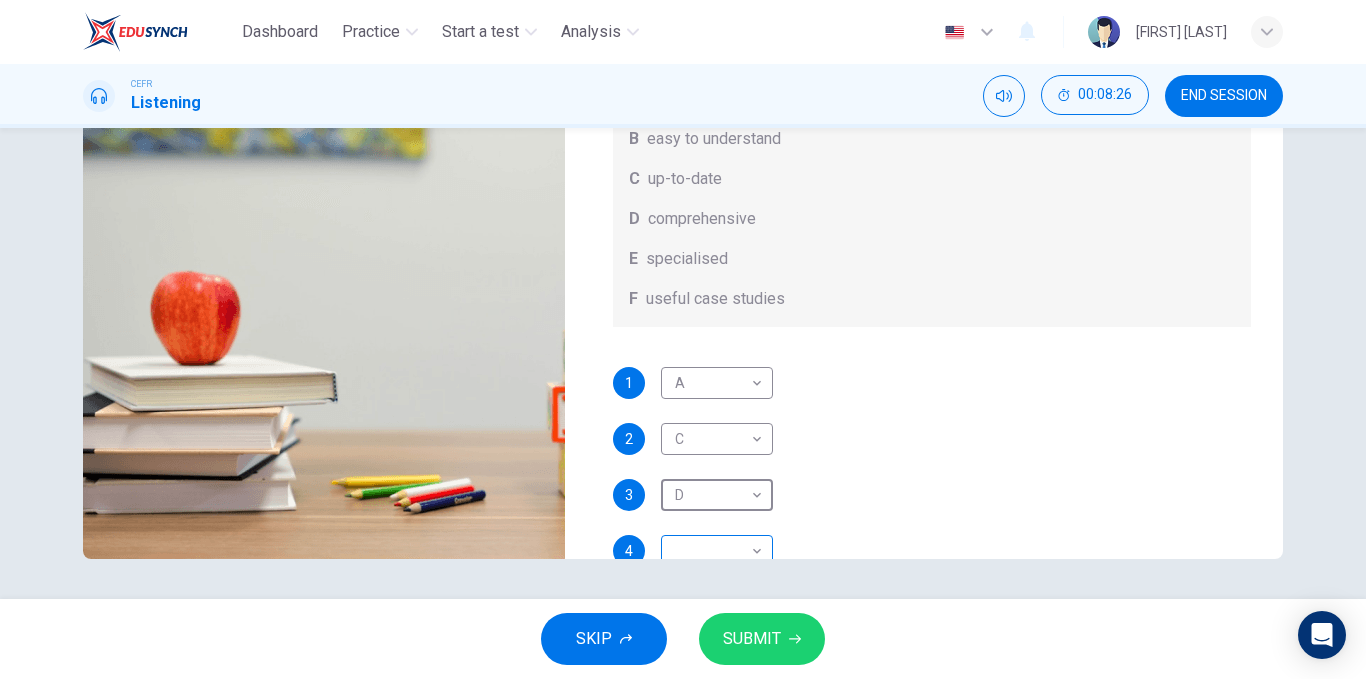scroll, scrollTop: 0, scrollLeft: 0, axis: both 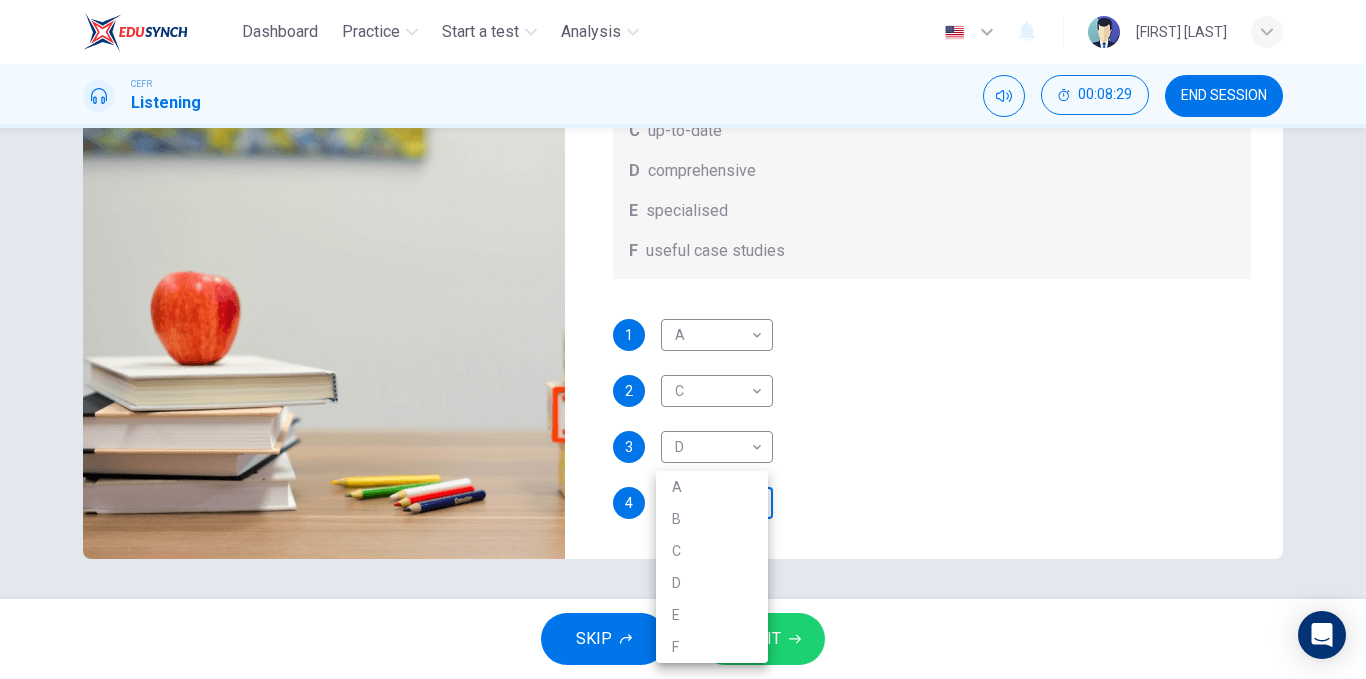 click on "Dashboard Practice Start a test Analysis English en ​ QISTINA DALILA BINTI HALISAFAZLY CEFR Listening 00:08:29 END SESSION Question 12 What does Linda think about the books on Matthew’s reading list? Choose FOUR answers from the box and write the correct letter, A-F, next to the questions.
Opinions A helpful illustrations B easy to understand C up-to-date D comprehensive E specialised F useful case studies 1 A A ​ 2 C C ​ 3 D D ​ 4 ​ ​ Work Placements 01m 00s SKIP SUBMIT EduSynch - Online Language Proficiency Testing
Dashboard Practice Start a test Analysis Notifications © Copyright  2025 A B C D E F" at bounding box center (683, 339) 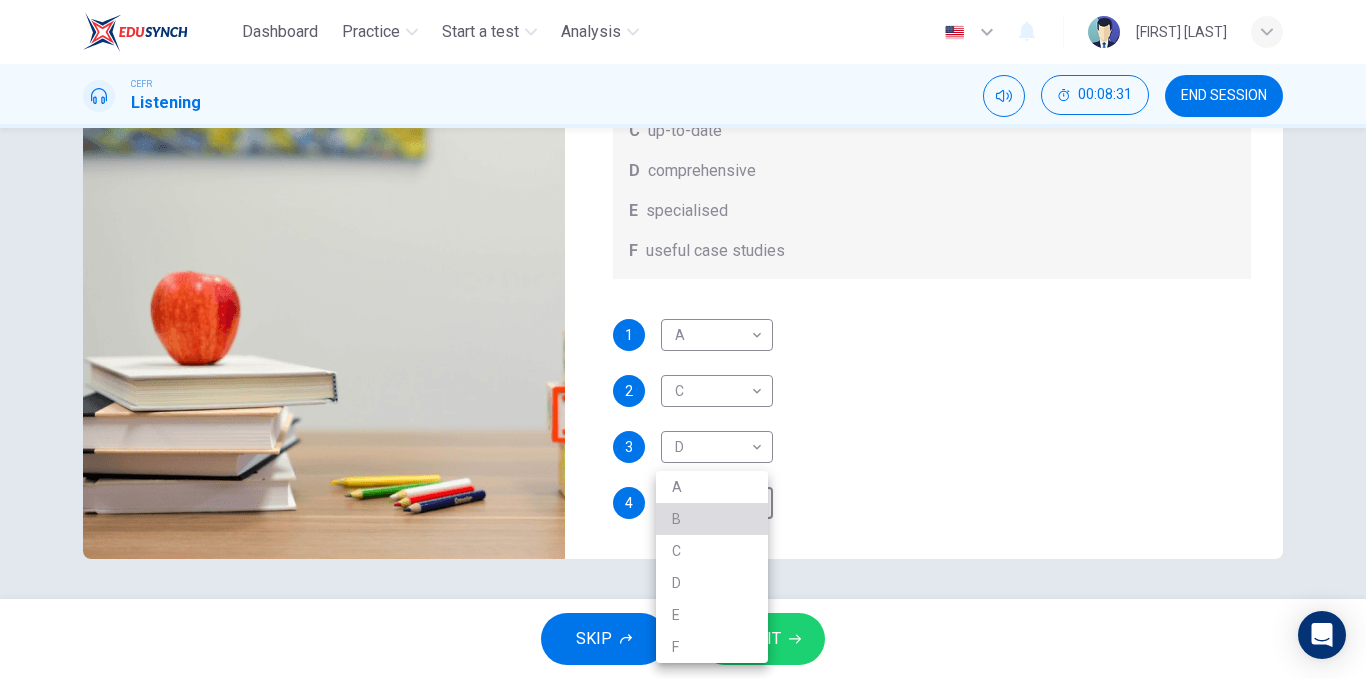 click on "B" at bounding box center [712, 519] 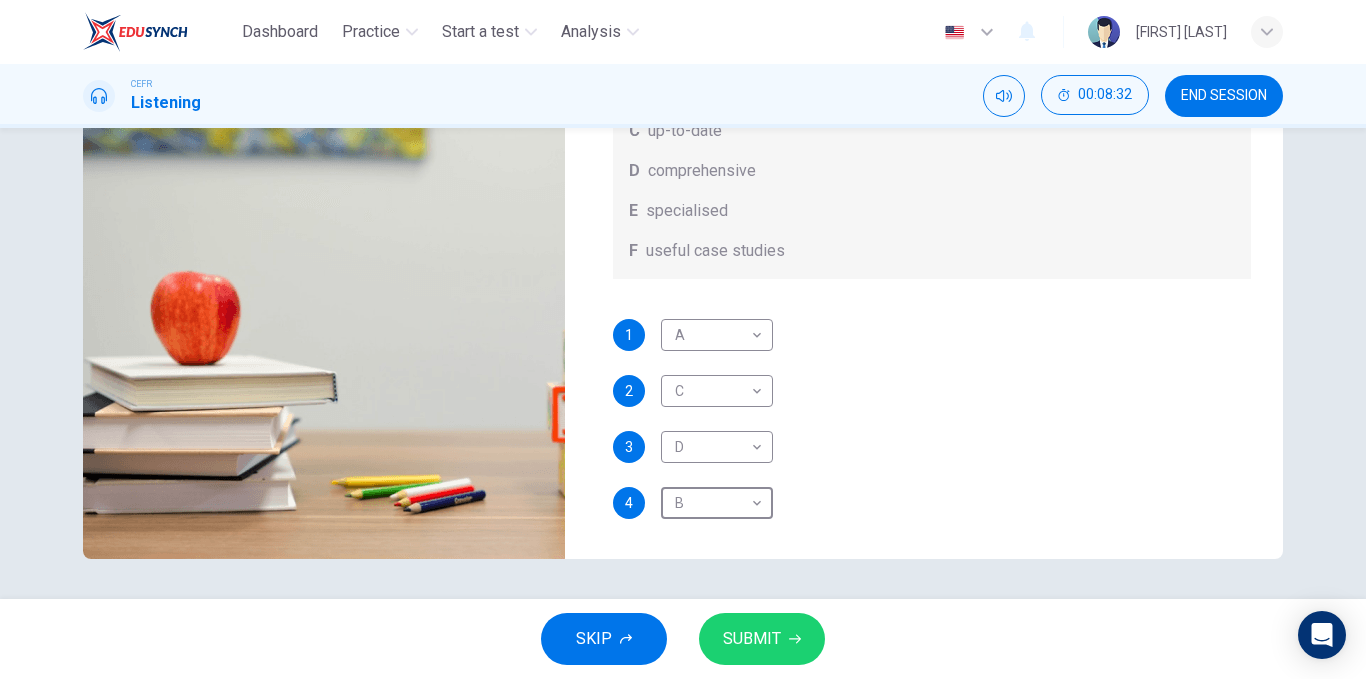 click on "SUBMIT" at bounding box center [762, 639] 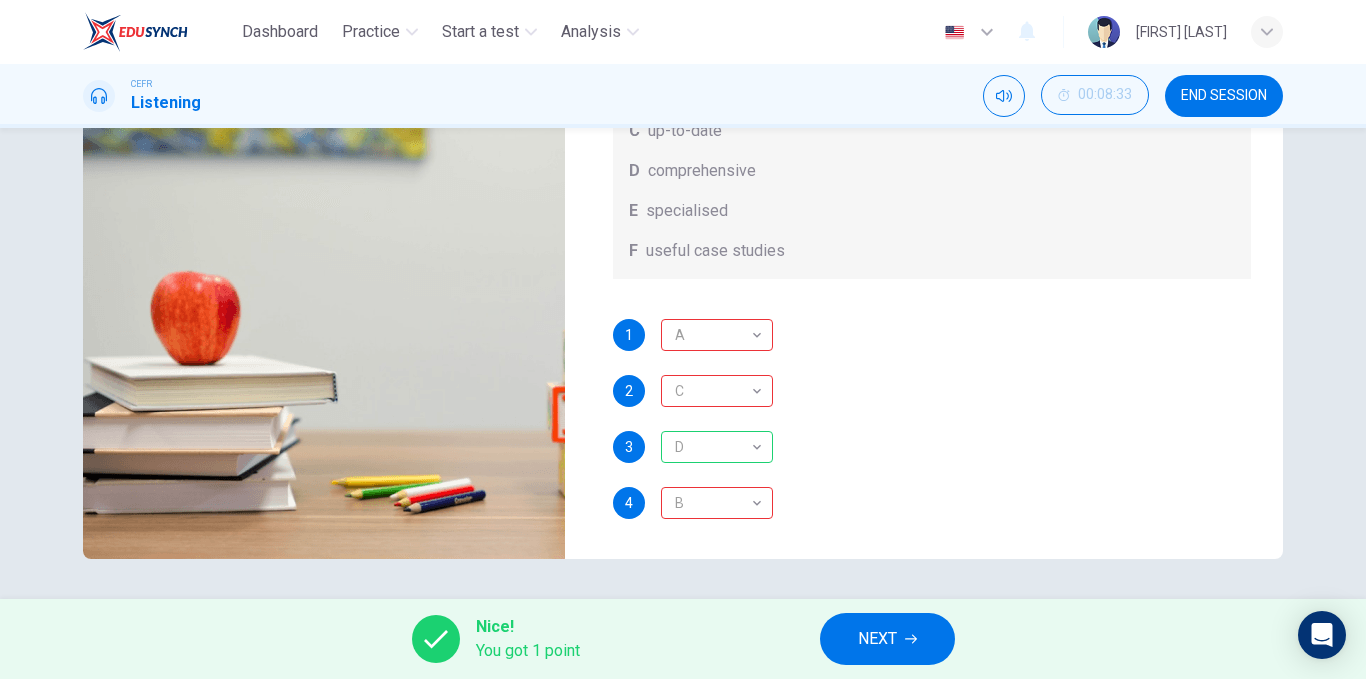 scroll, scrollTop: 0, scrollLeft: 0, axis: both 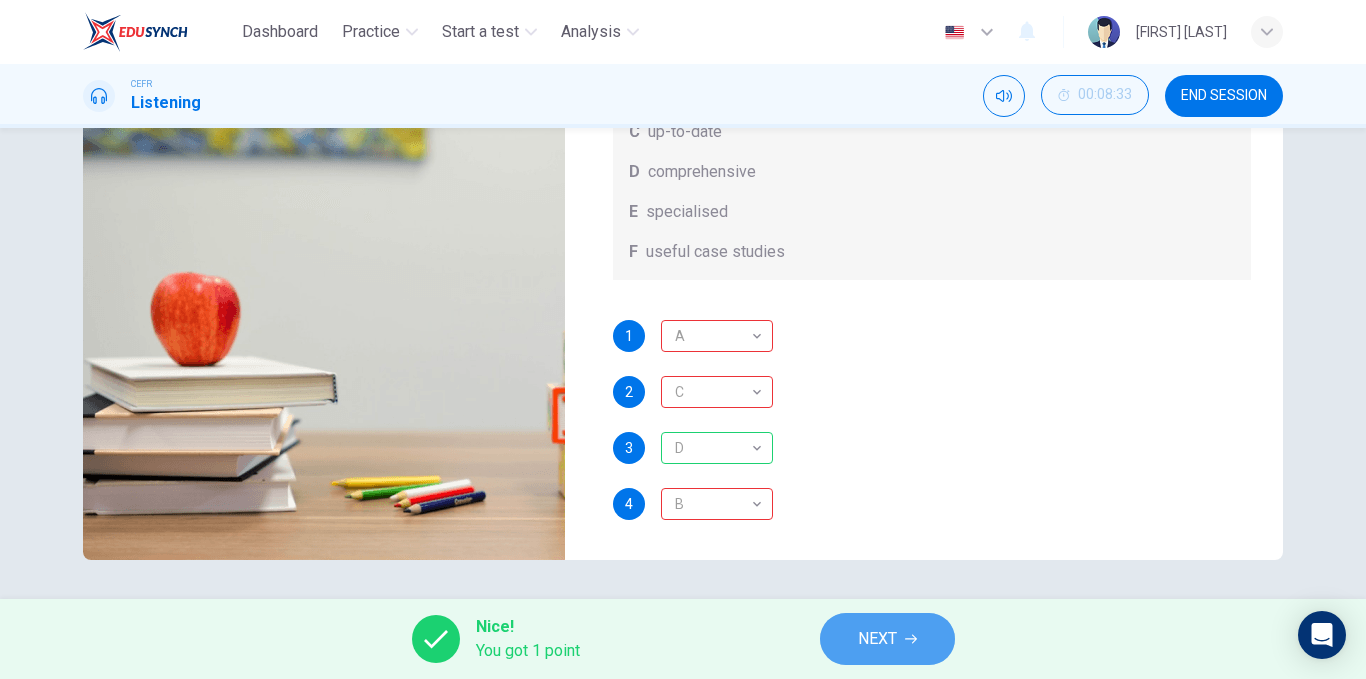 click on "NEXT" at bounding box center (877, 639) 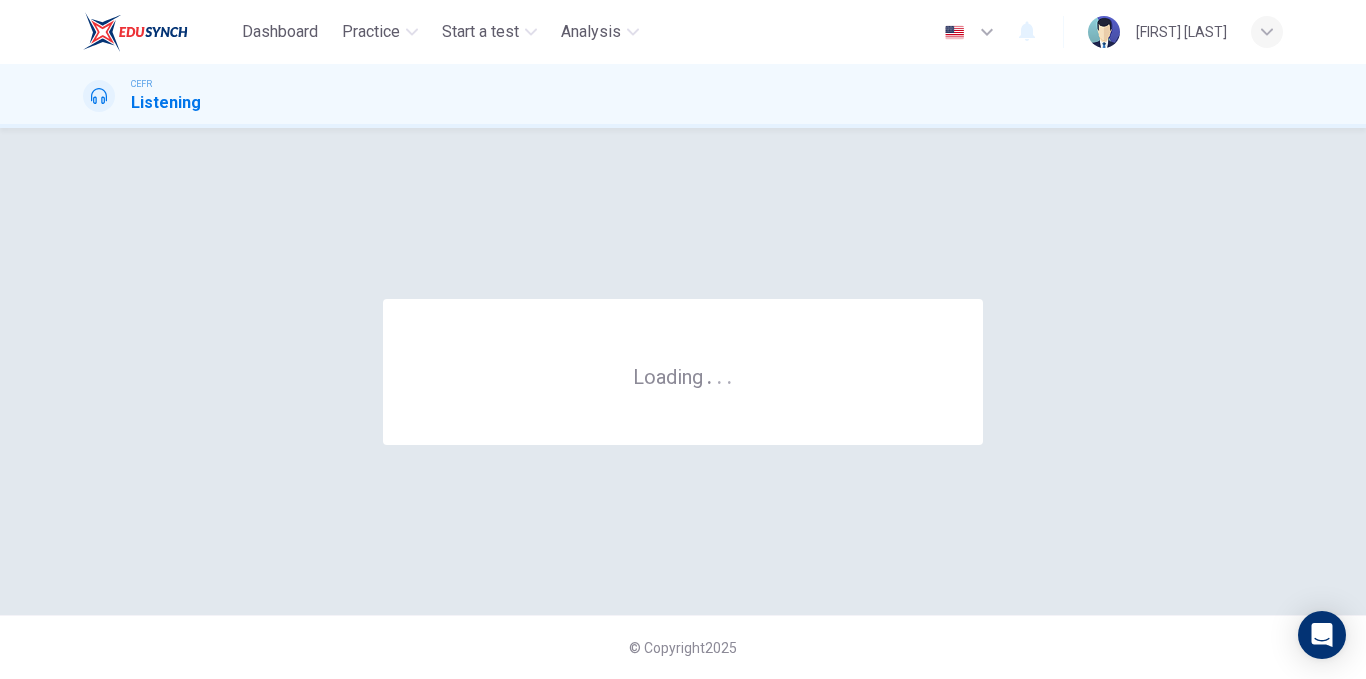 scroll, scrollTop: 0, scrollLeft: 0, axis: both 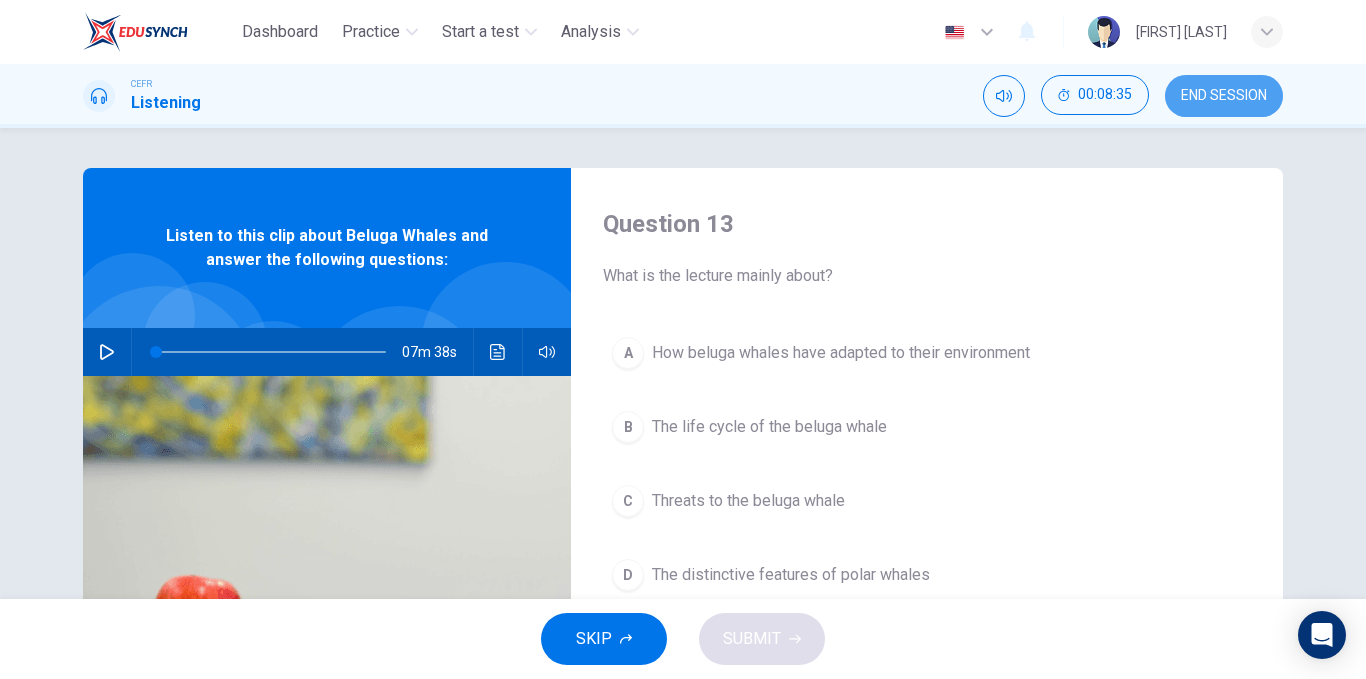 click on "END SESSION" at bounding box center (1224, 96) 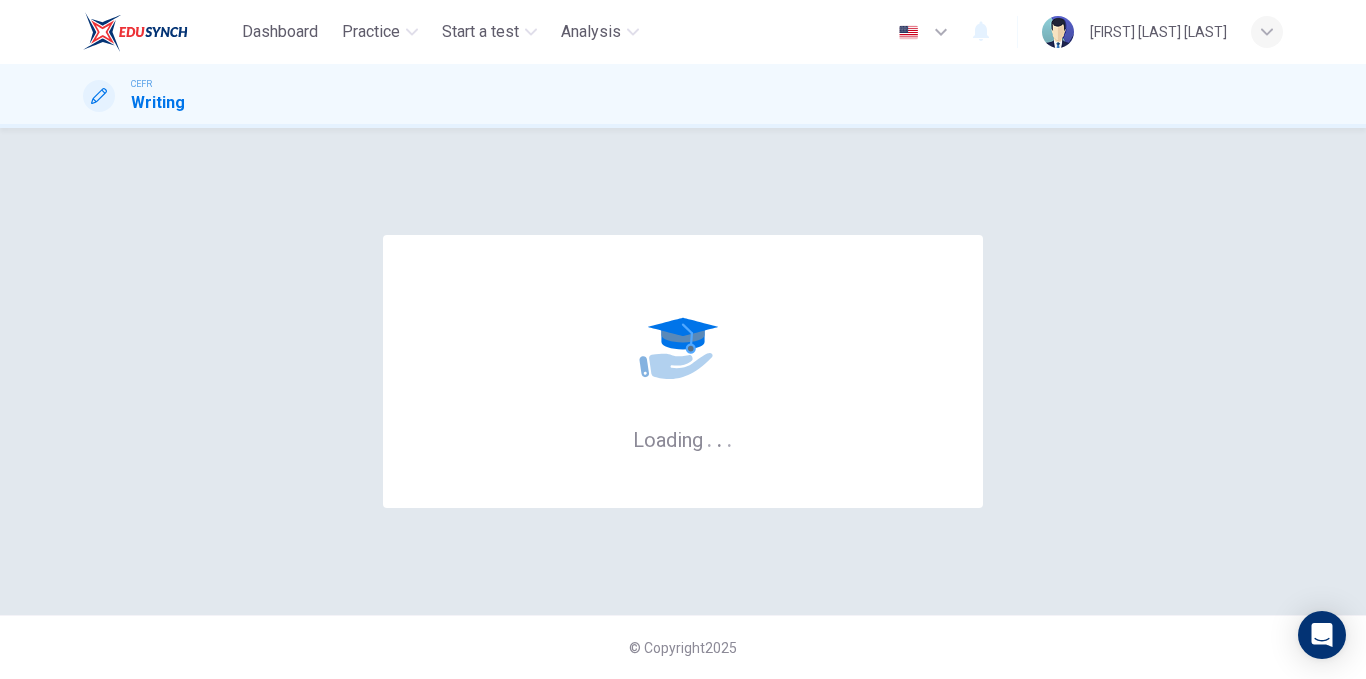 scroll, scrollTop: 0, scrollLeft: 0, axis: both 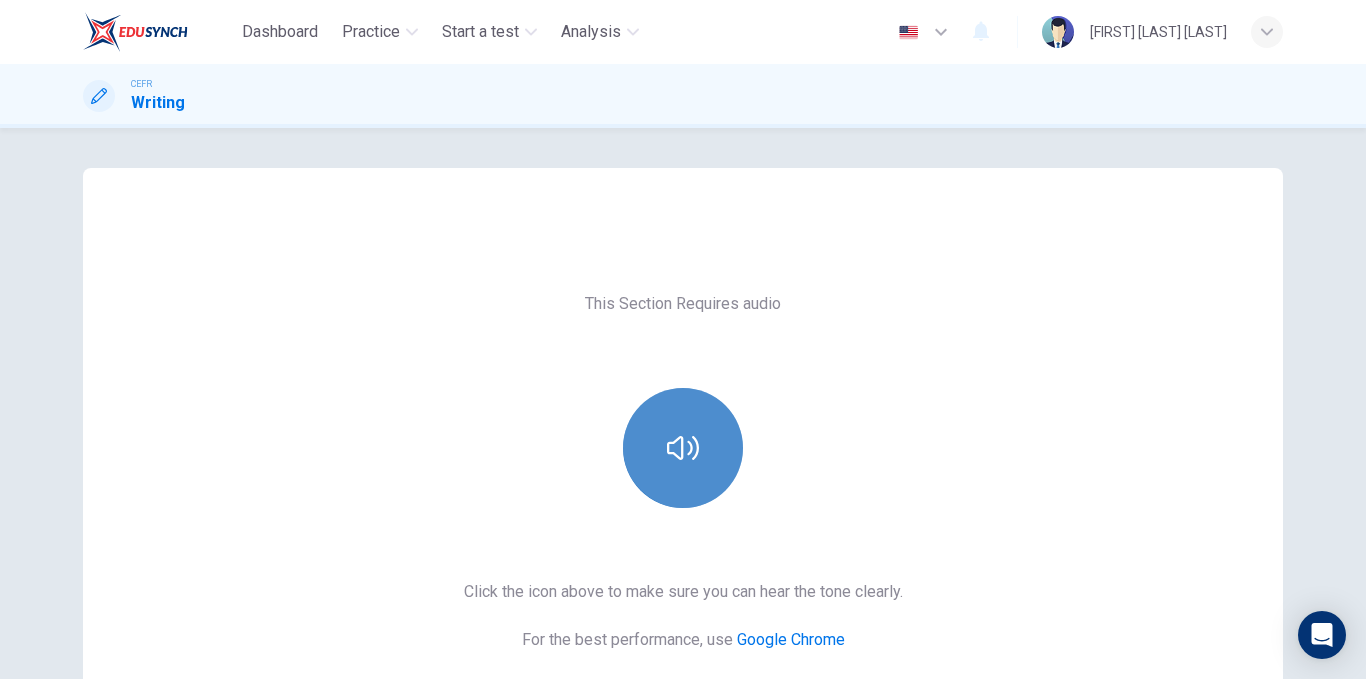 click at bounding box center (683, 448) 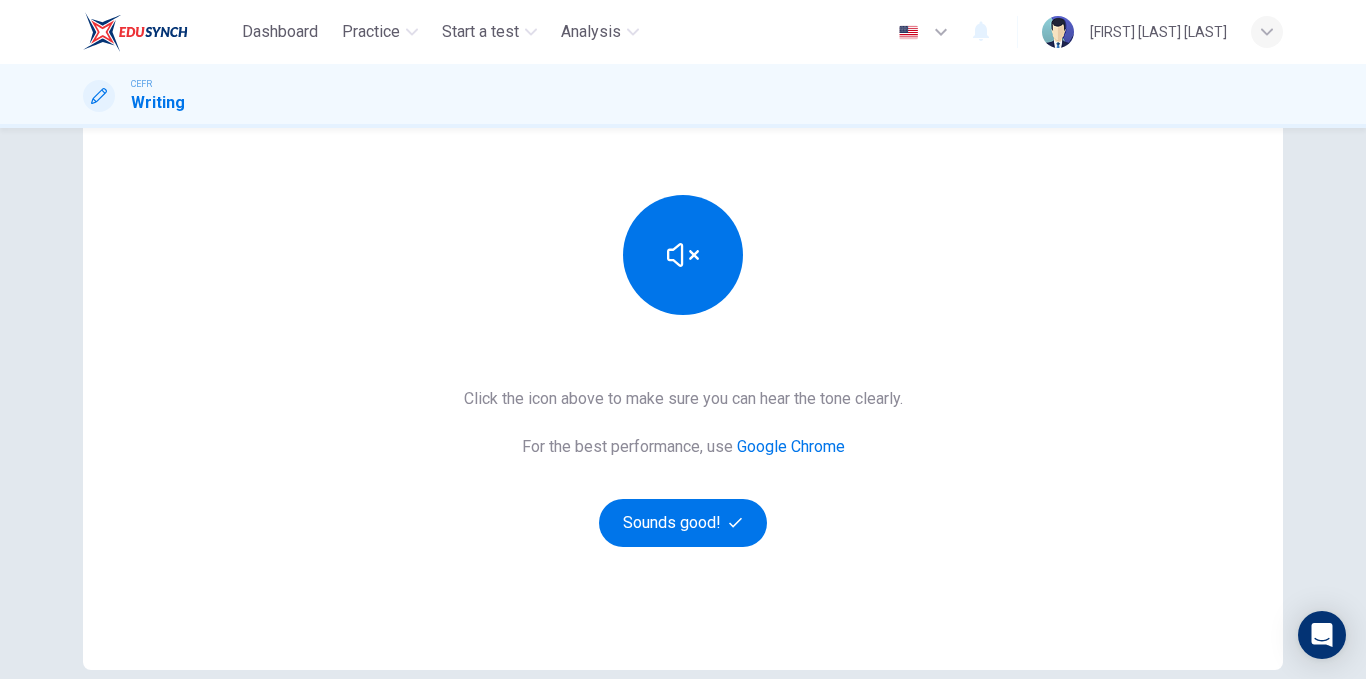 scroll, scrollTop: 194, scrollLeft: 0, axis: vertical 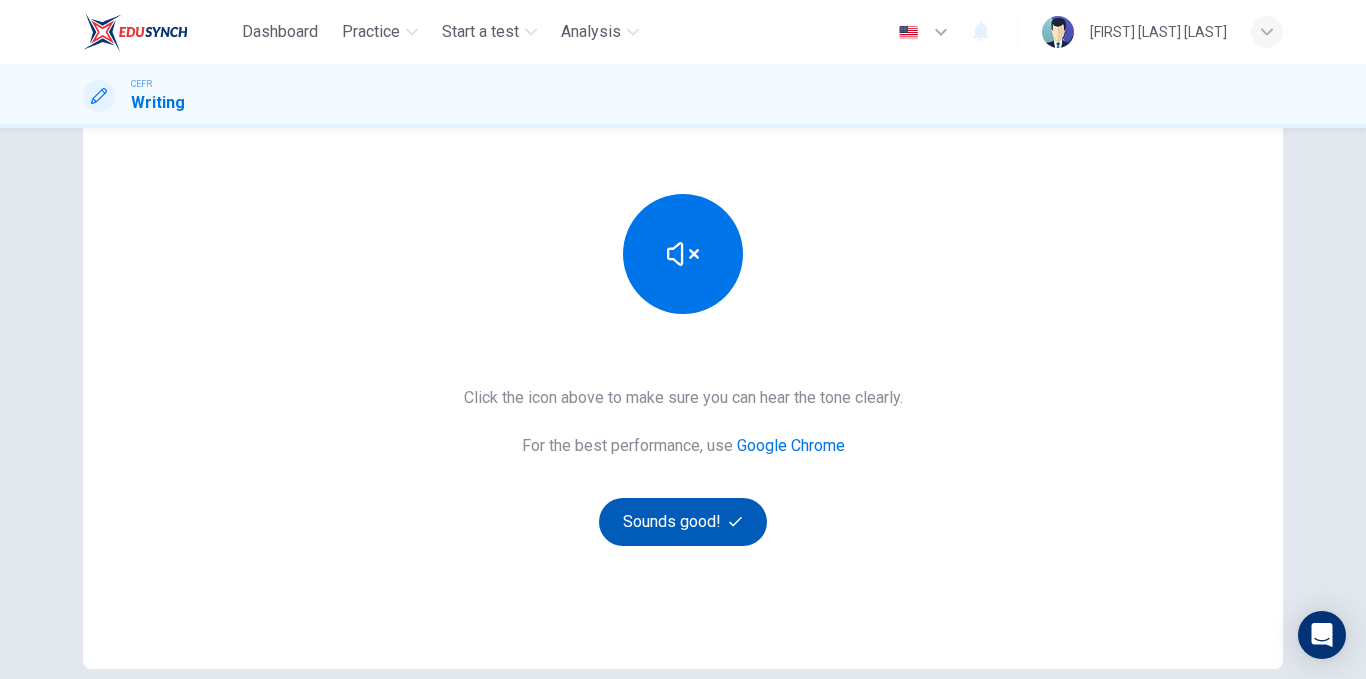 click on "Sounds good!" at bounding box center (683, 522) 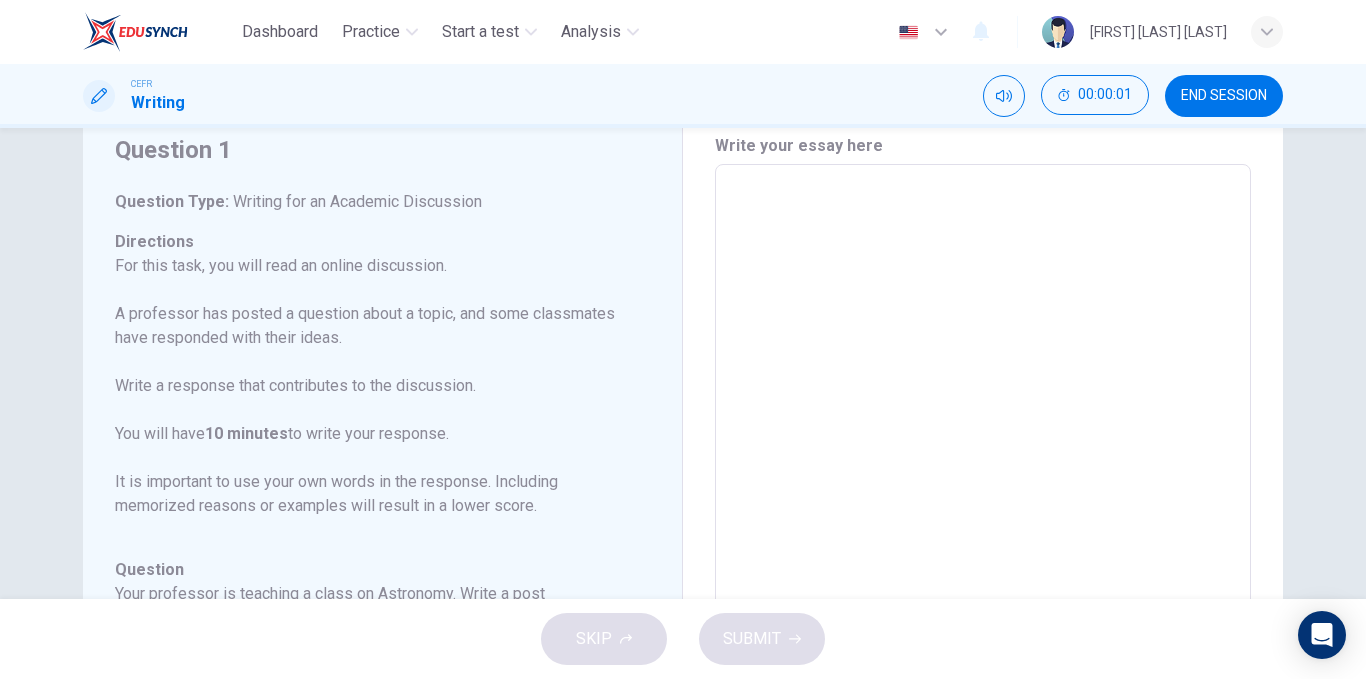 scroll, scrollTop: 0, scrollLeft: 0, axis: both 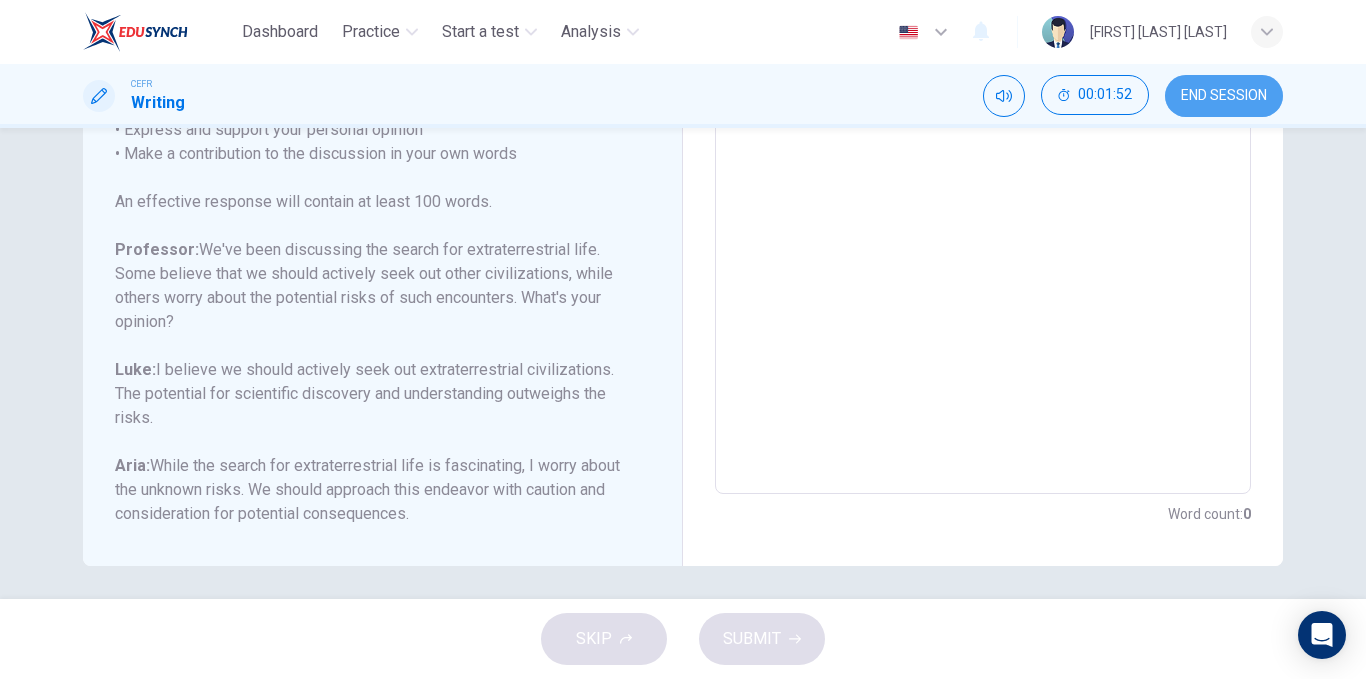 click on "END SESSION" at bounding box center (1224, 96) 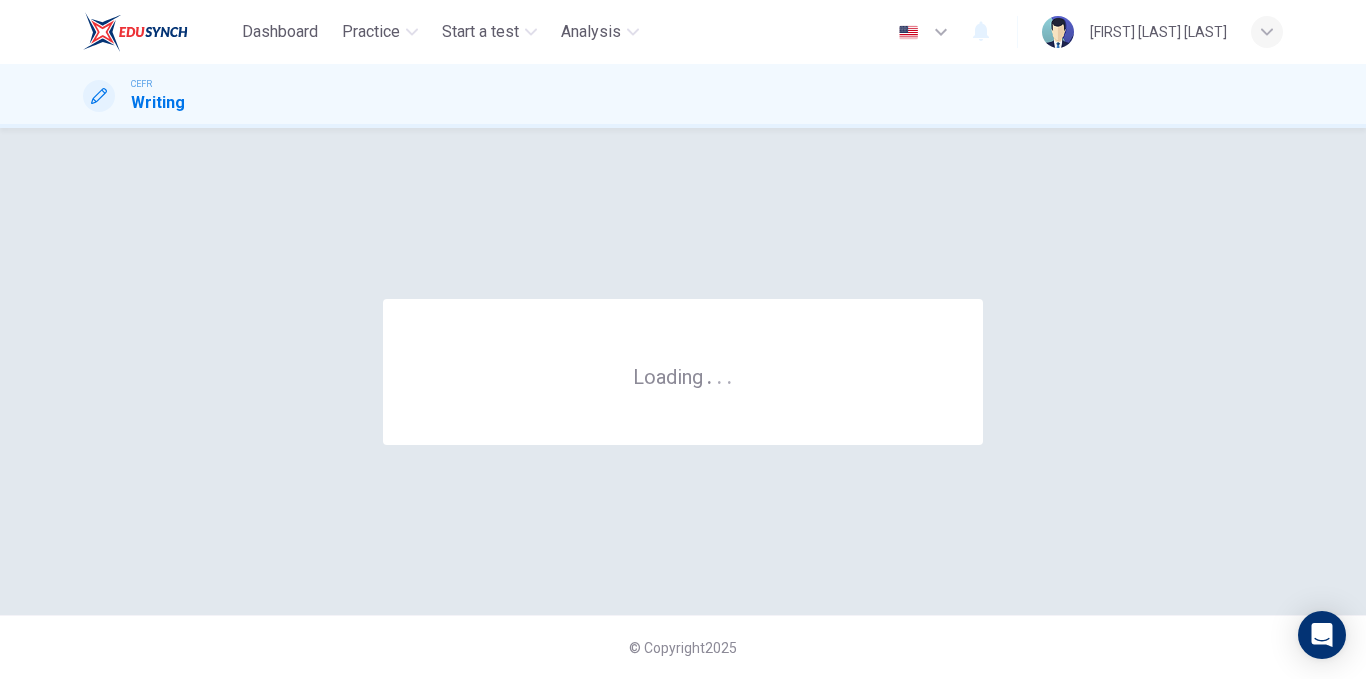scroll, scrollTop: 0, scrollLeft: 0, axis: both 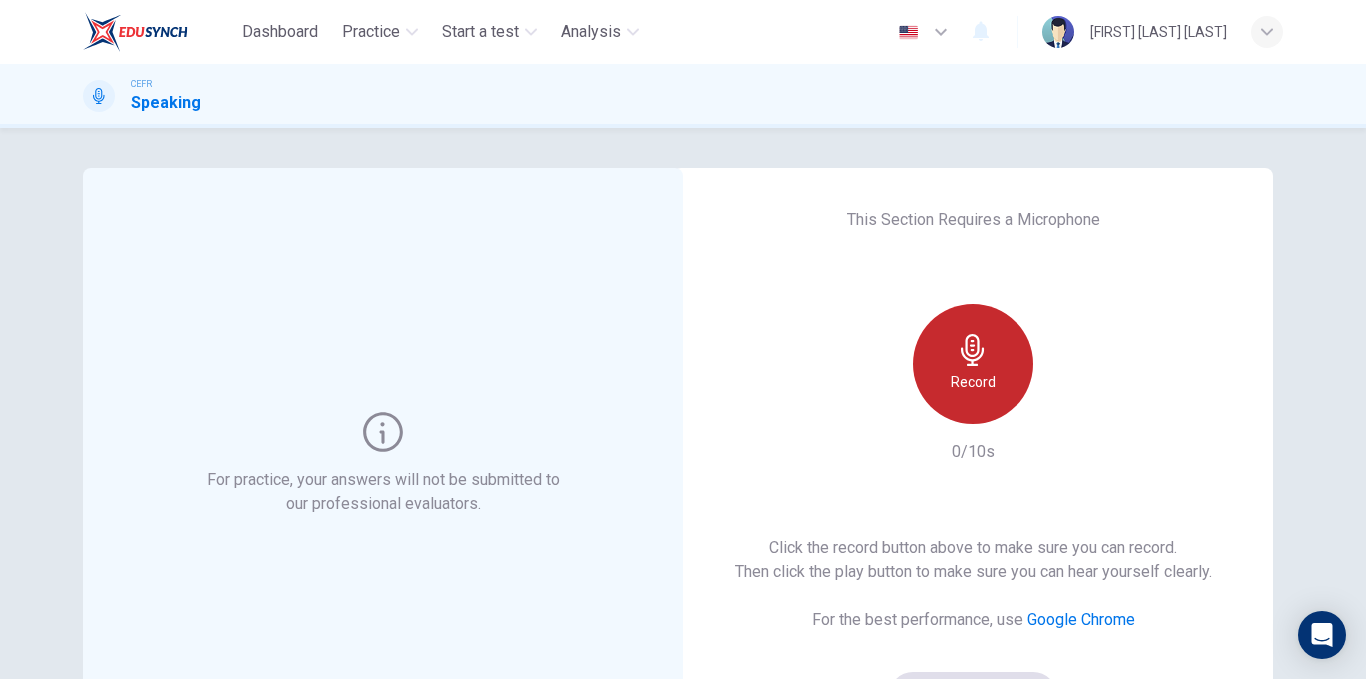 click on "Record" at bounding box center (973, 364) 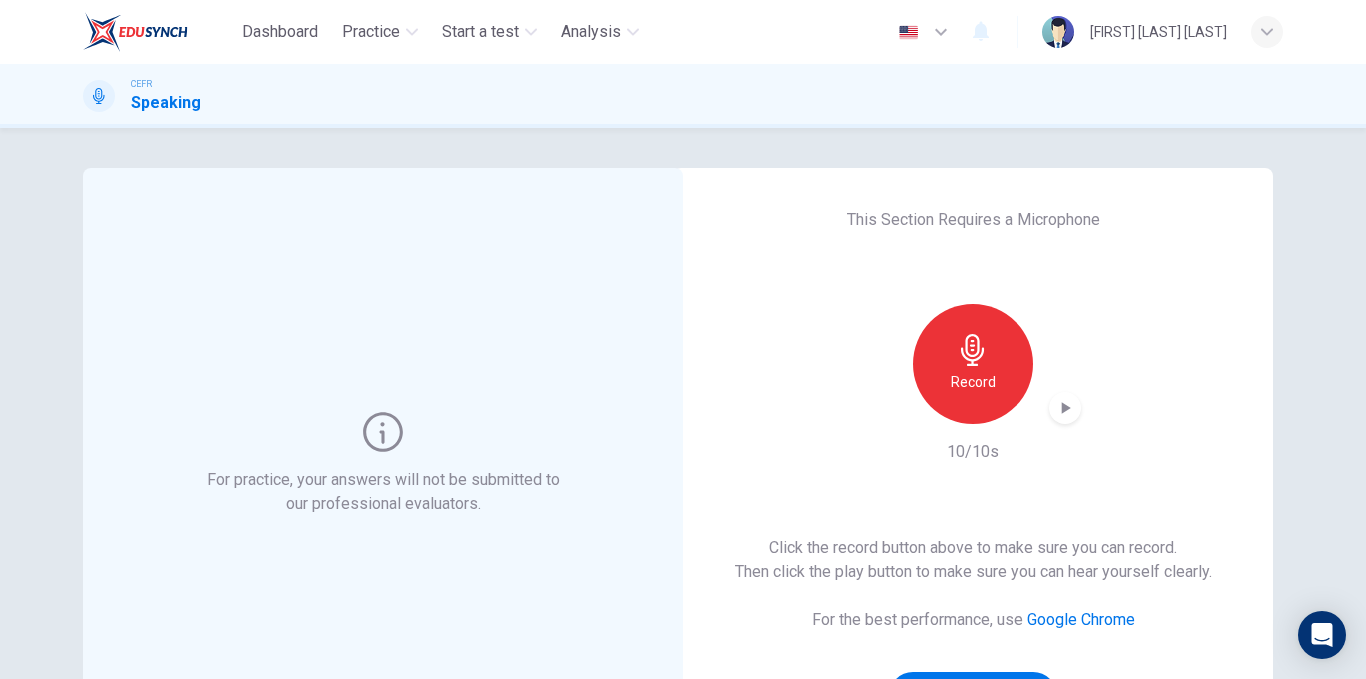 scroll, scrollTop: 205, scrollLeft: 0, axis: vertical 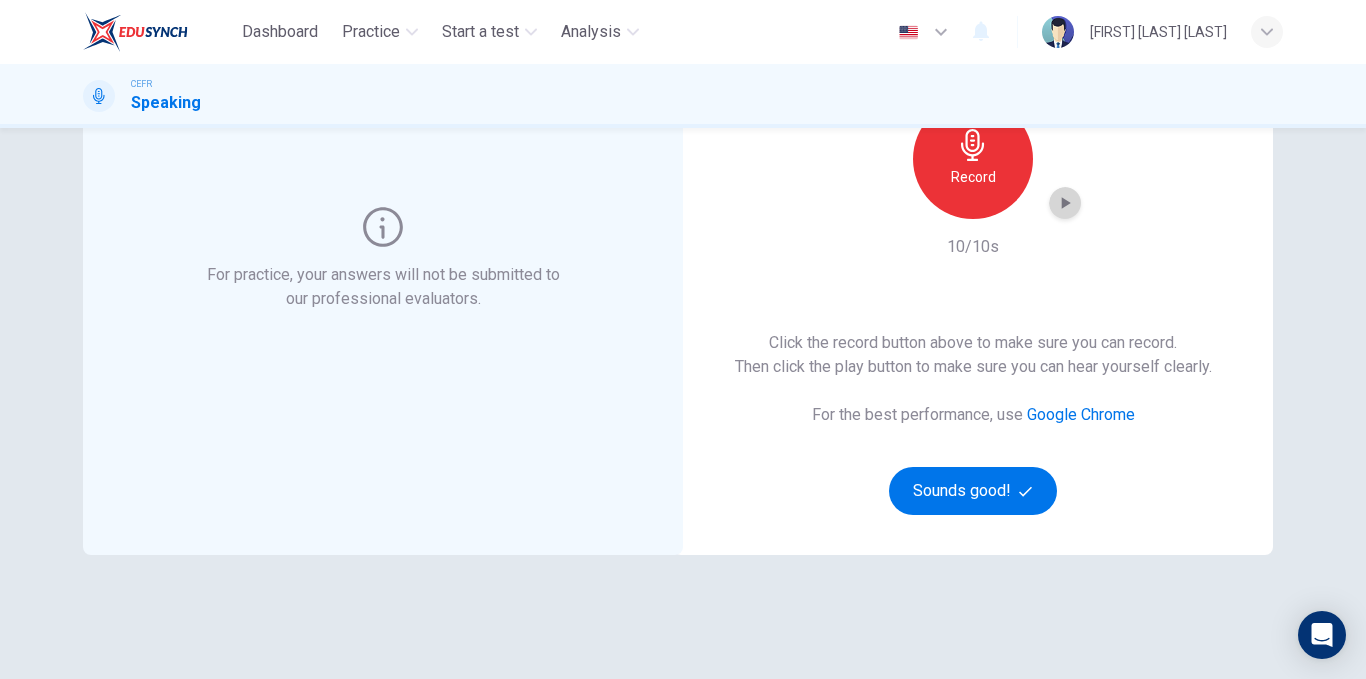 click at bounding box center (1065, 203) 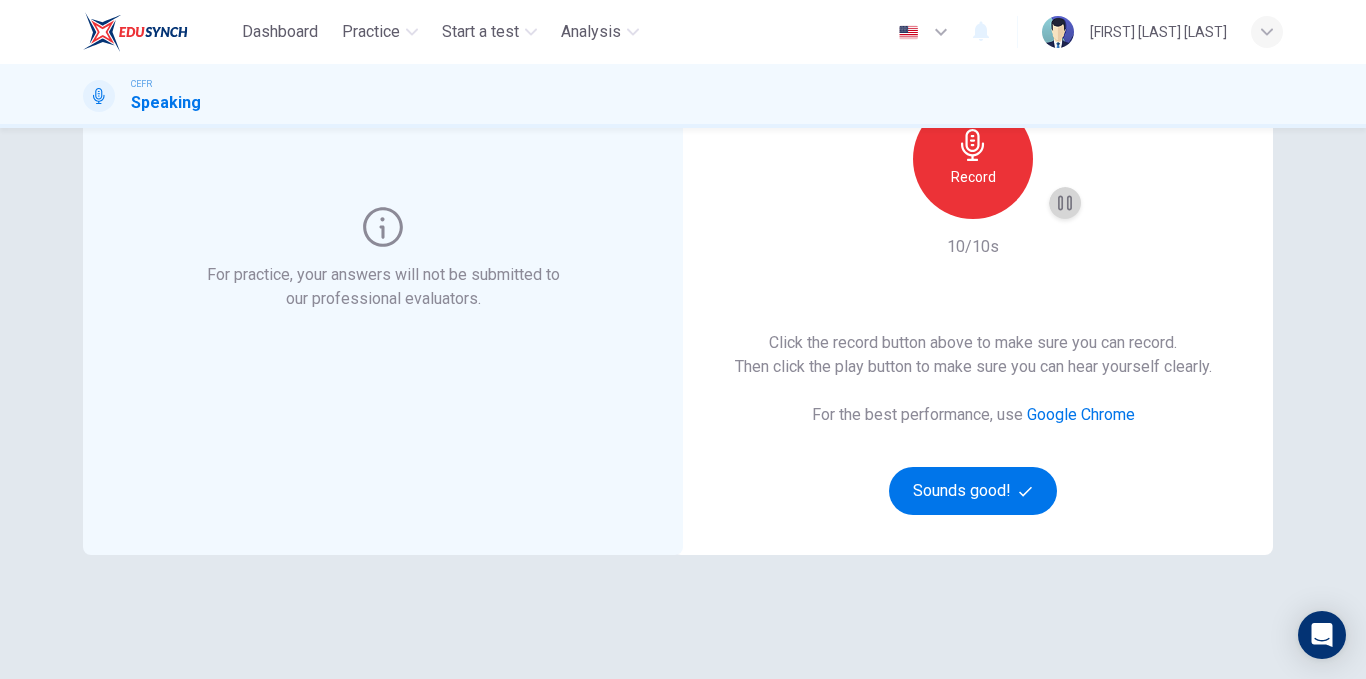 click at bounding box center [1065, 203] 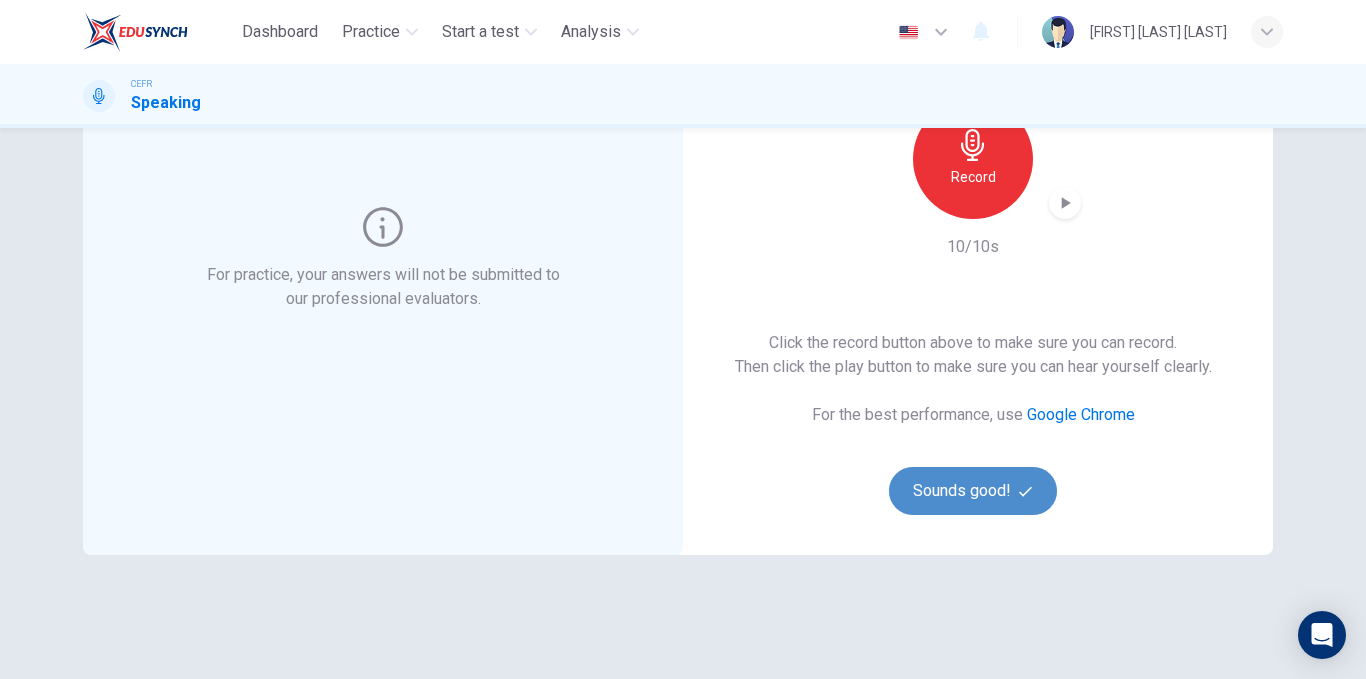 click on "Sounds good!" at bounding box center [973, 491] 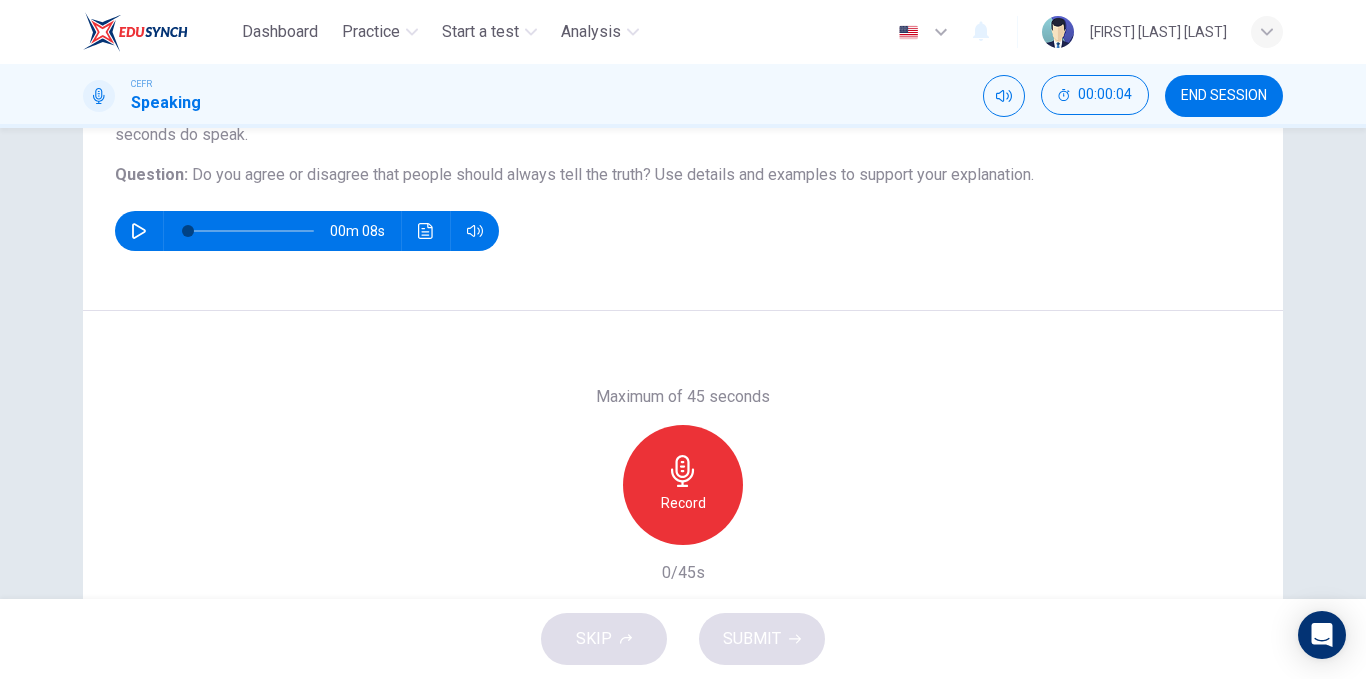 click on "Record" at bounding box center (683, 485) 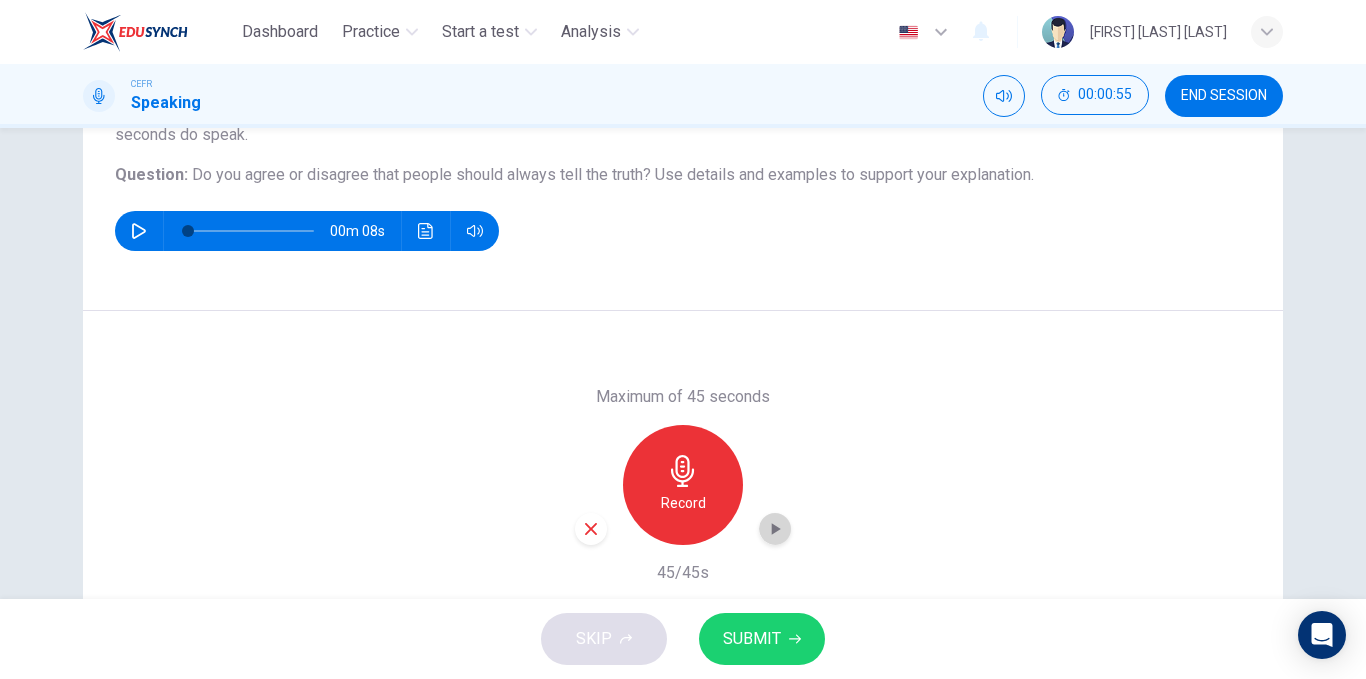 click at bounding box center [775, 529] 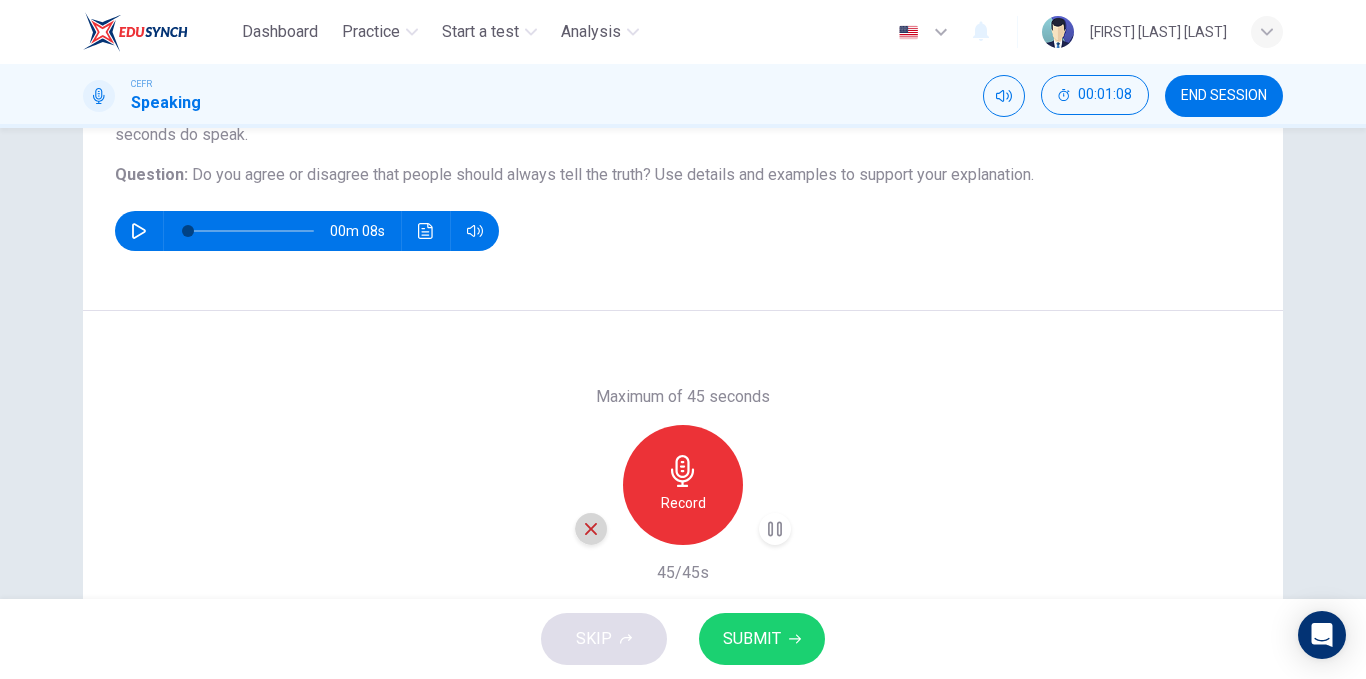 click at bounding box center [591, 529] 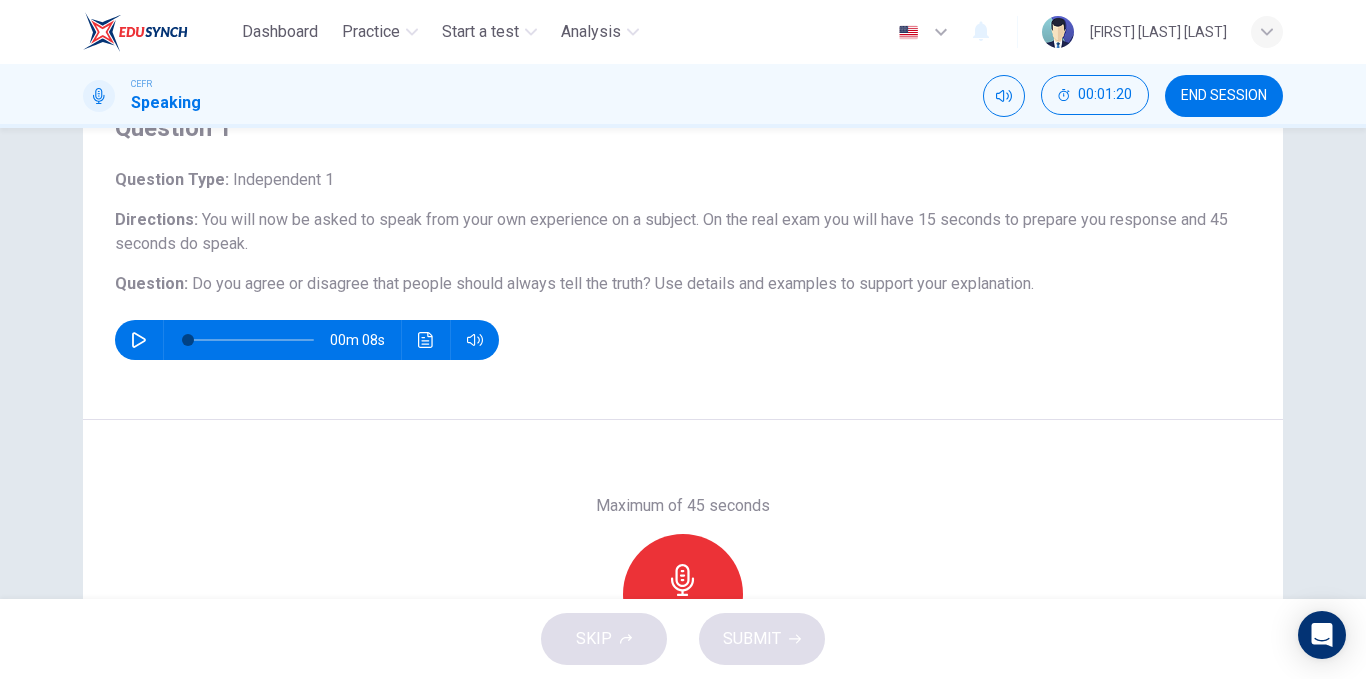 scroll, scrollTop: 97, scrollLeft: 0, axis: vertical 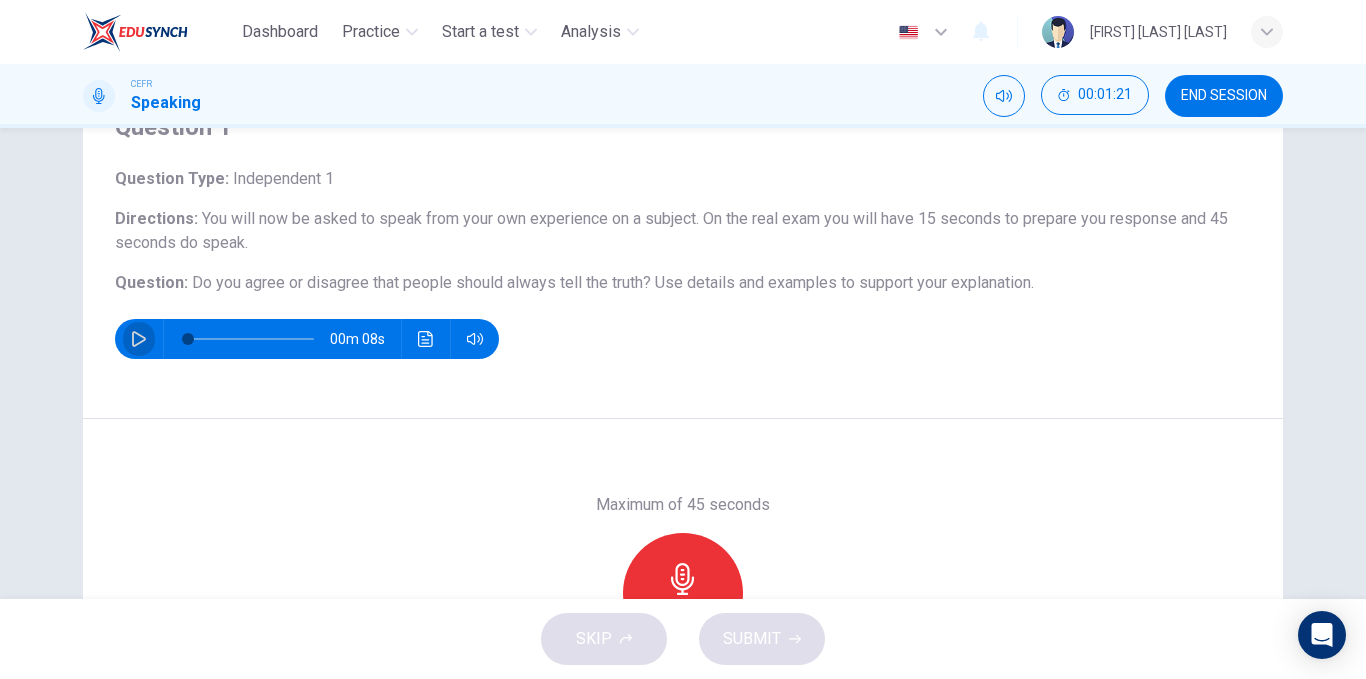click at bounding box center (139, 339) 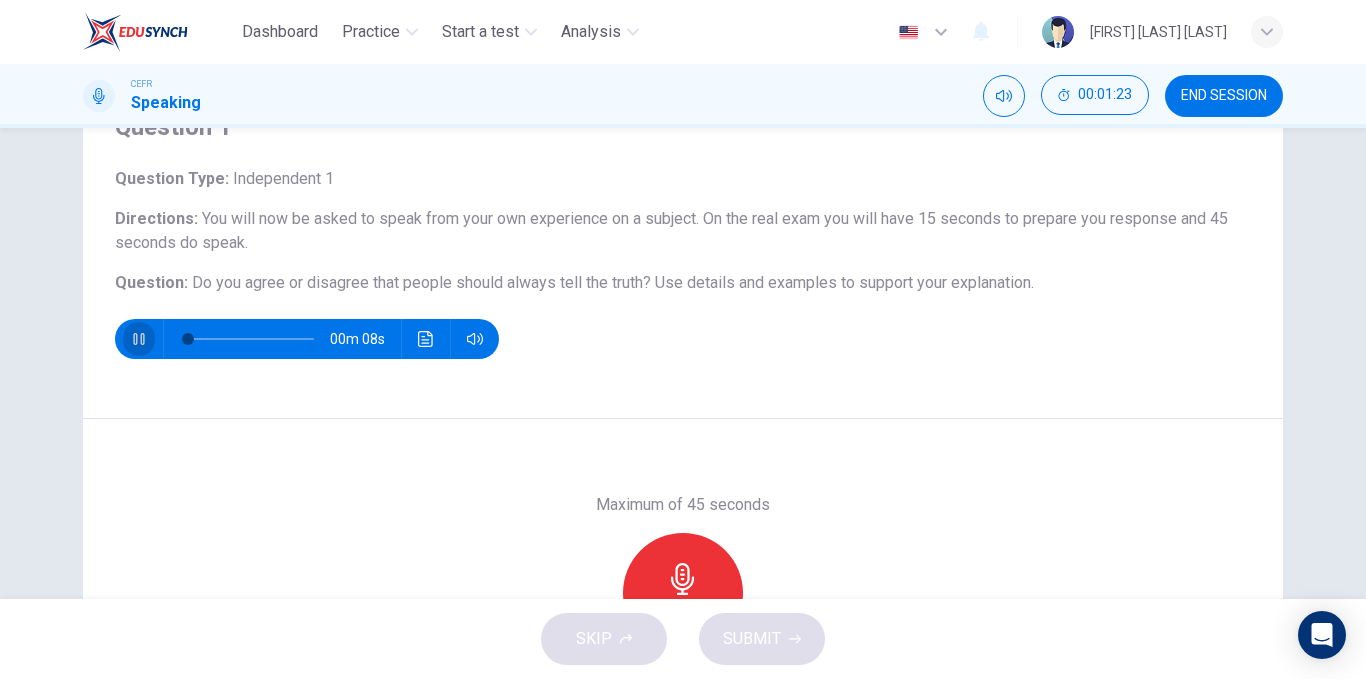 click at bounding box center (138, 339) 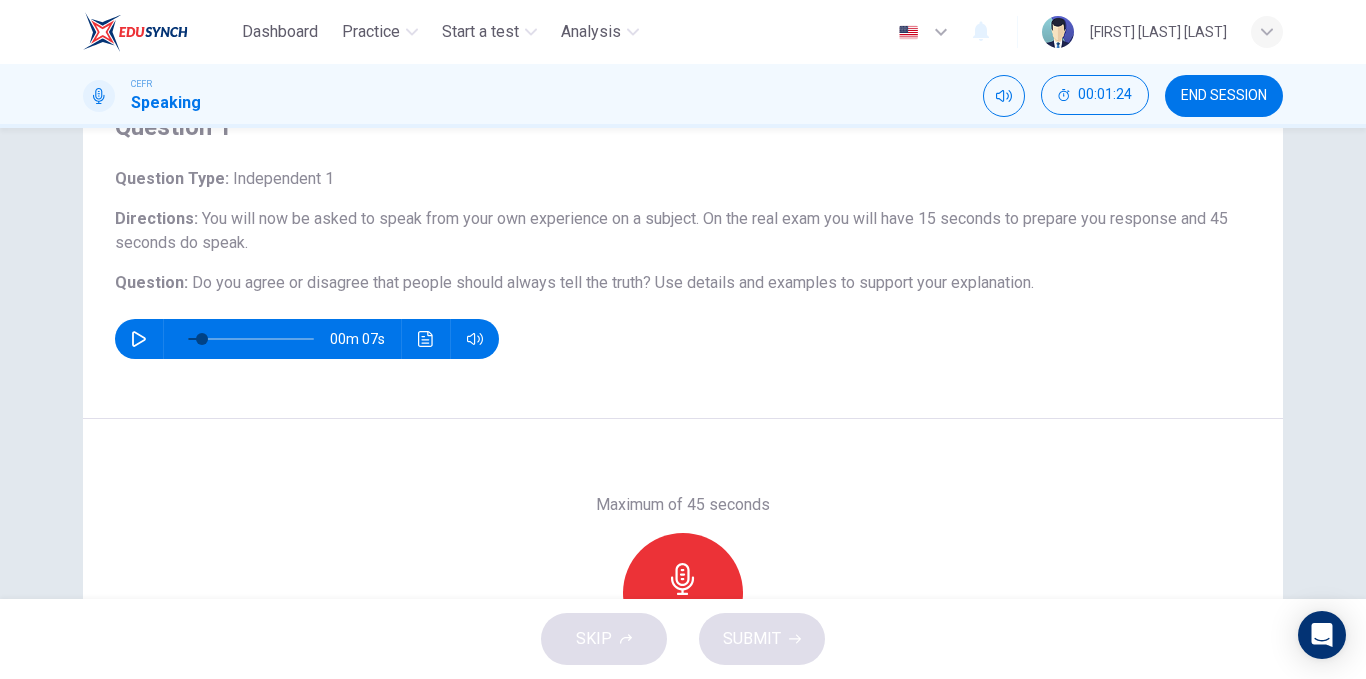 scroll, scrollTop: 304, scrollLeft: 0, axis: vertical 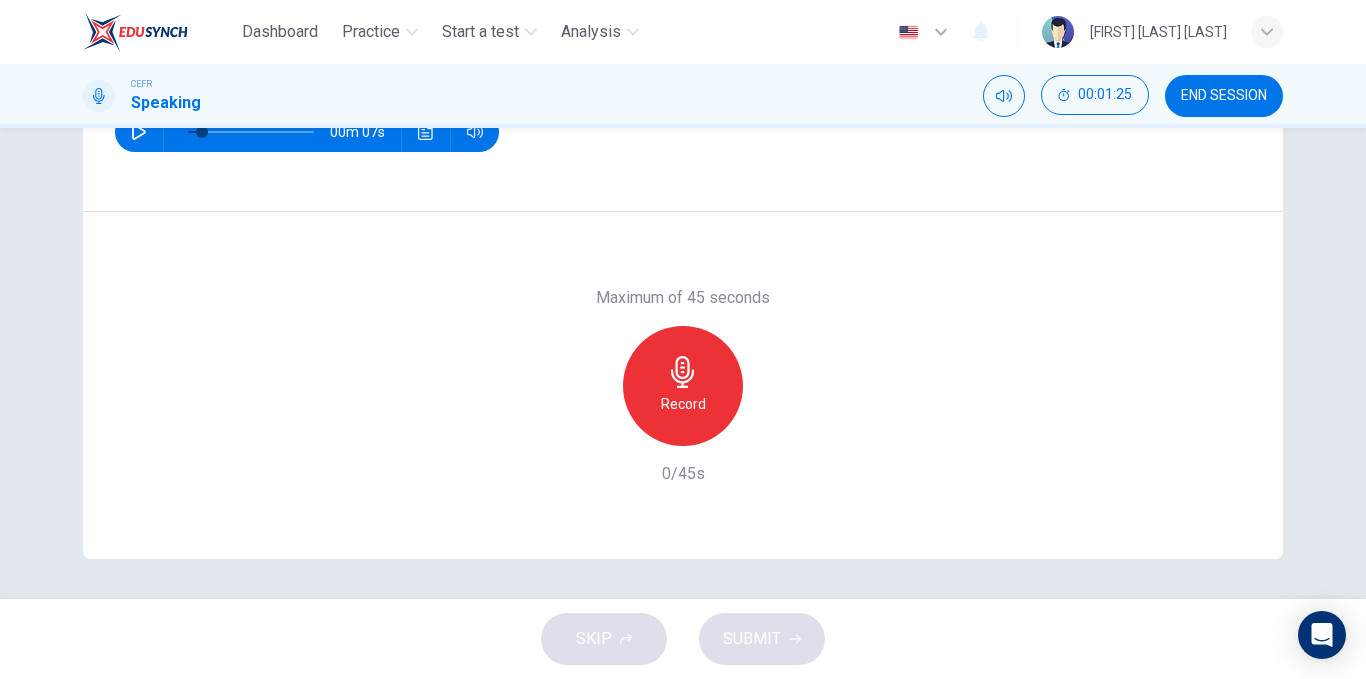 click on "Record" at bounding box center (683, 386) 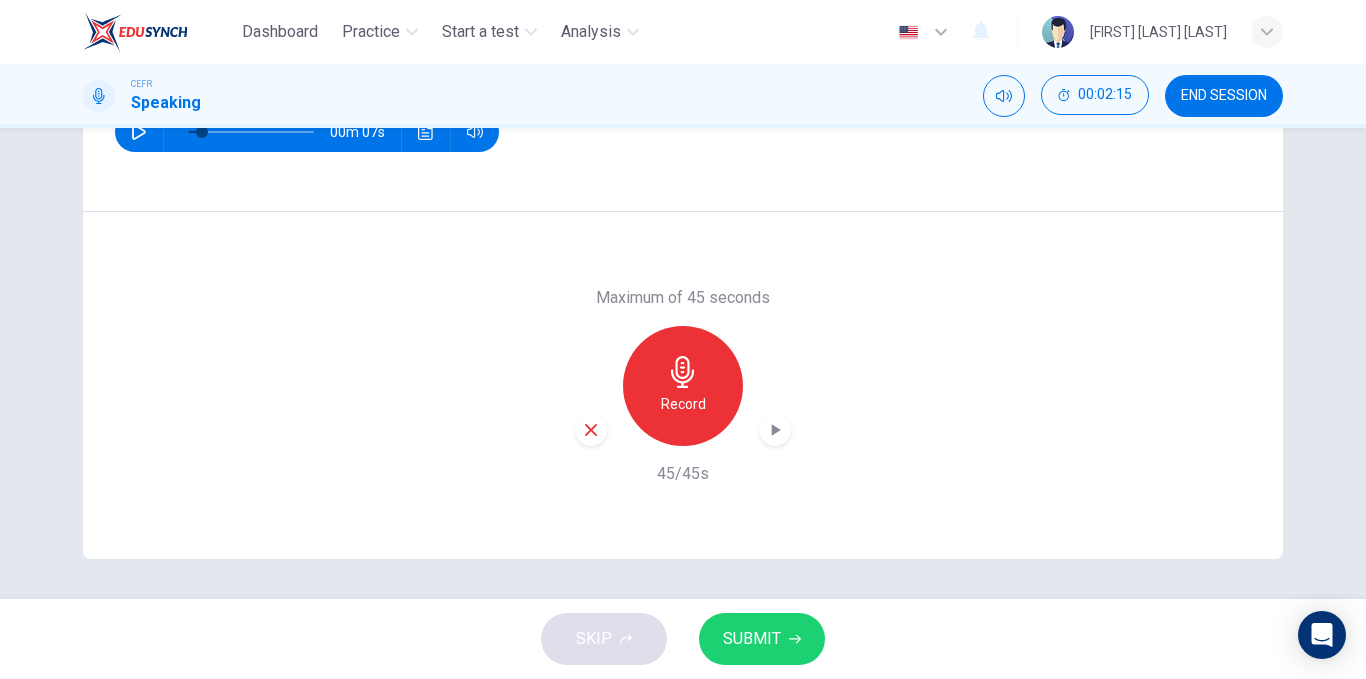 click at bounding box center (775, 430) 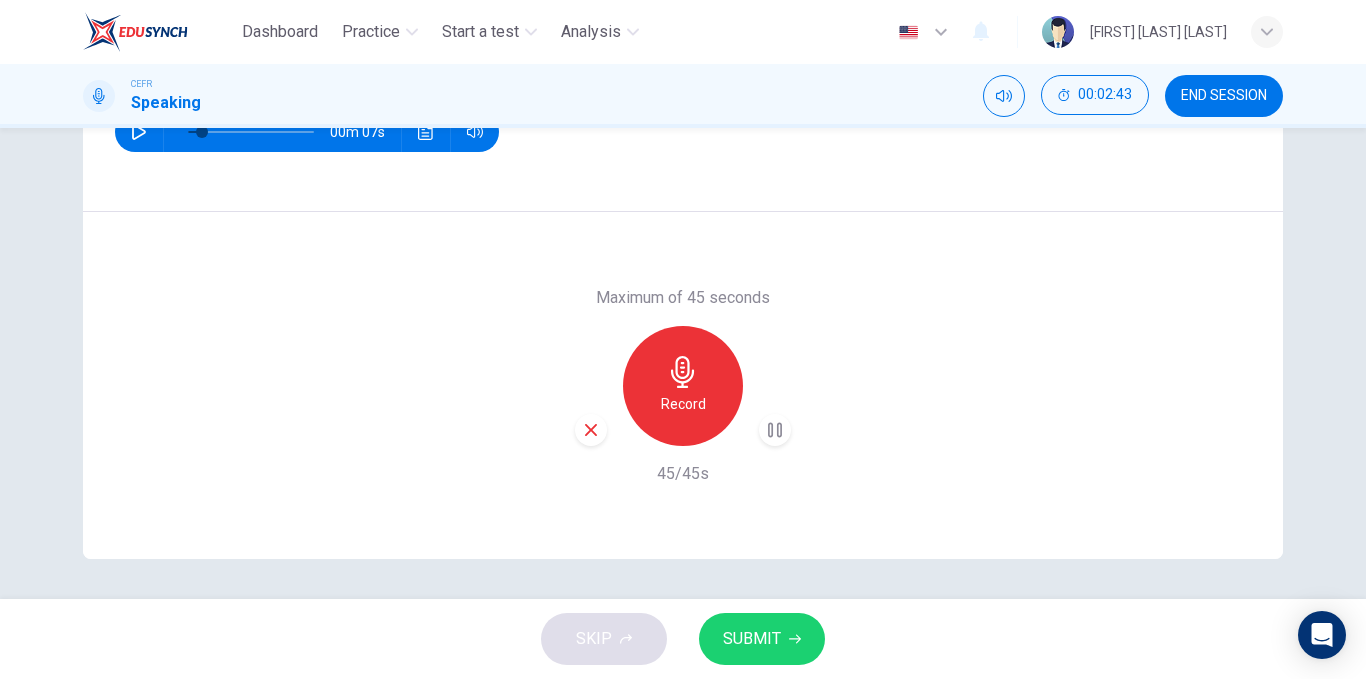 click at bounding box center (775, 430) 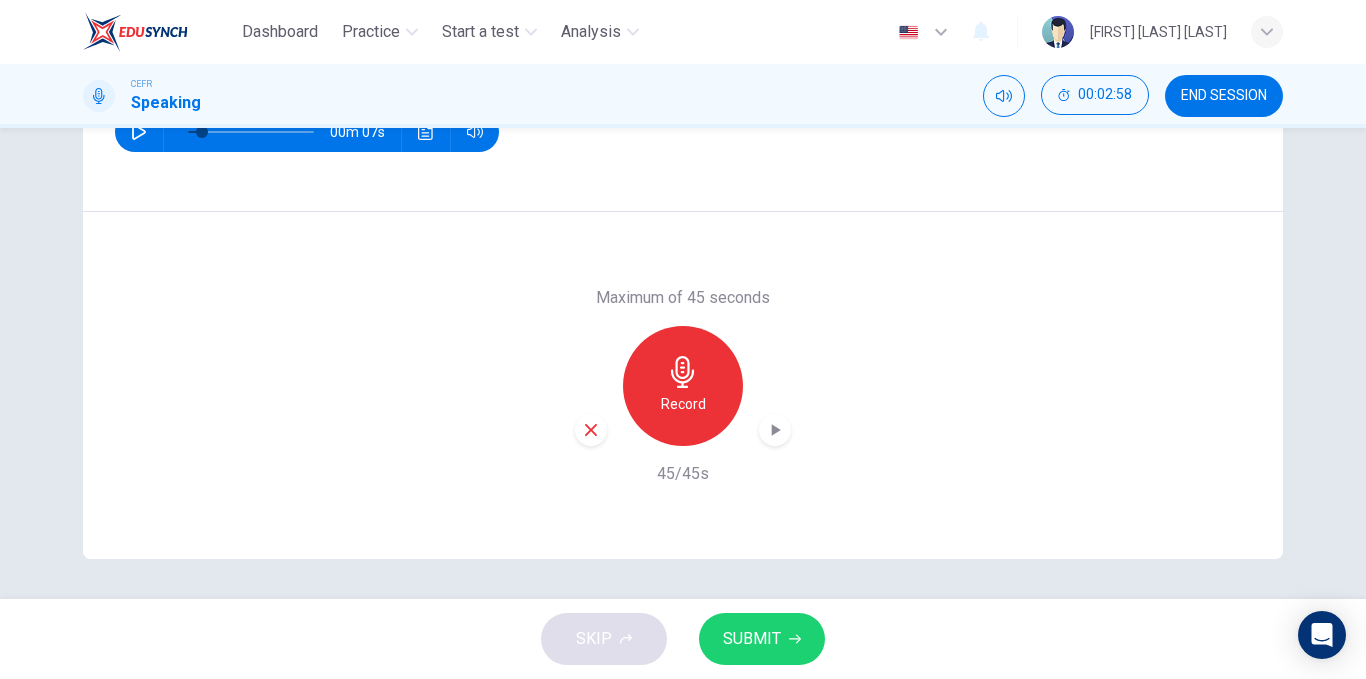 click at bounding box center (591, 430) 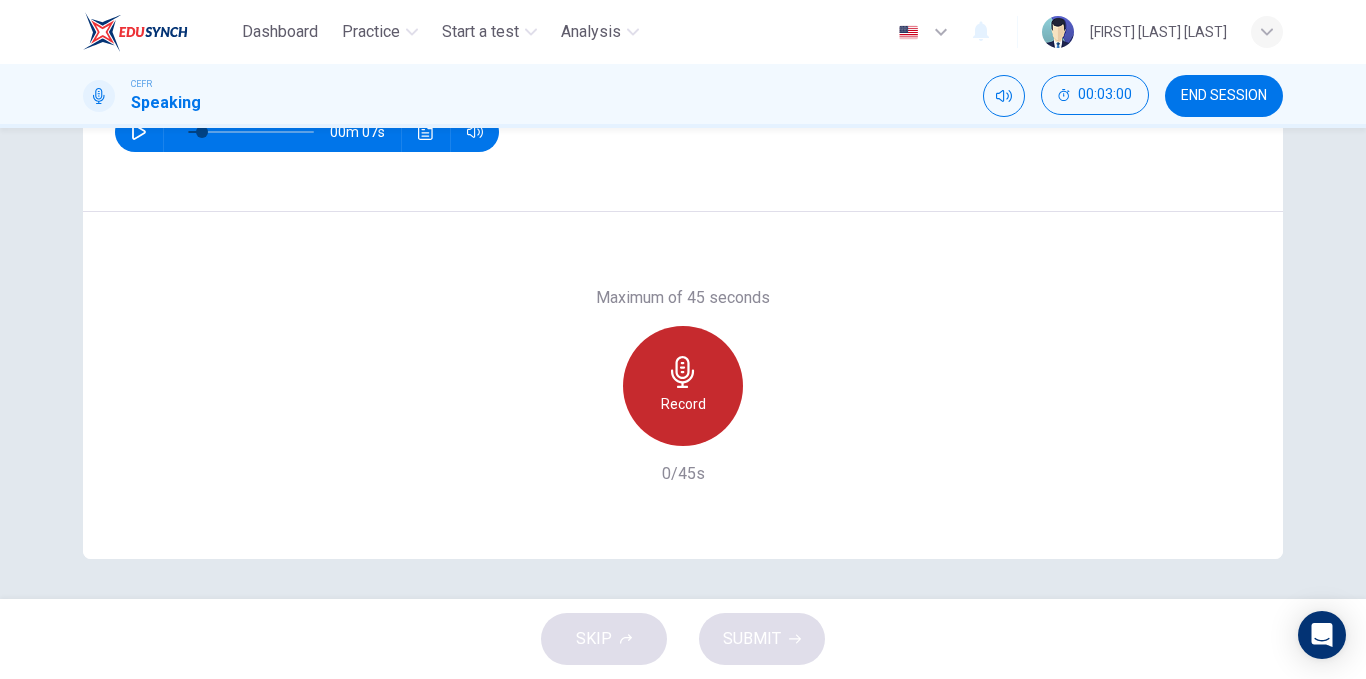 click on "Record" at bounding box center [683, 404] 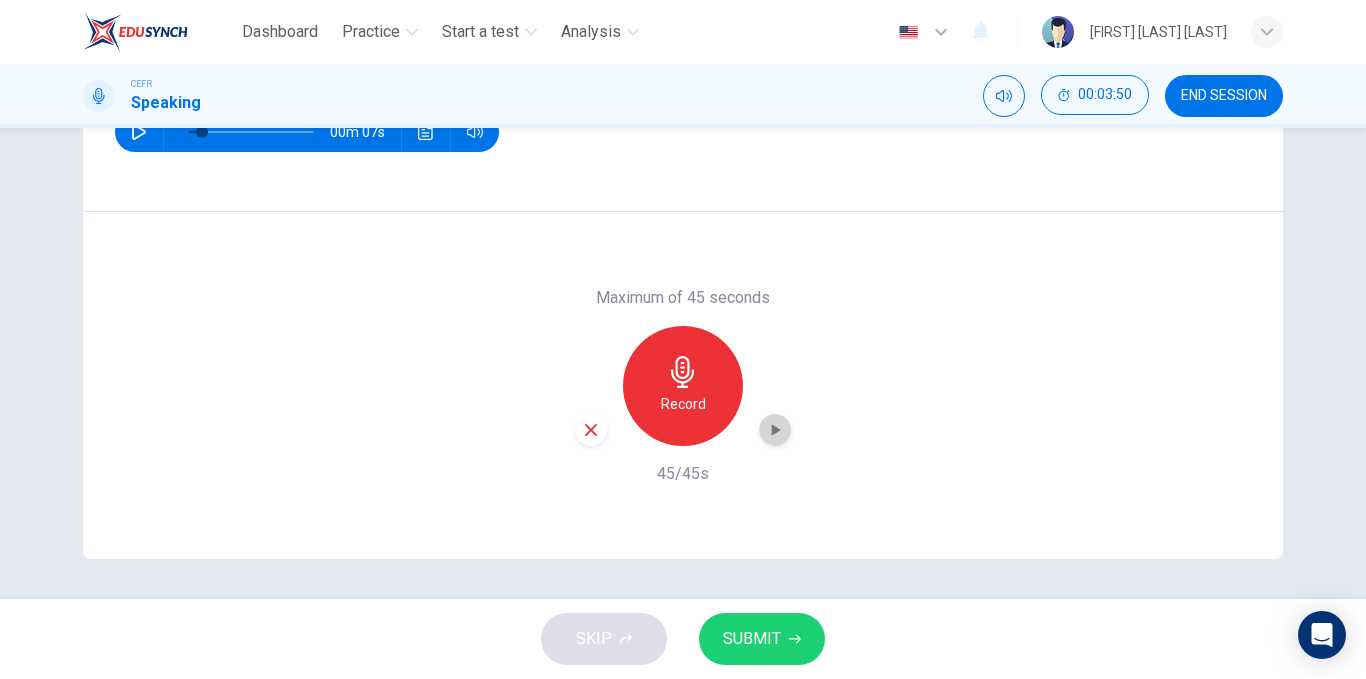 click at bounding box center [775, 430] 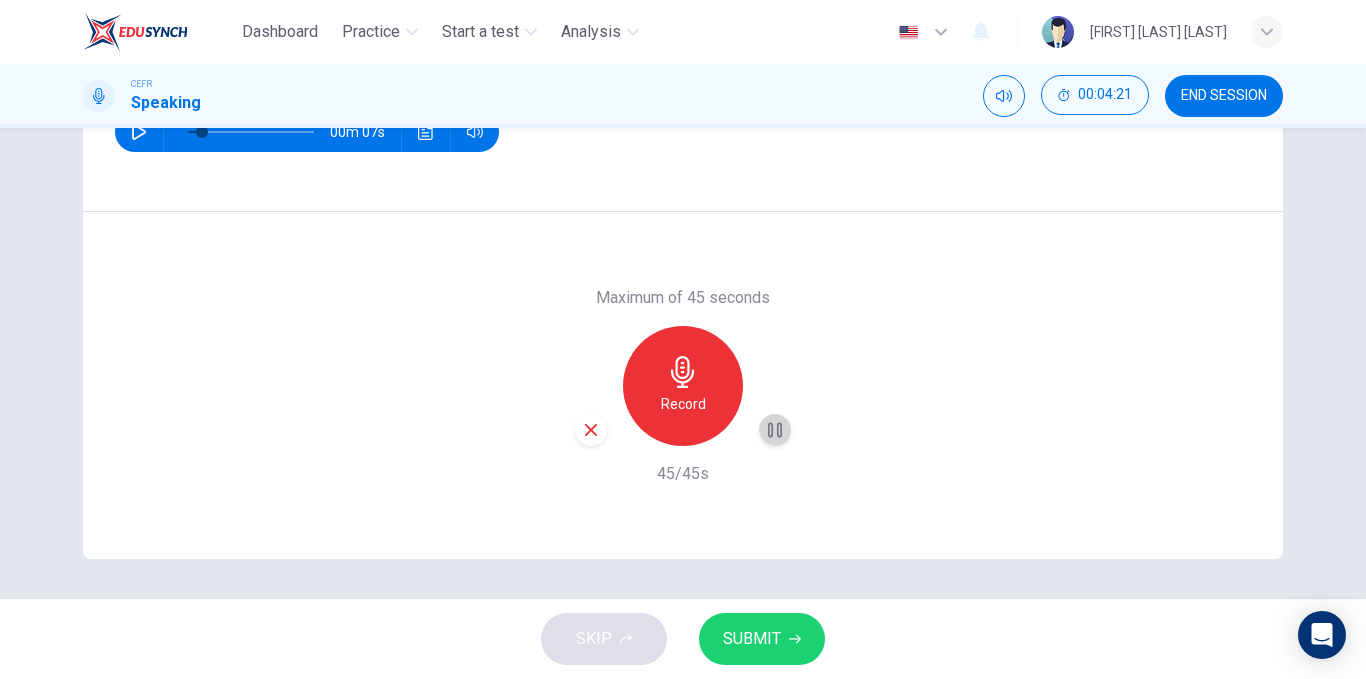 click at bounding box center (775, 430) 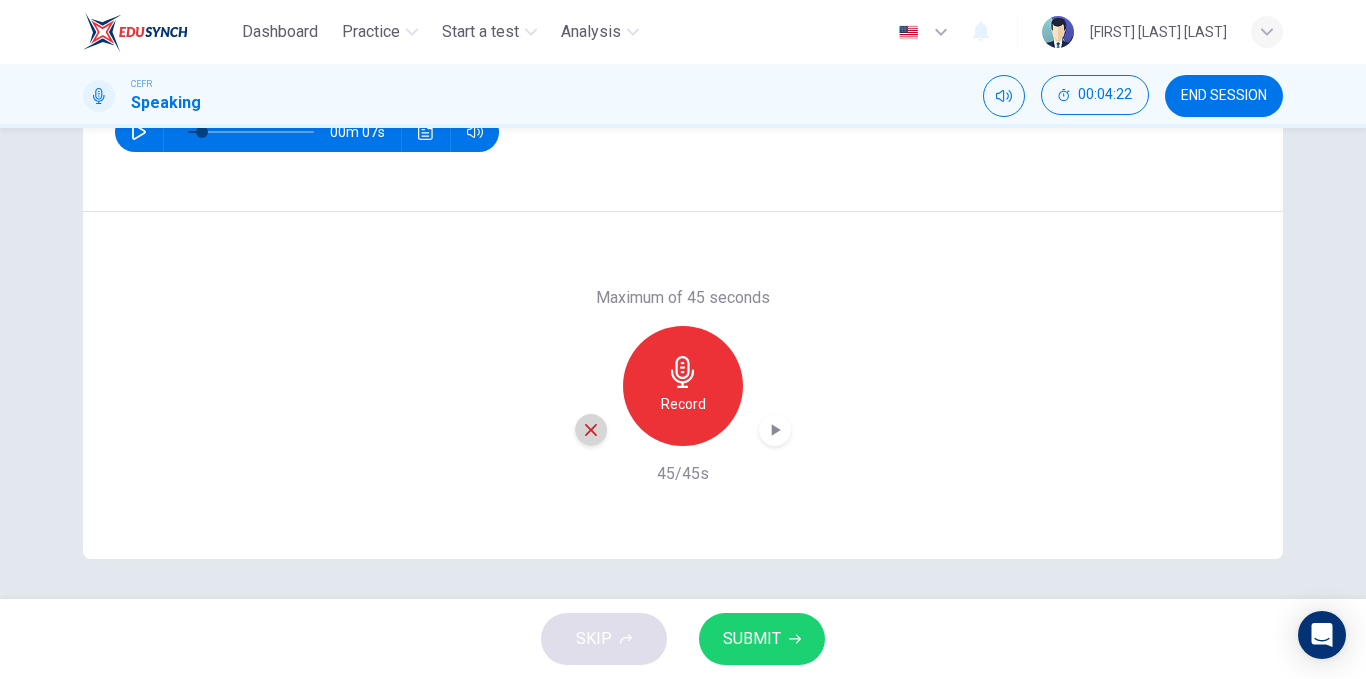 click at bounding box center (591, 430) 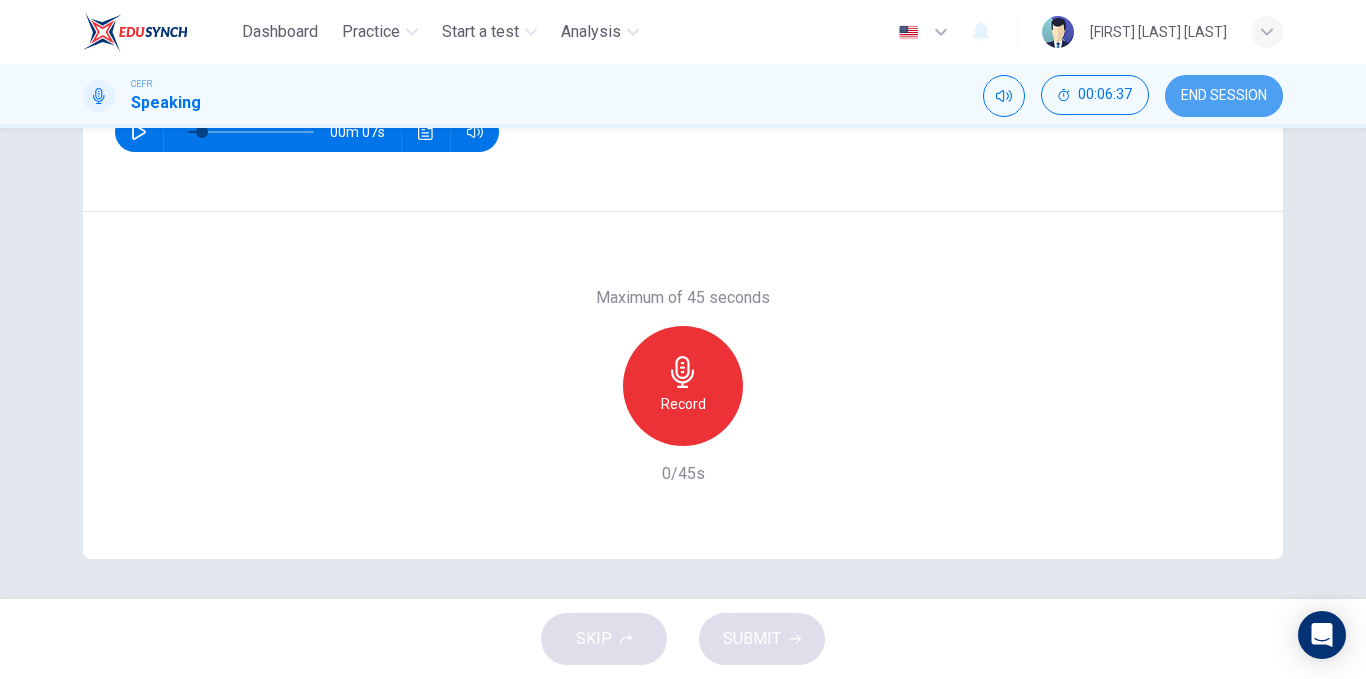 drag, startPoint x: 1237, startPoint y: 86, endPoint x: 787, endPoint y: 126, distance: 451.7743 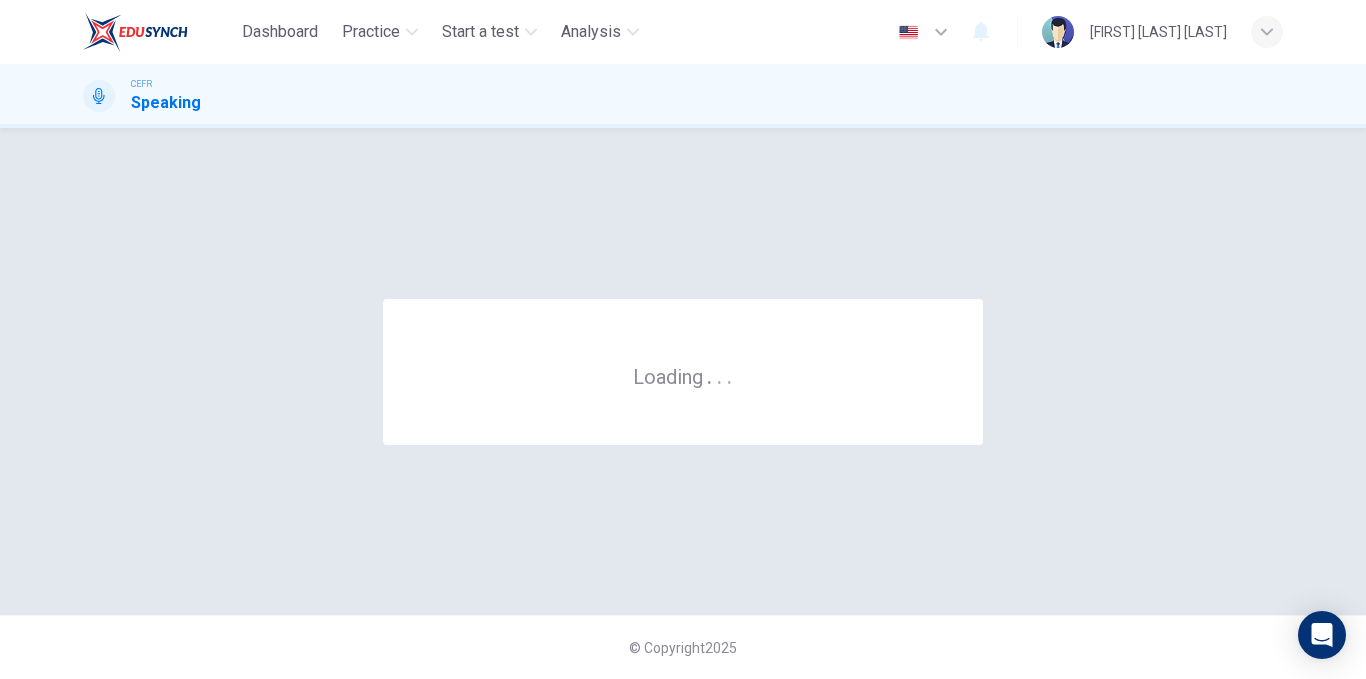scroll, scrollTop: 0, scrollLeft: 0, axis: both 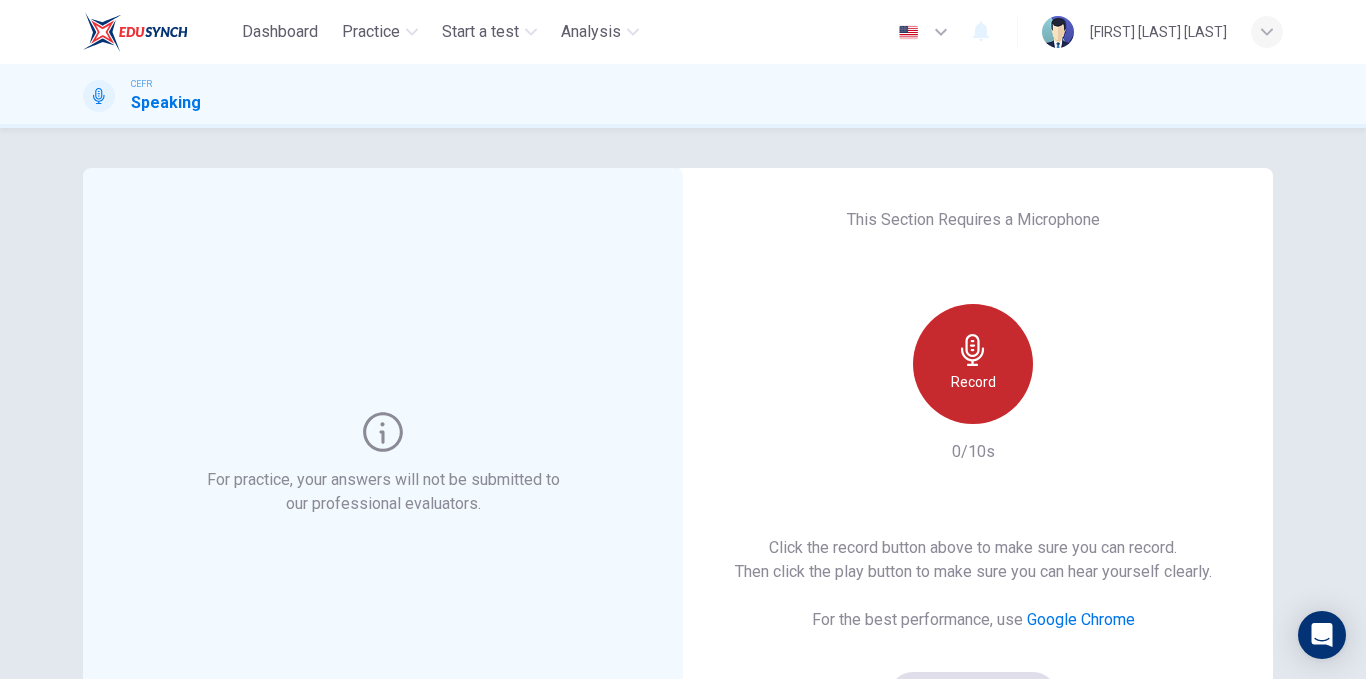 click at bounding box center [972, 350] 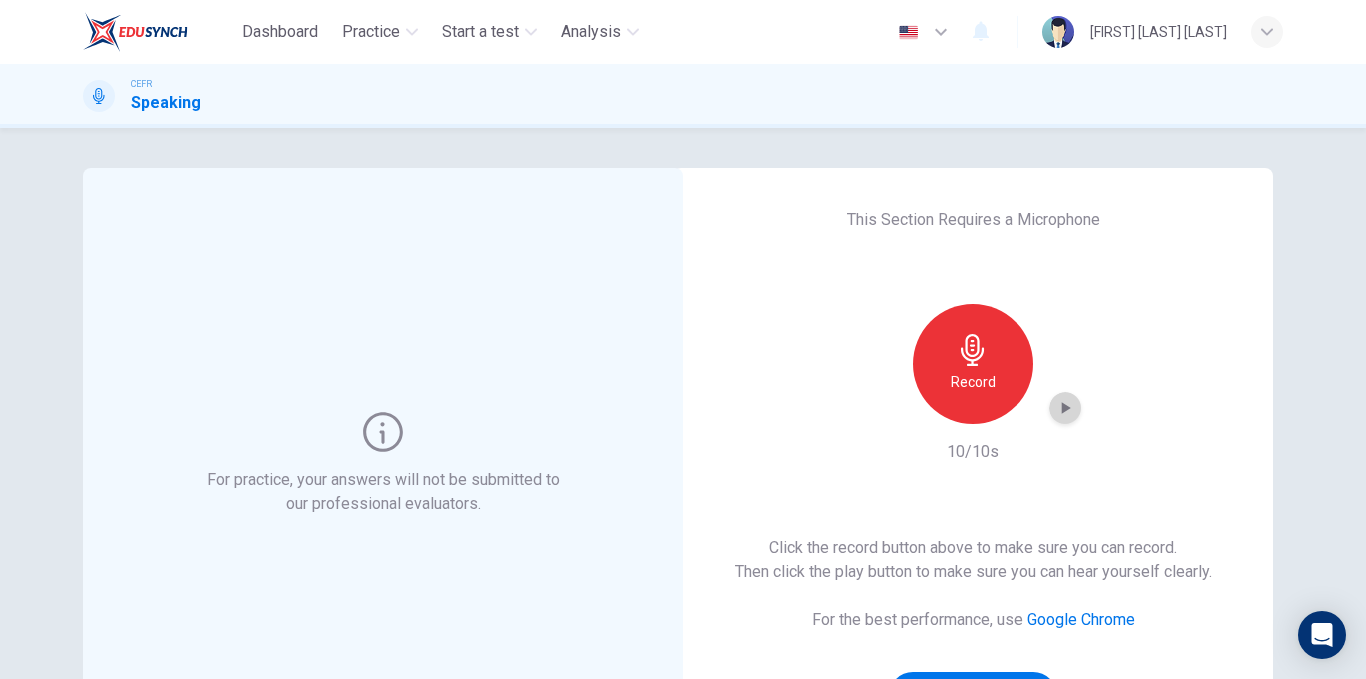 click at bounding box center (1065, 408) 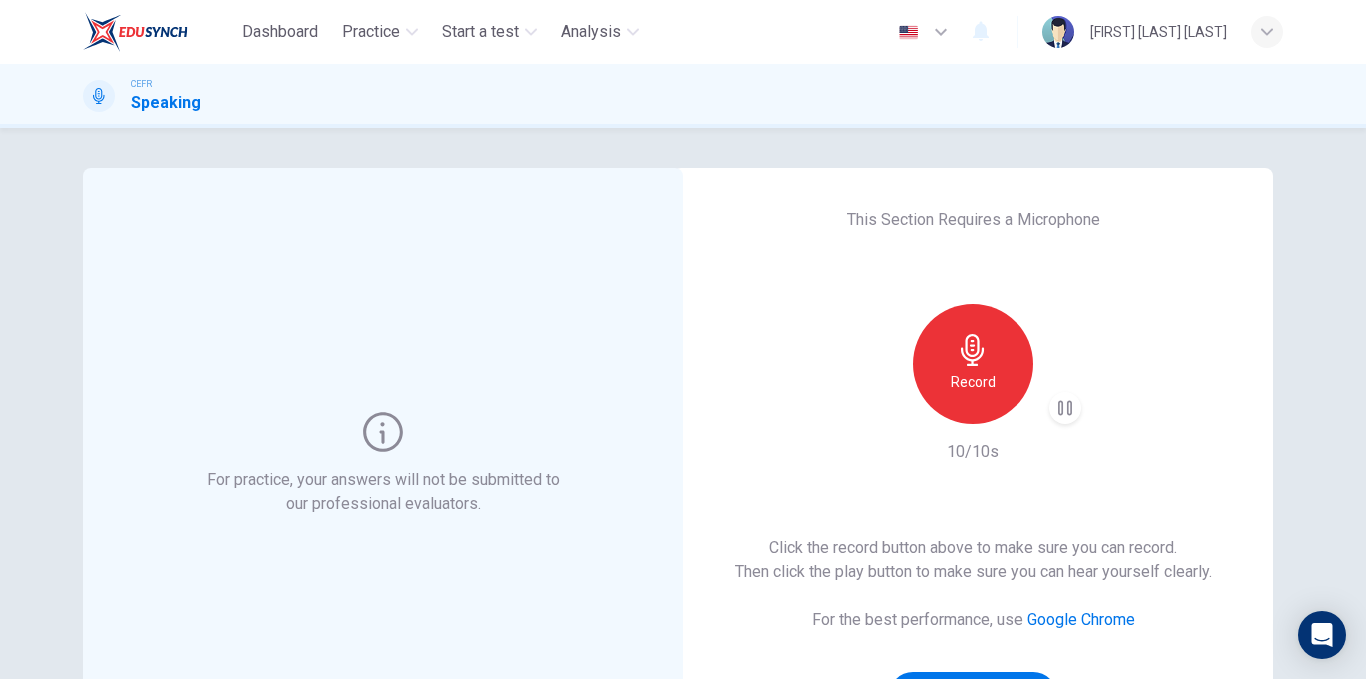 type 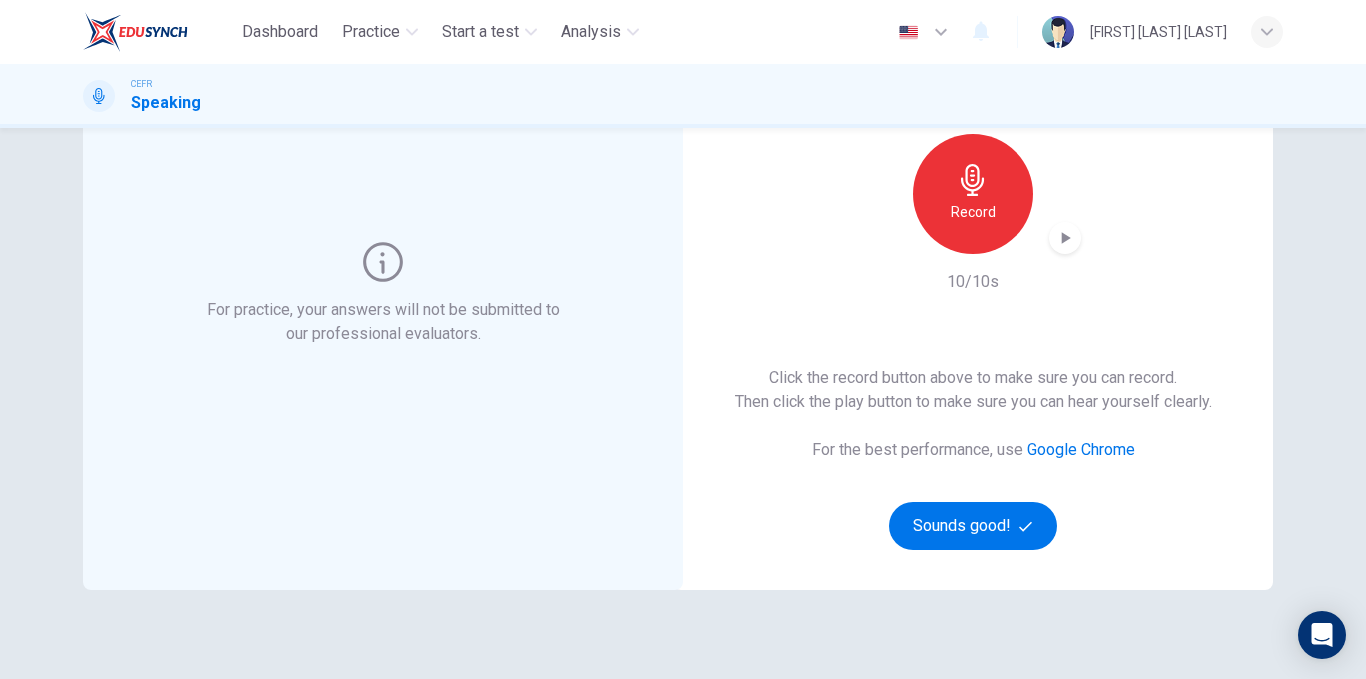 scroll, scrollTop: 170, scrollLeft: 0, axis: vertical 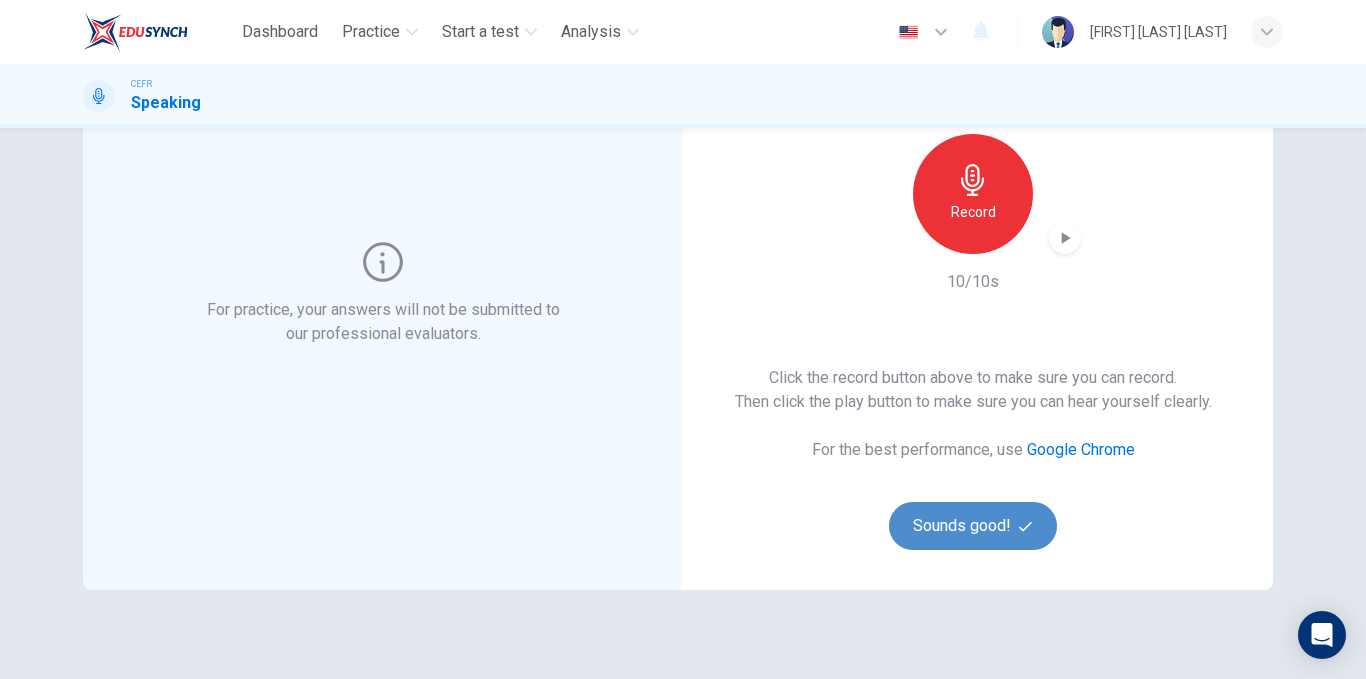 click on "Sounds good!" at bounding box center (973, 526) 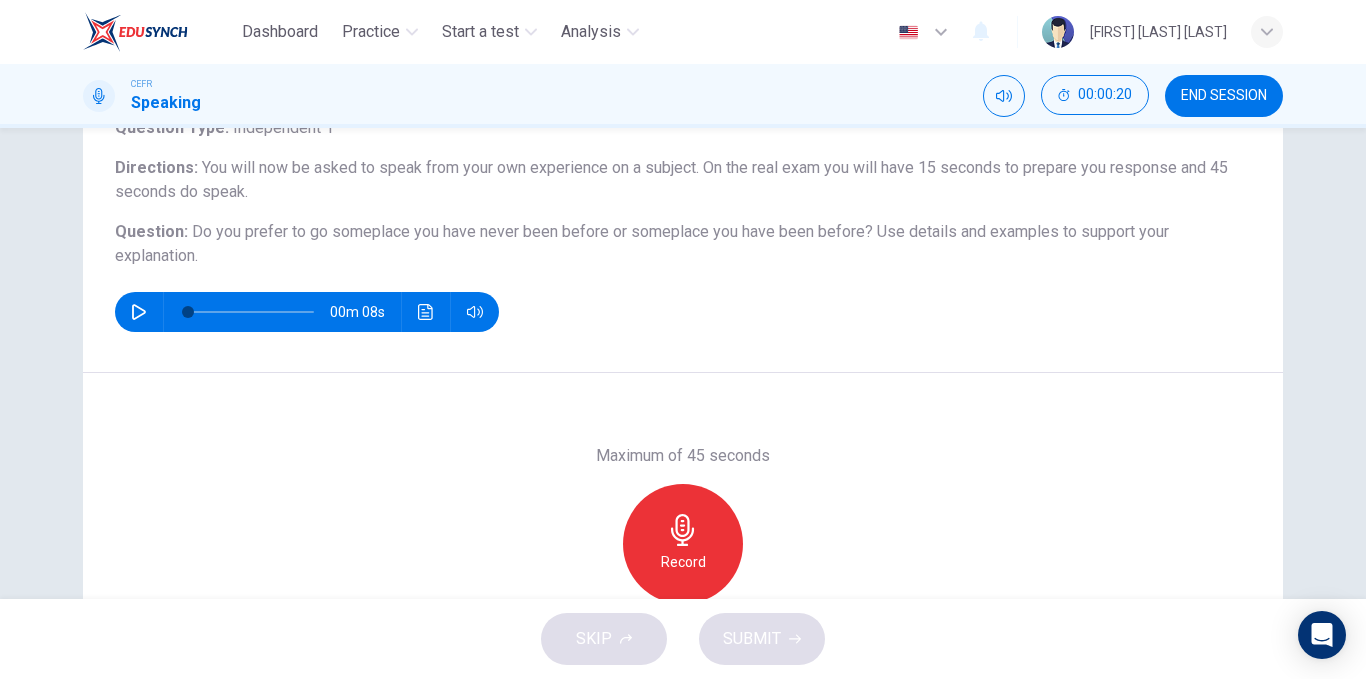 scroll, scrollTop: 147, scrollLeft: 0, axis: vertical 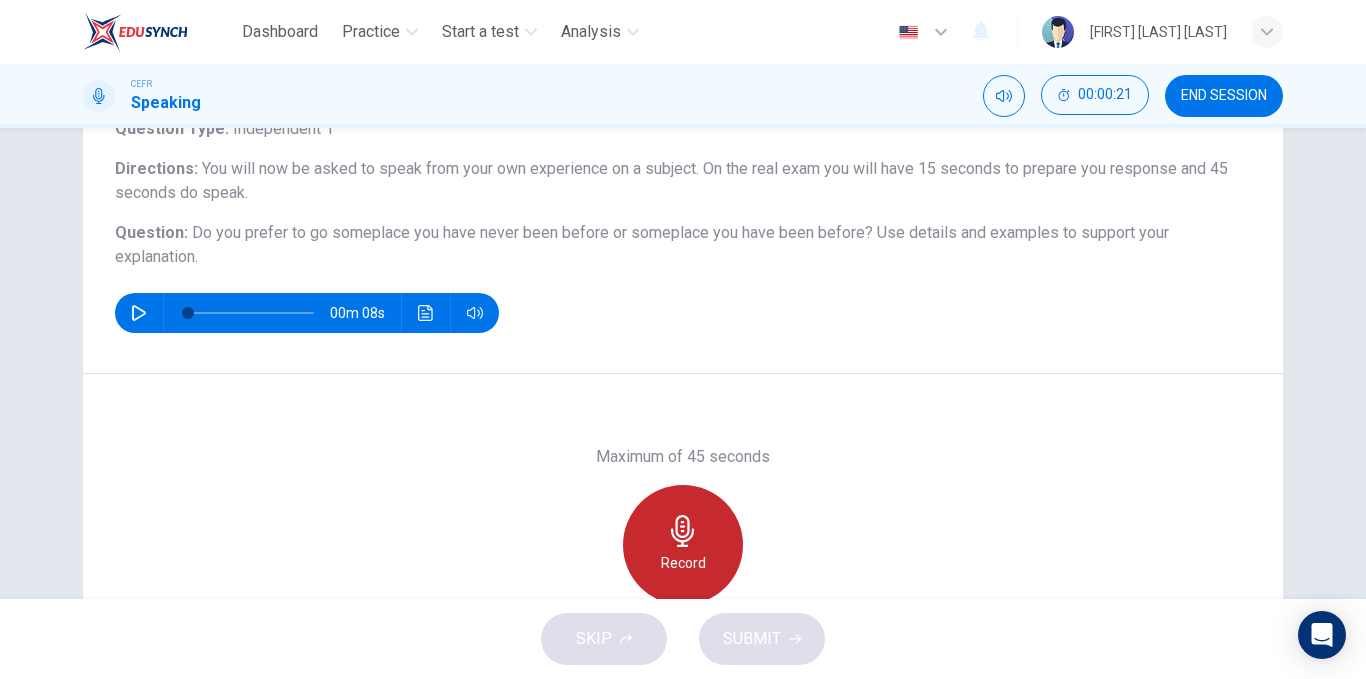click at bounding box center (683, 531) 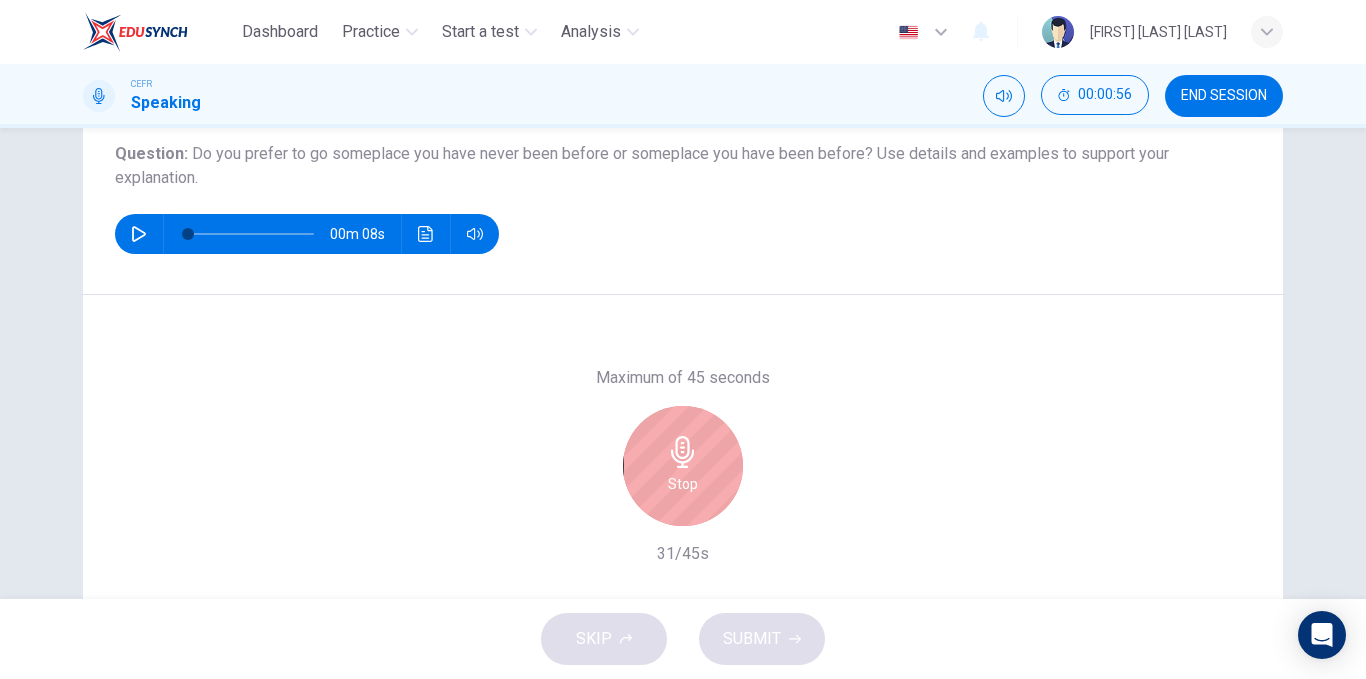 scroll, scrollTop: 225, scrollLeft: 0, axis: vertical 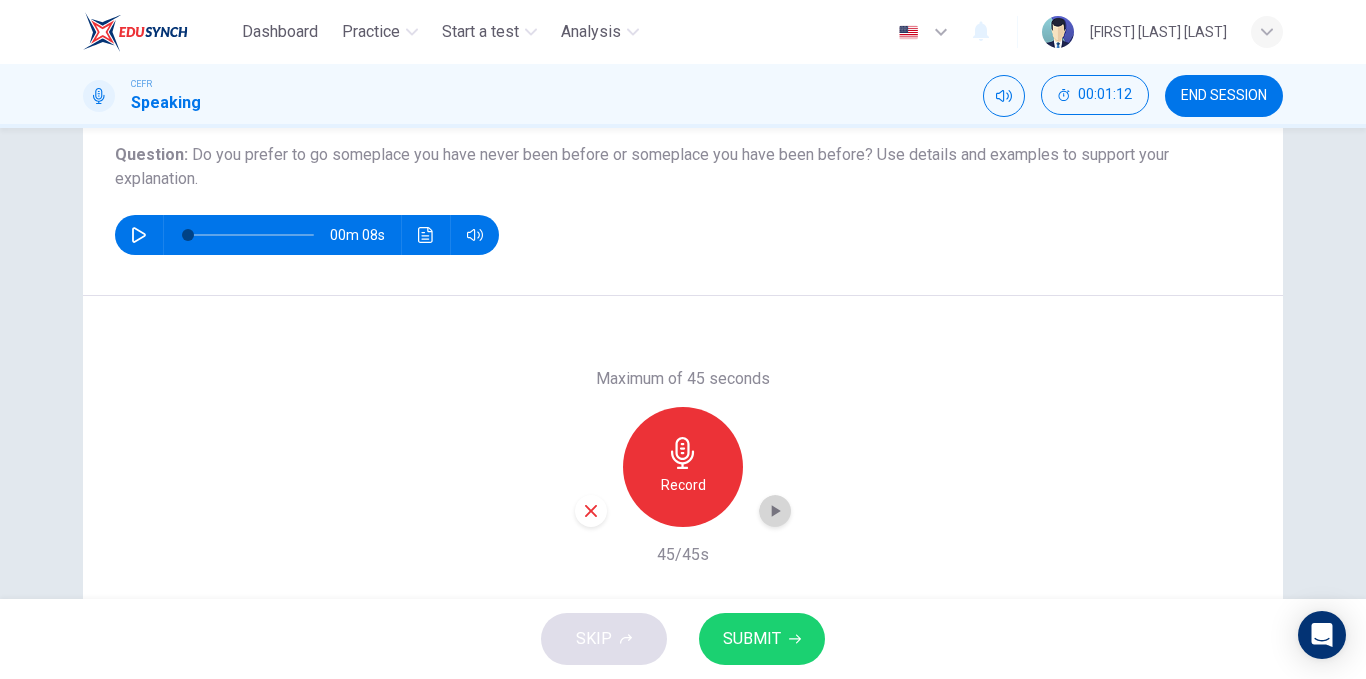 click at bounding box center (775, 511) 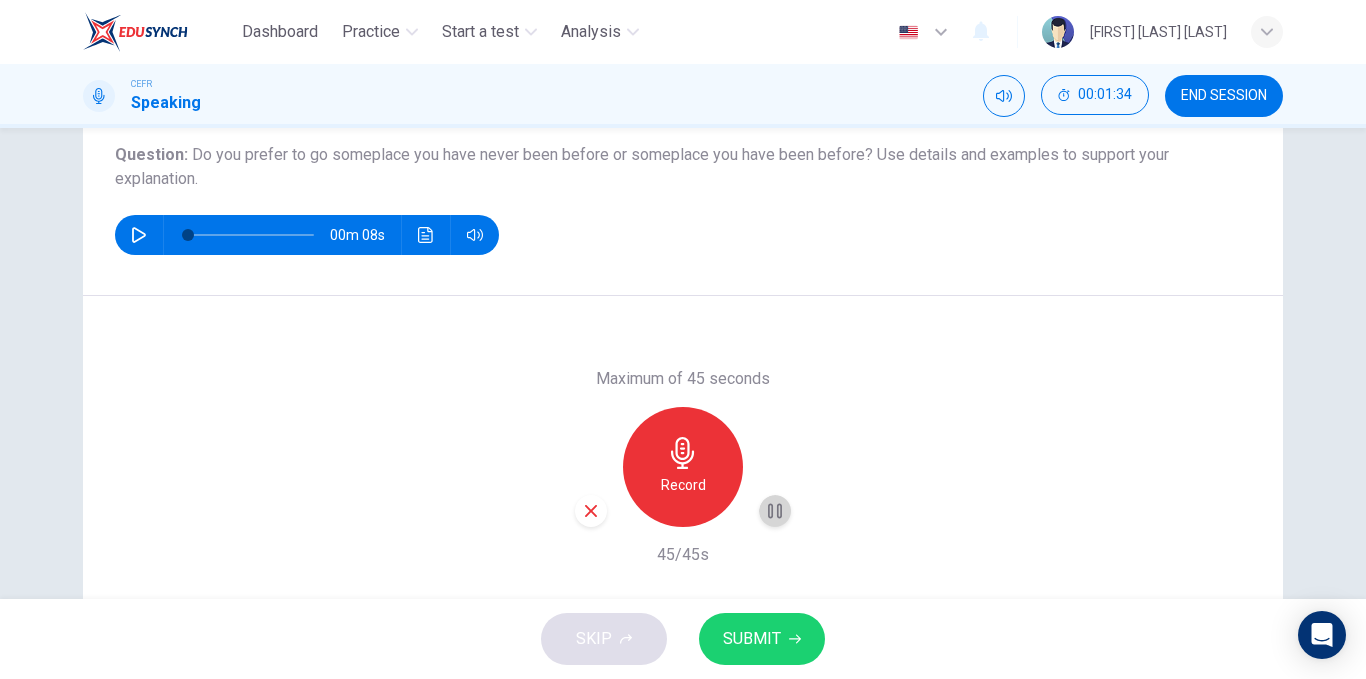 click at bounding box center [775, 511] 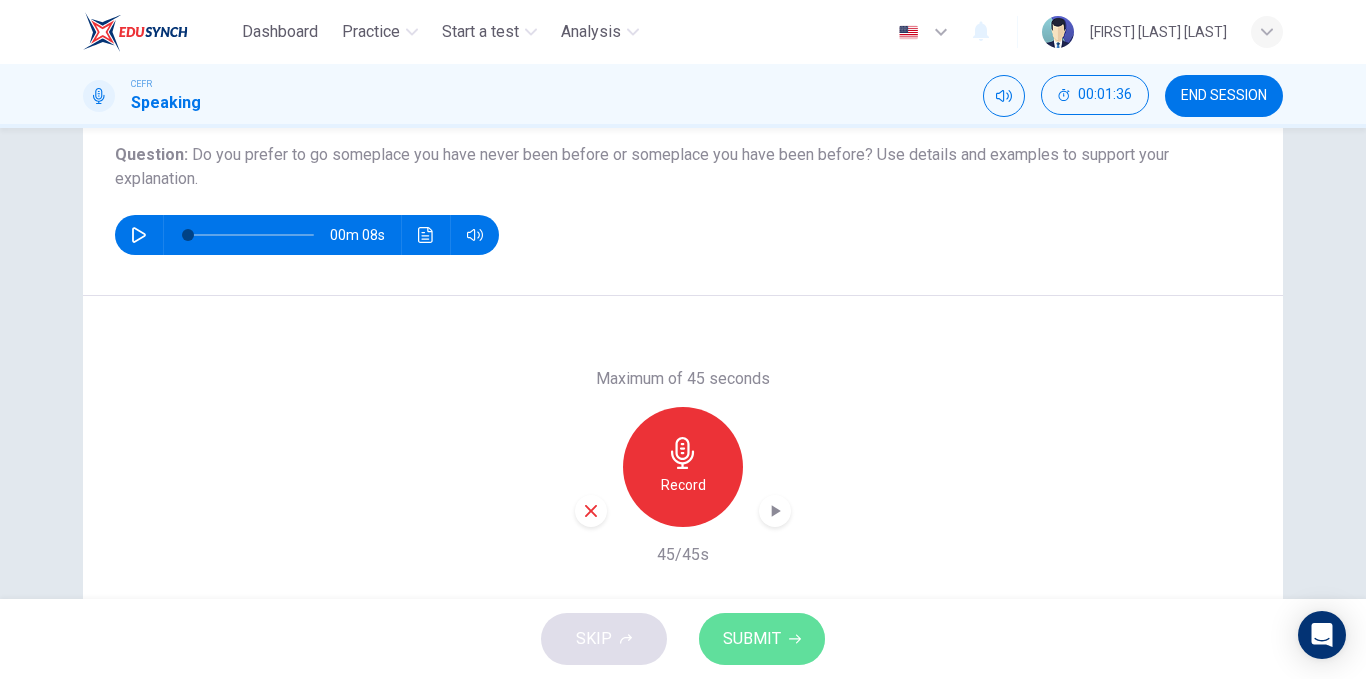 click on "SUBMIT" at bounding box center [752, 639] 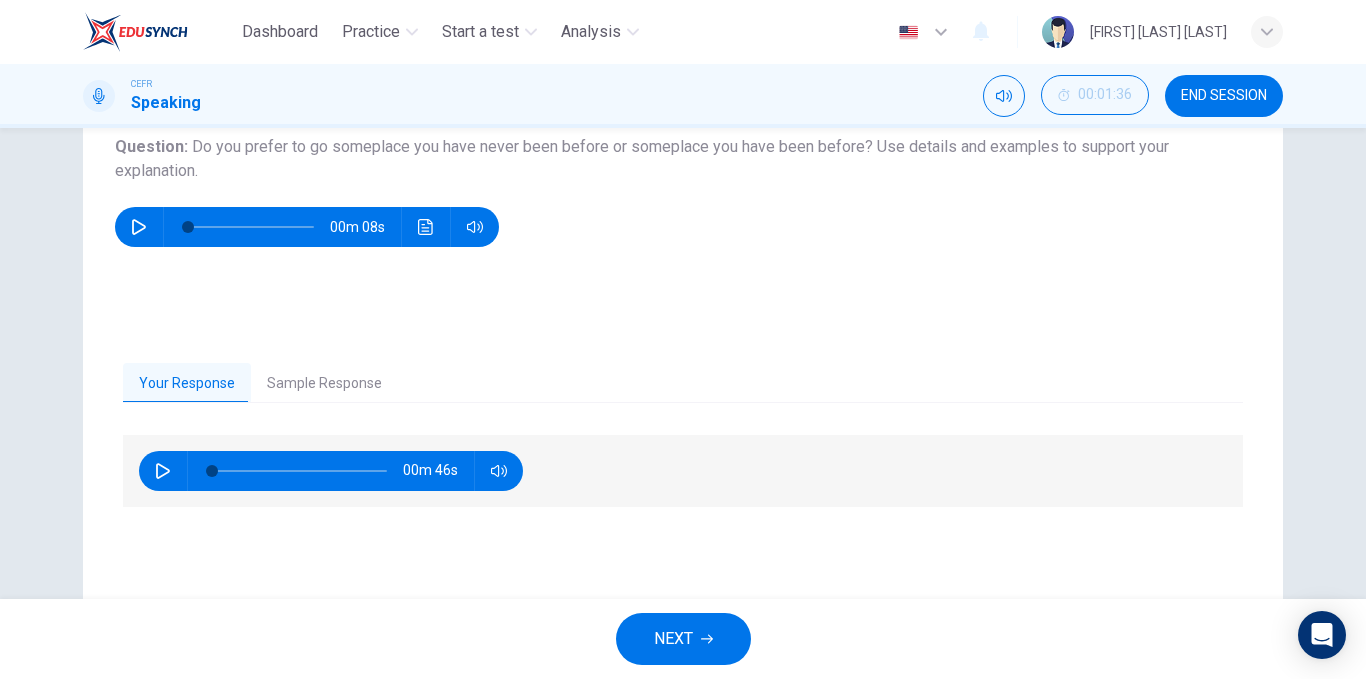 scroll, scrollTop: 236, scrollLeft: 0, axis: vertical 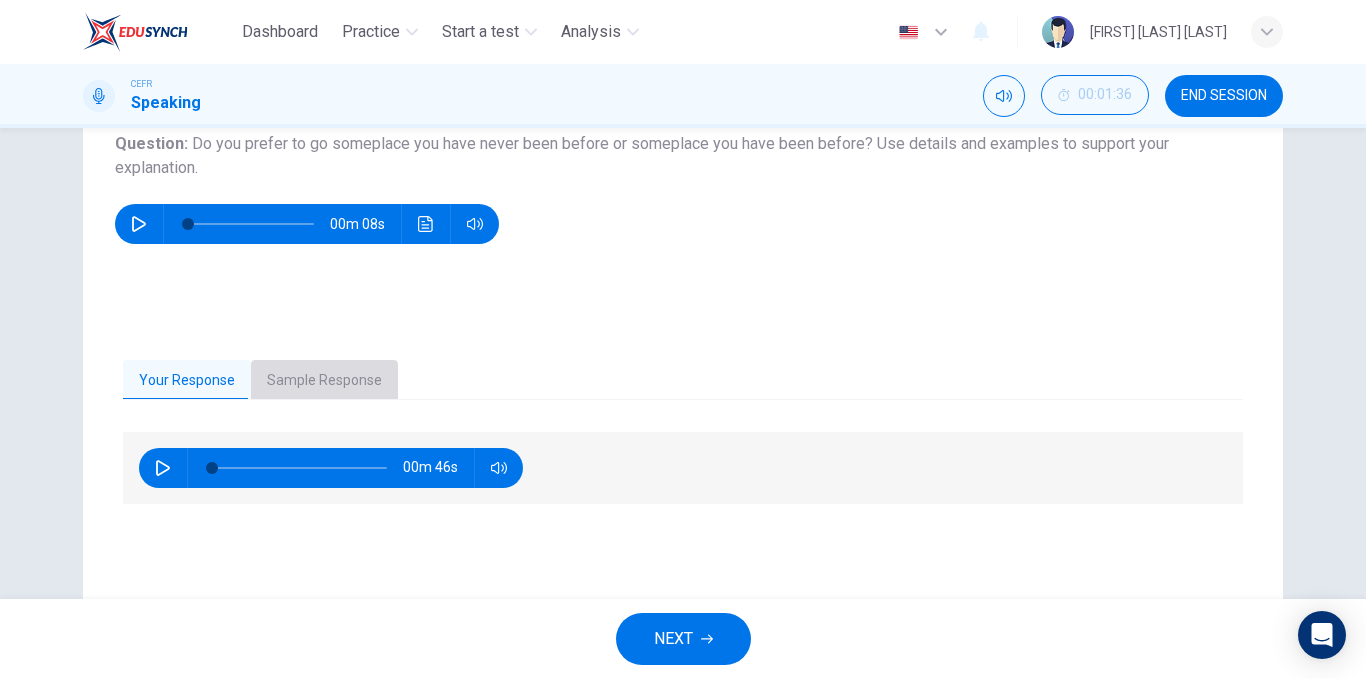 click on "Sample Response" at bounding box center [324, 381] 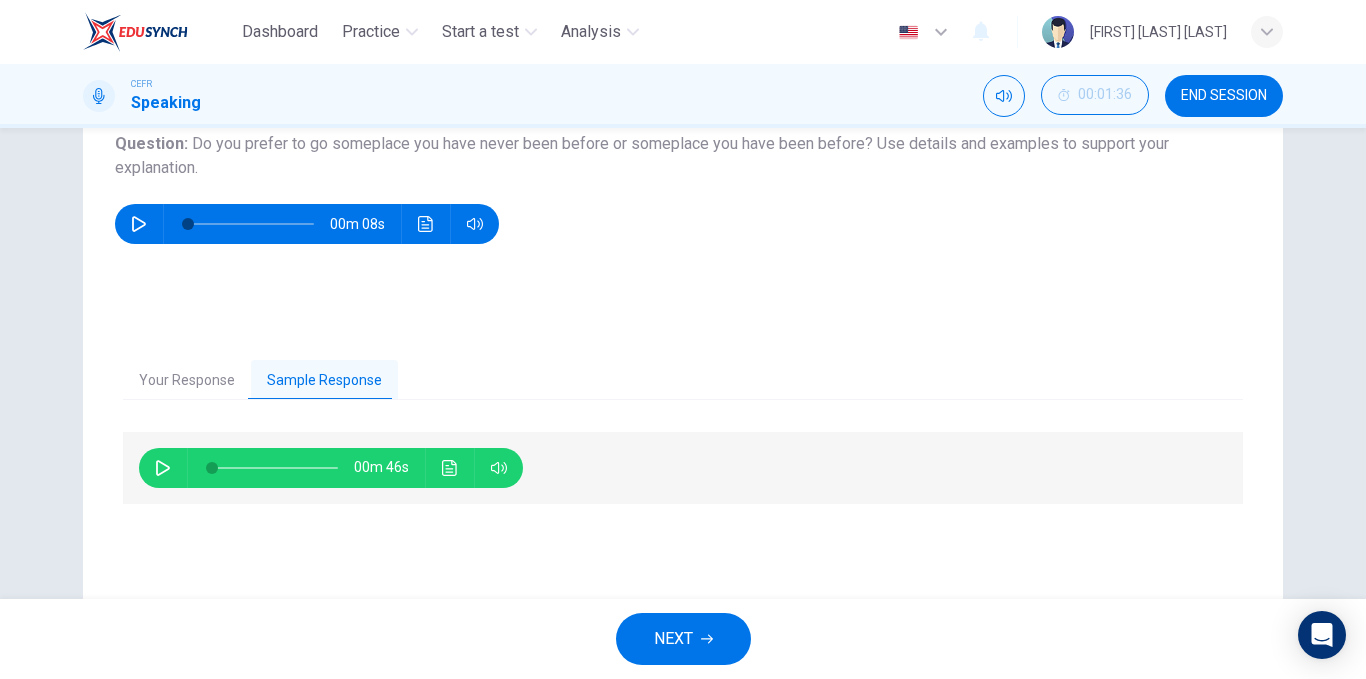 drag, startPoint x: 858, startPoint y: 369, endPoint x: 314, endPoint y: 369, distance: 544 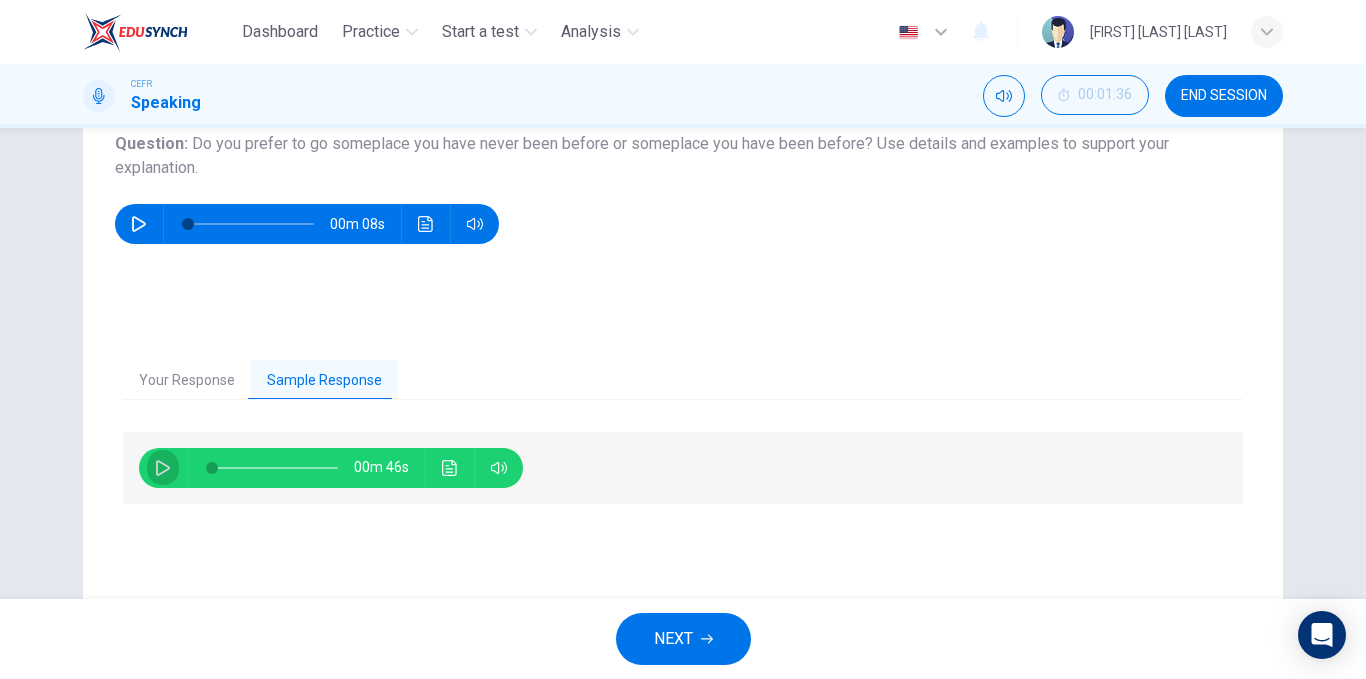 click at bounding box center (163, 468) 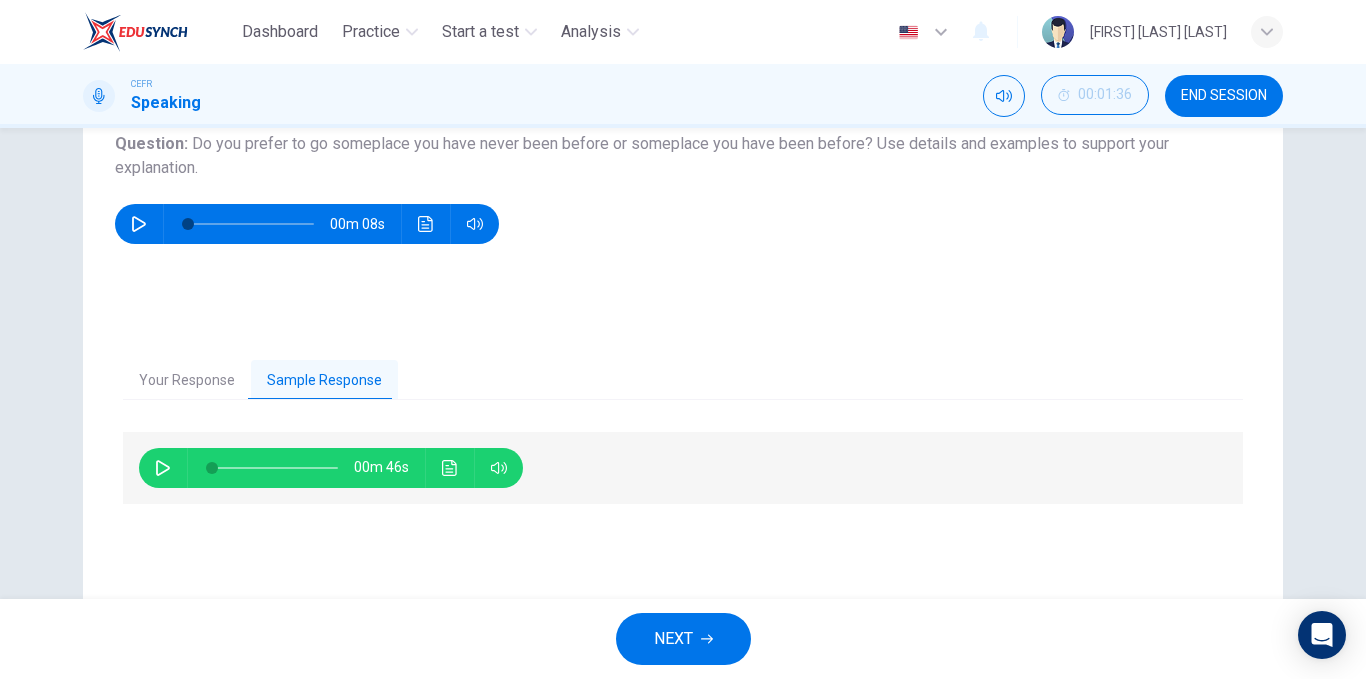 click on "NEXT" at bounding box center (683, 639) 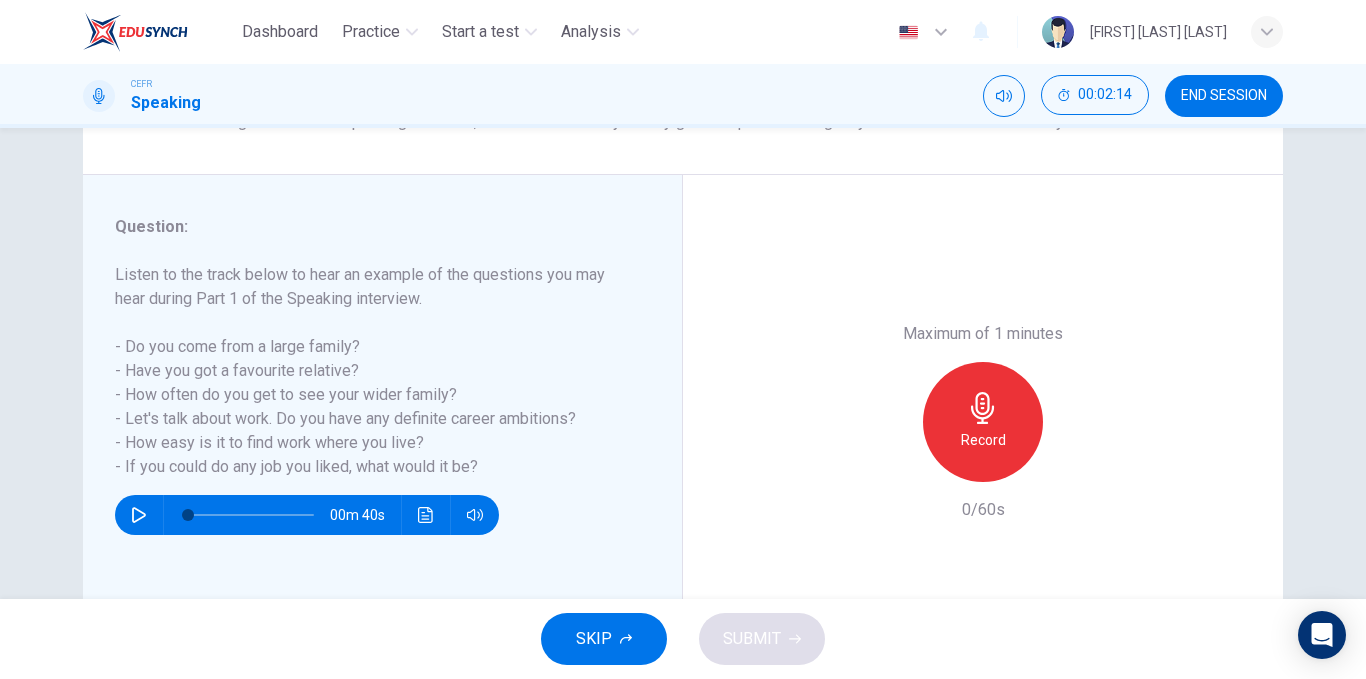scroll, scrollTop: 195, scrollLeft: 0, axis: vertical 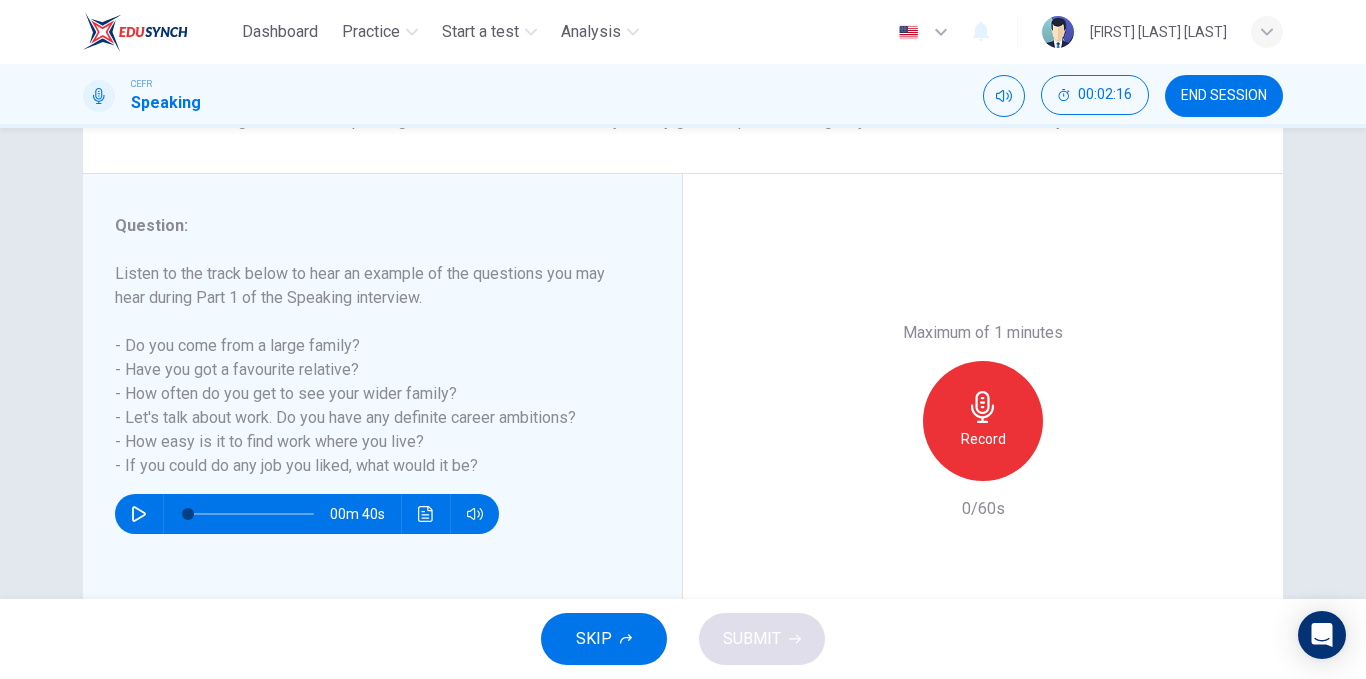 click at bounding box center (982, 407) 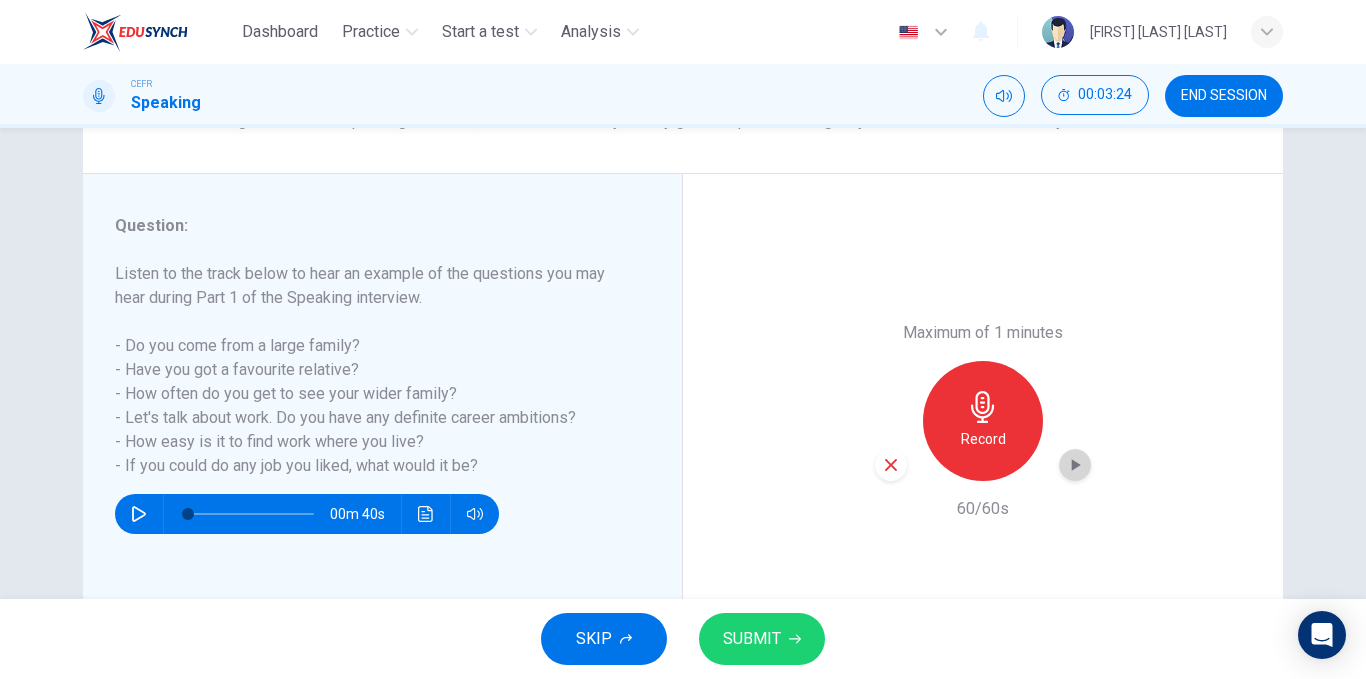 click at bounding box center [1075, 465] 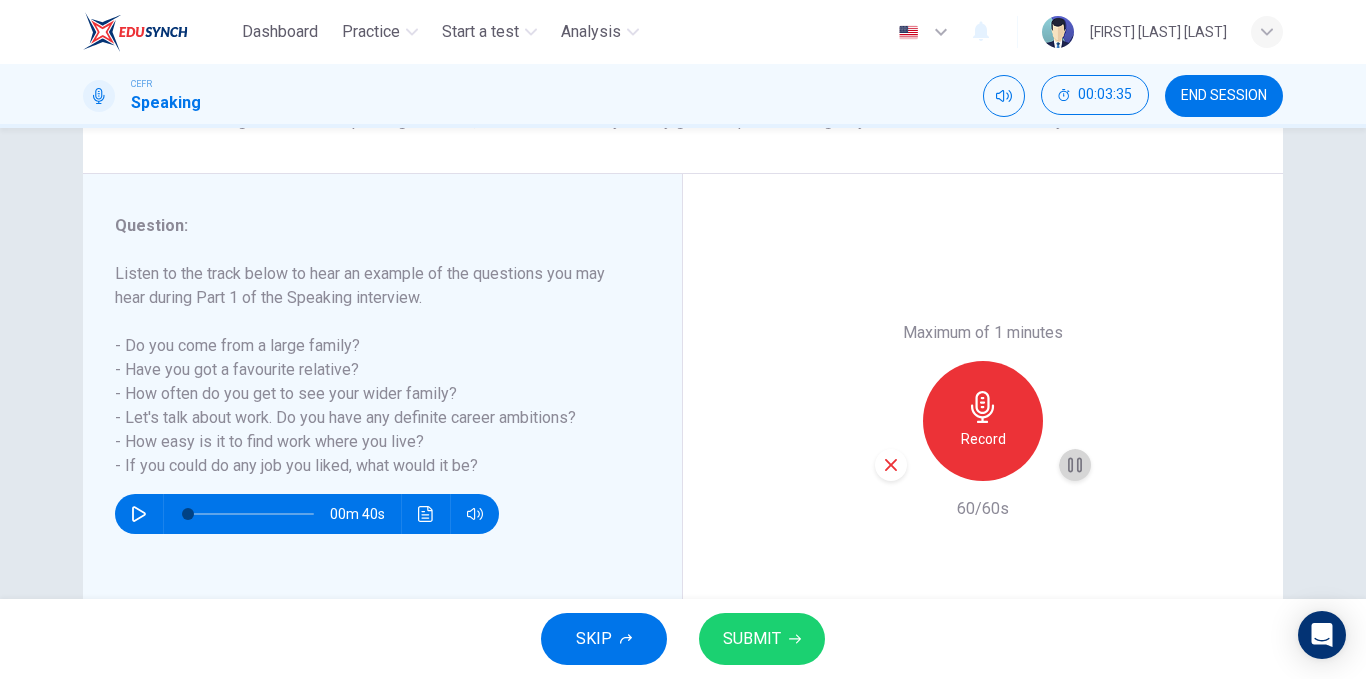 click at bounding box center [1075, 465] 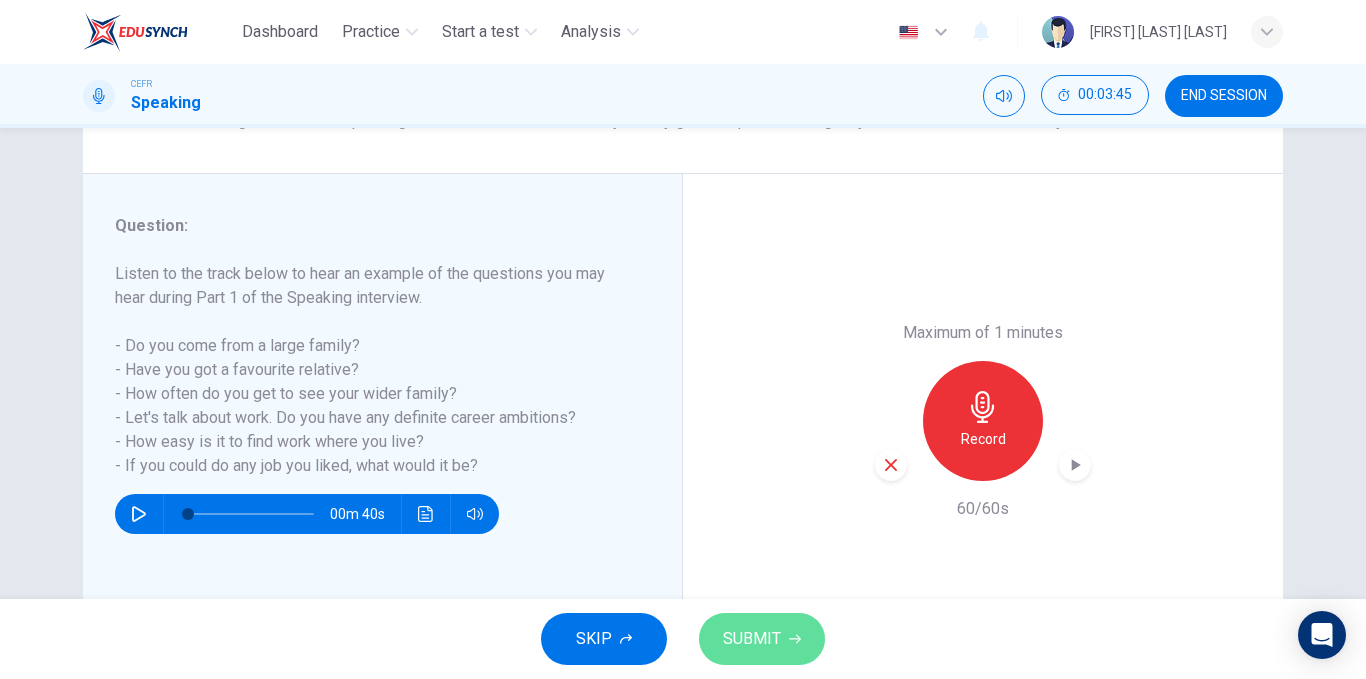 click on "SUBMIT" at bounding box center (762, 639) 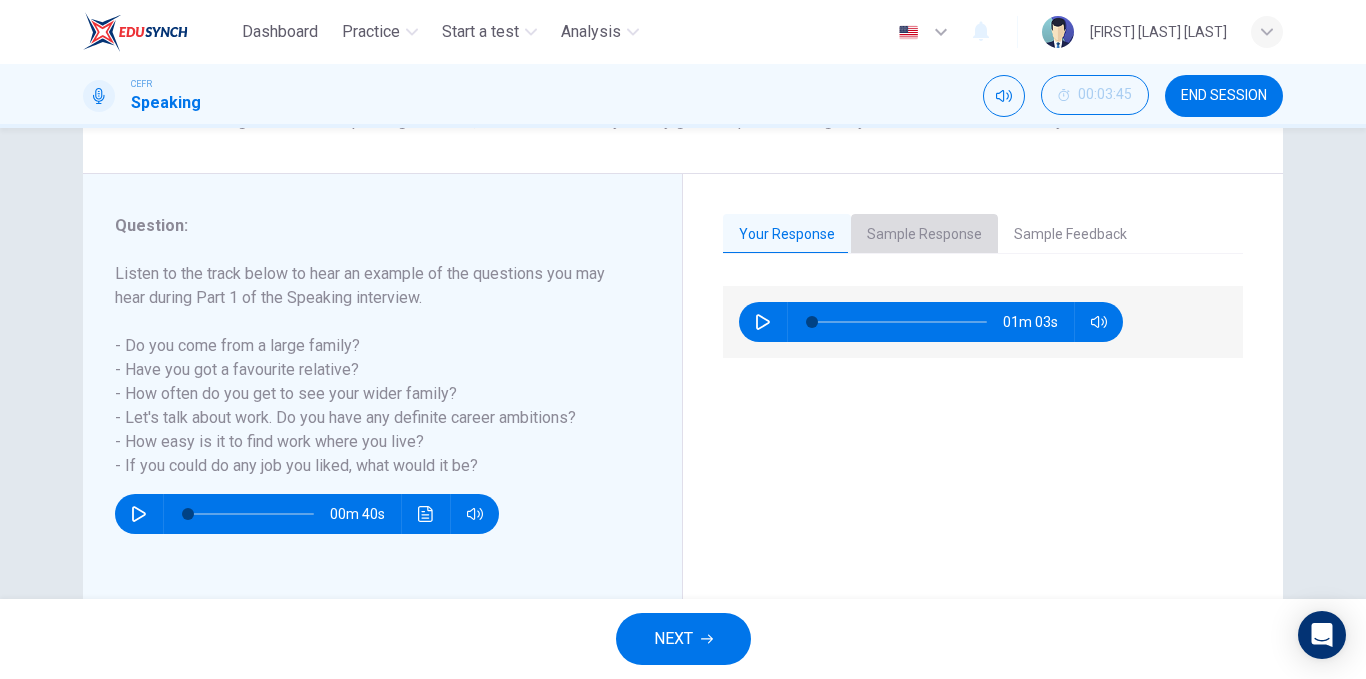 click on "Sample Response" at bounding box center (924, 235) 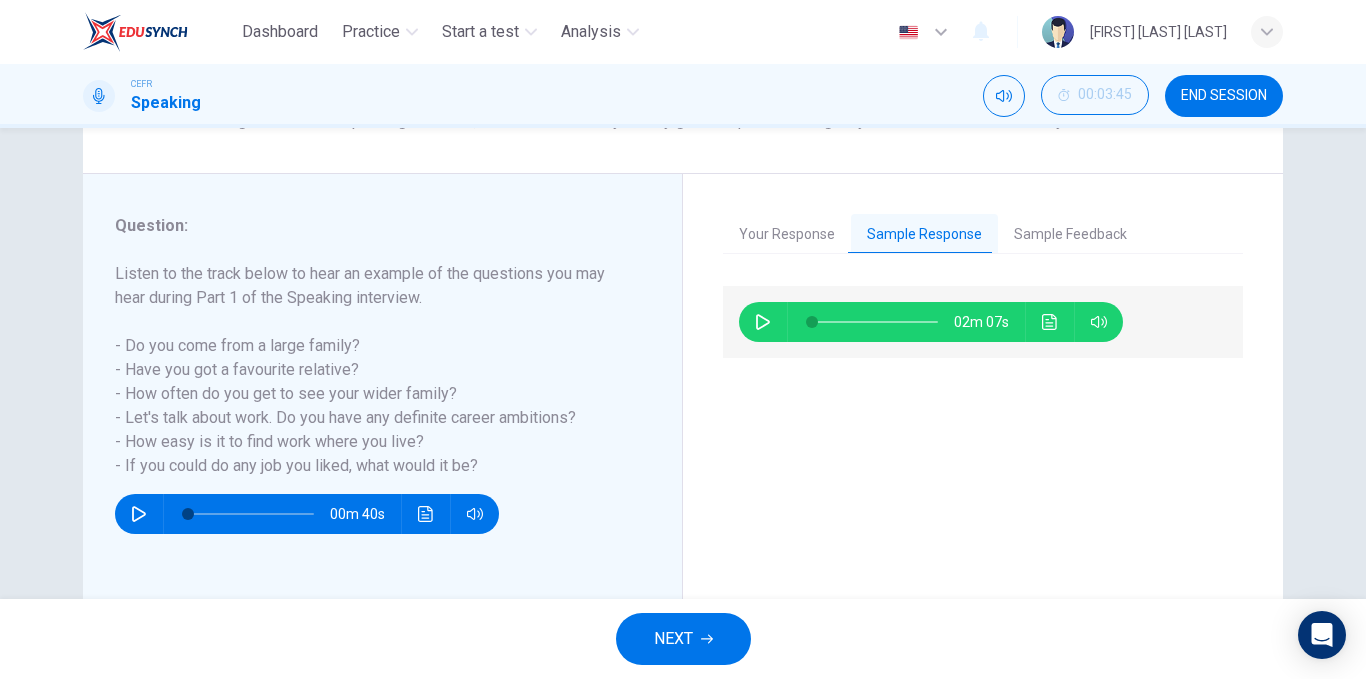 click on "Sample Feedback" at bounding box center (1070, 235) 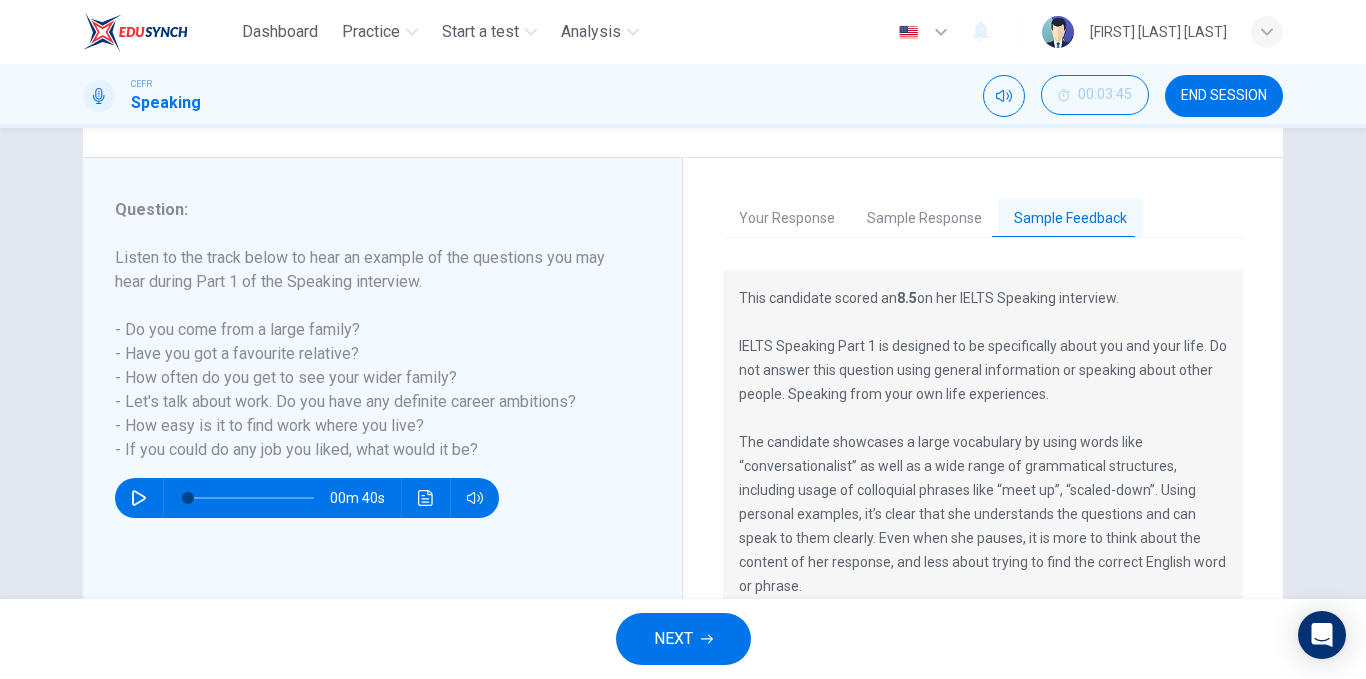 scroll, scrollTop: 210, scrollLeft: 0, axis: vertical 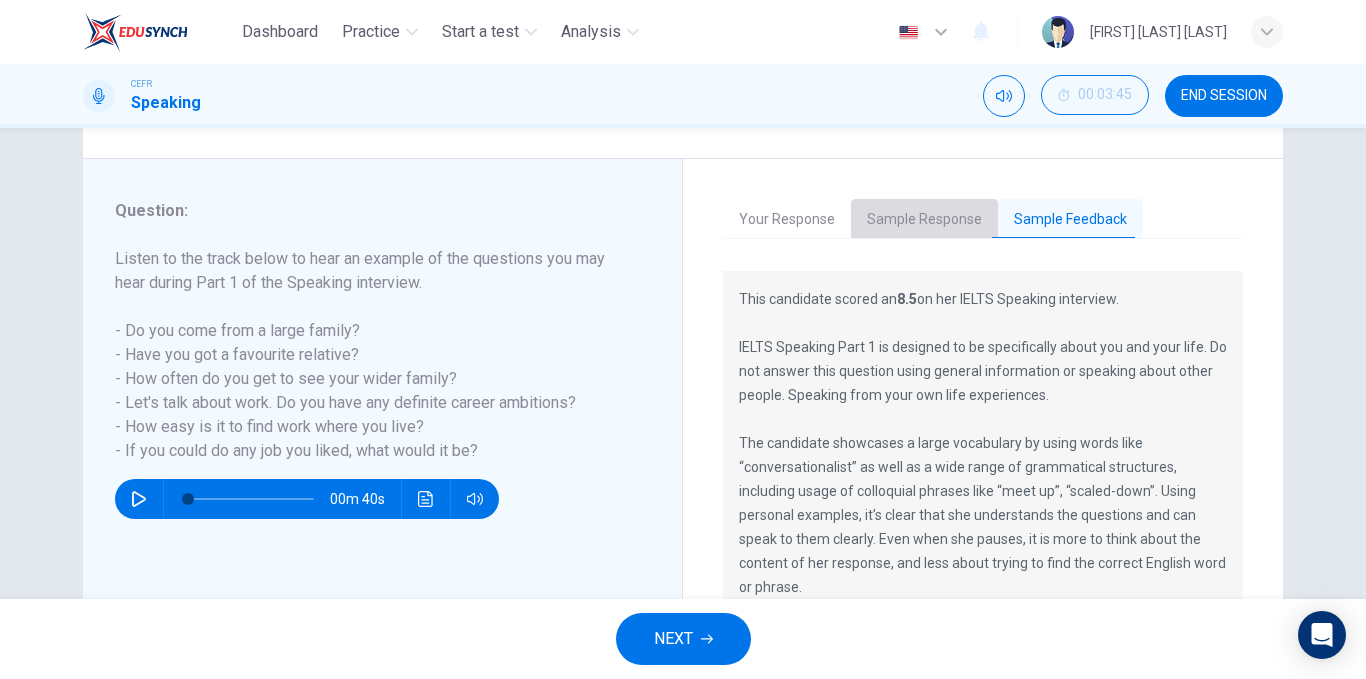 click on "Sample Response" at bounding box center [924, 220] 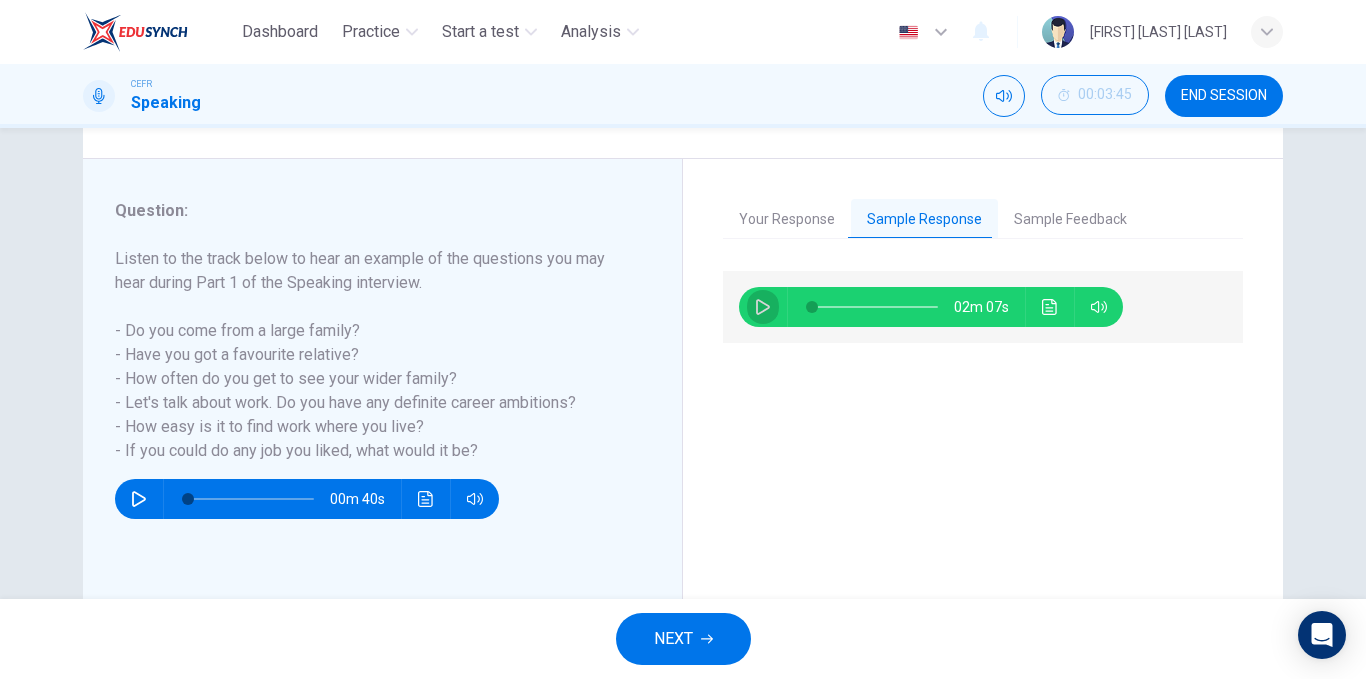 click at bounding box center (763, 307) 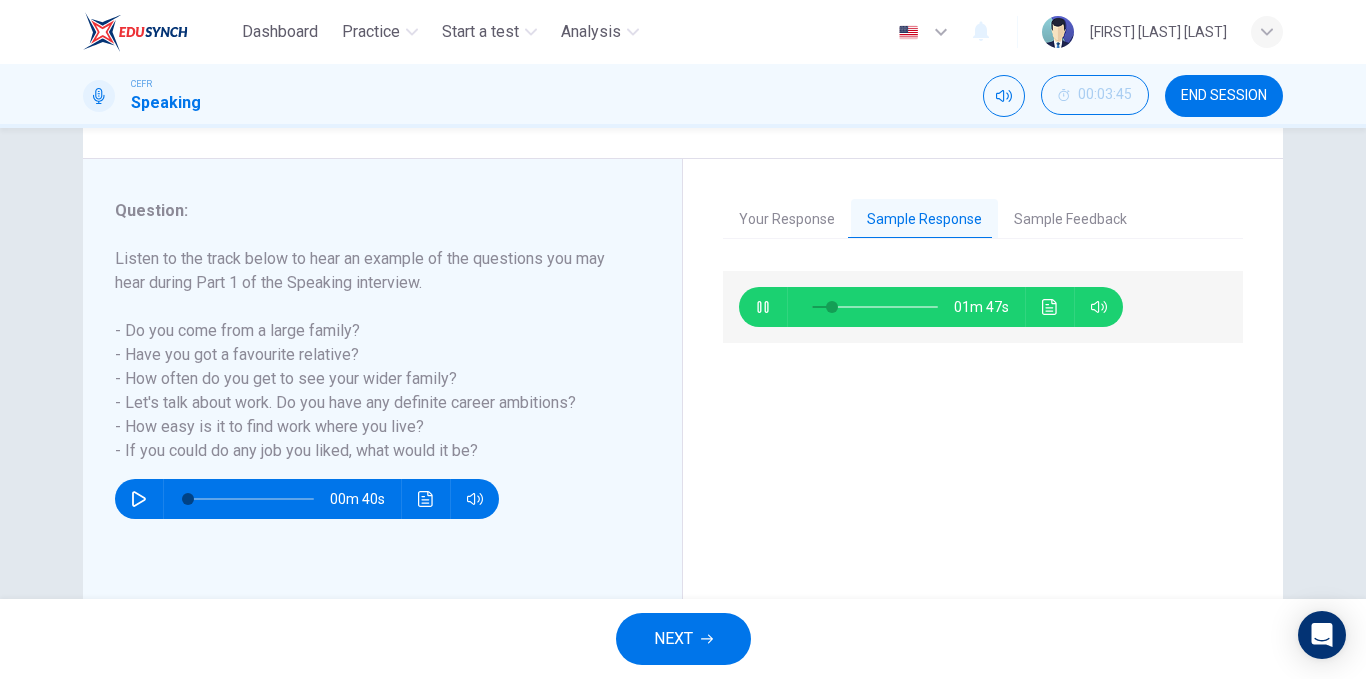 type 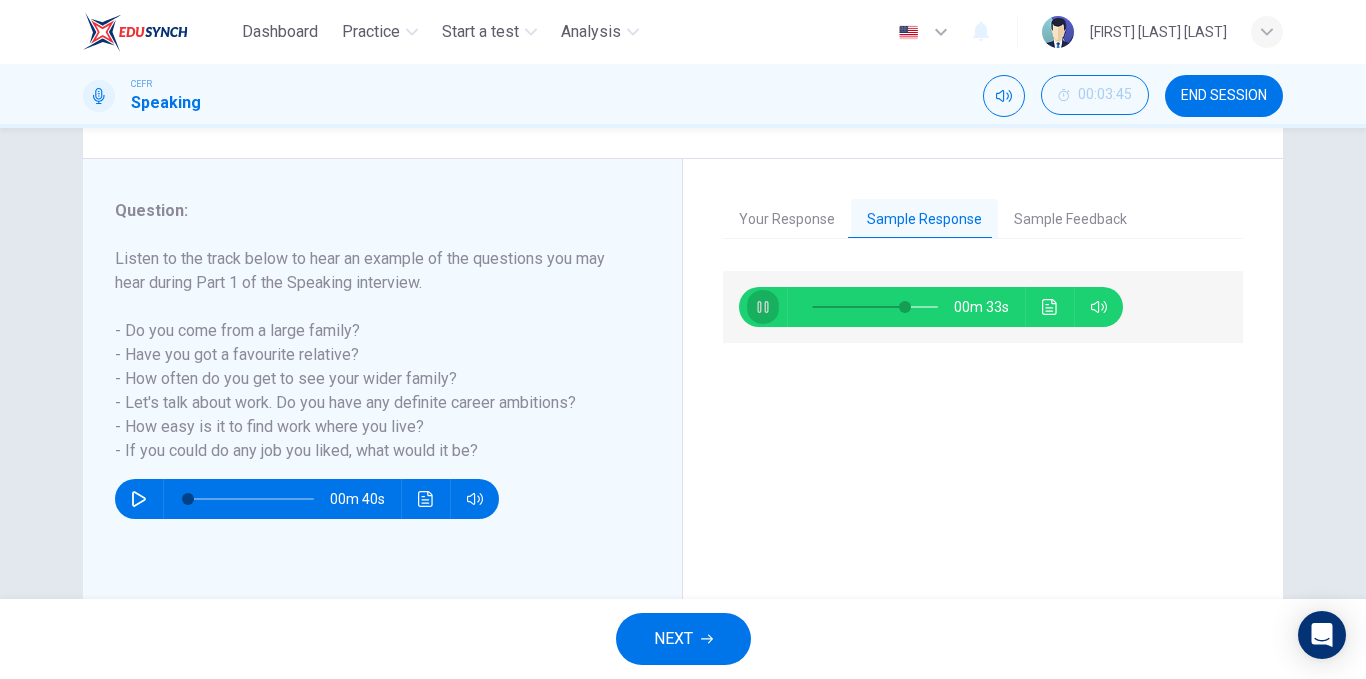 click at bounding box center (762, 307) 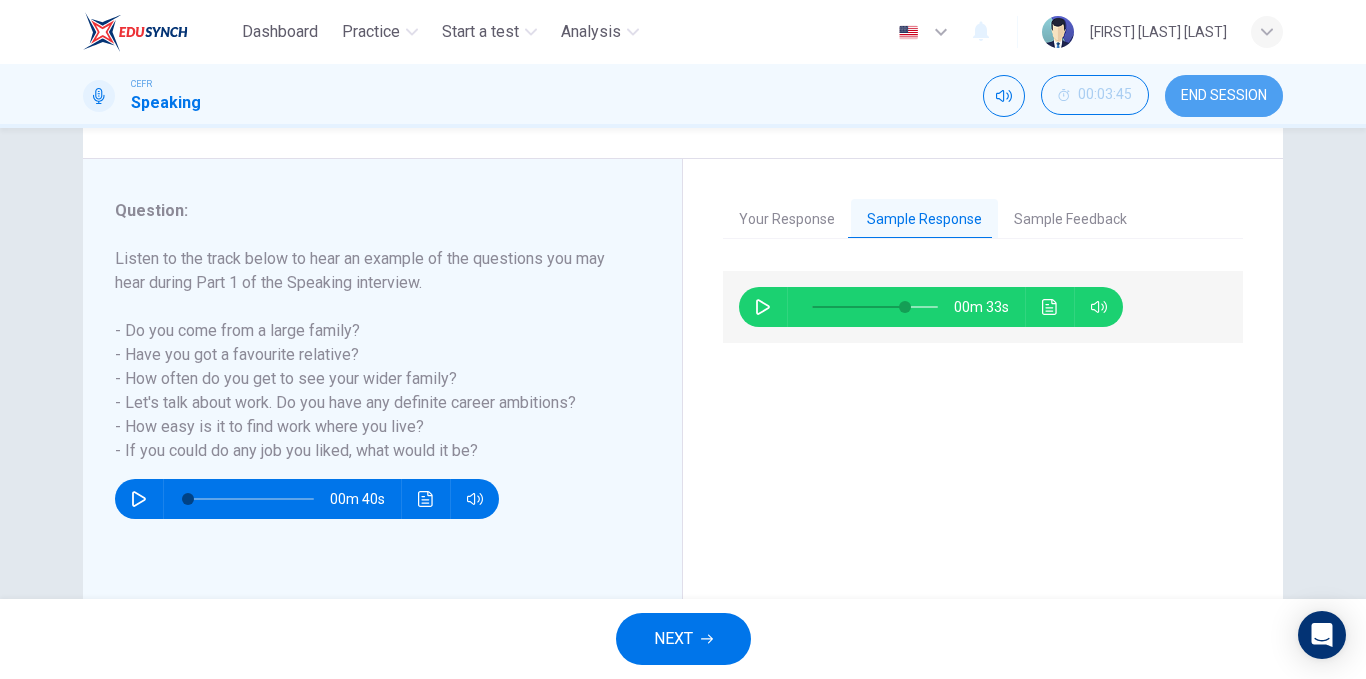 click on "END SESSION" at bounding box center [1224, 96] 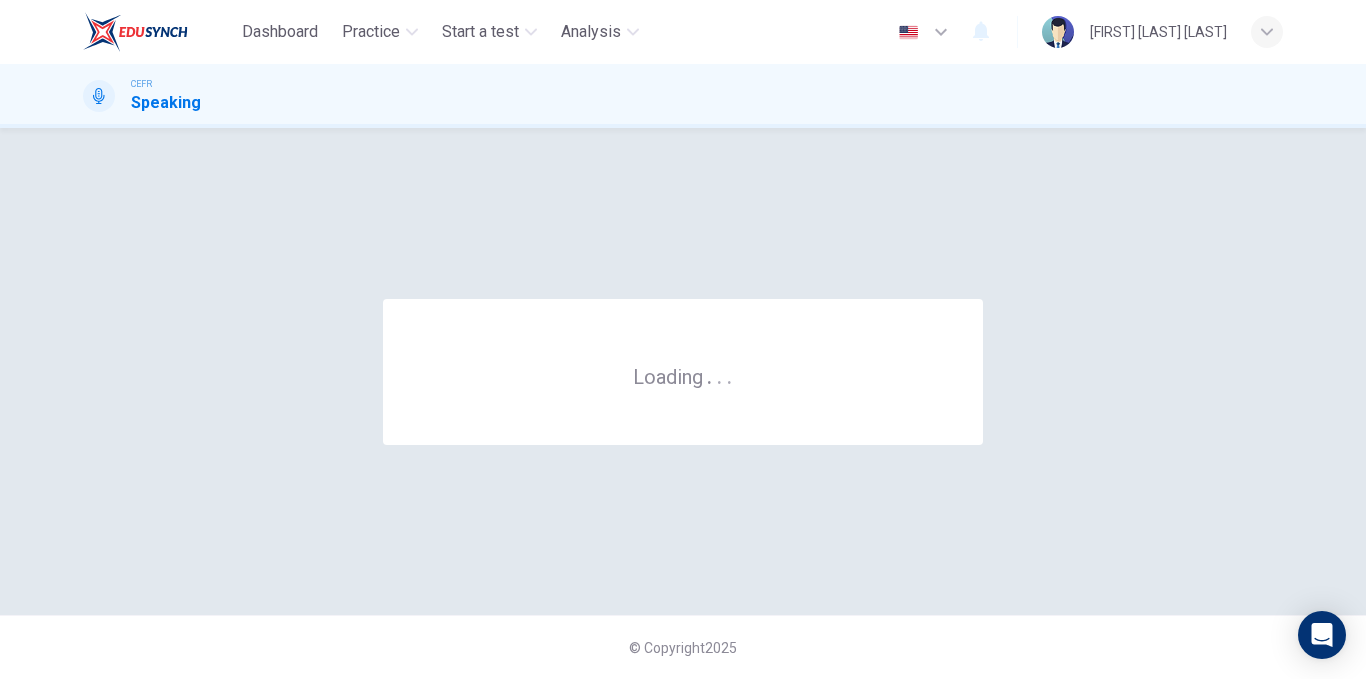 scroll, scrollTop: 0, scrollLeft: 0, axis: both 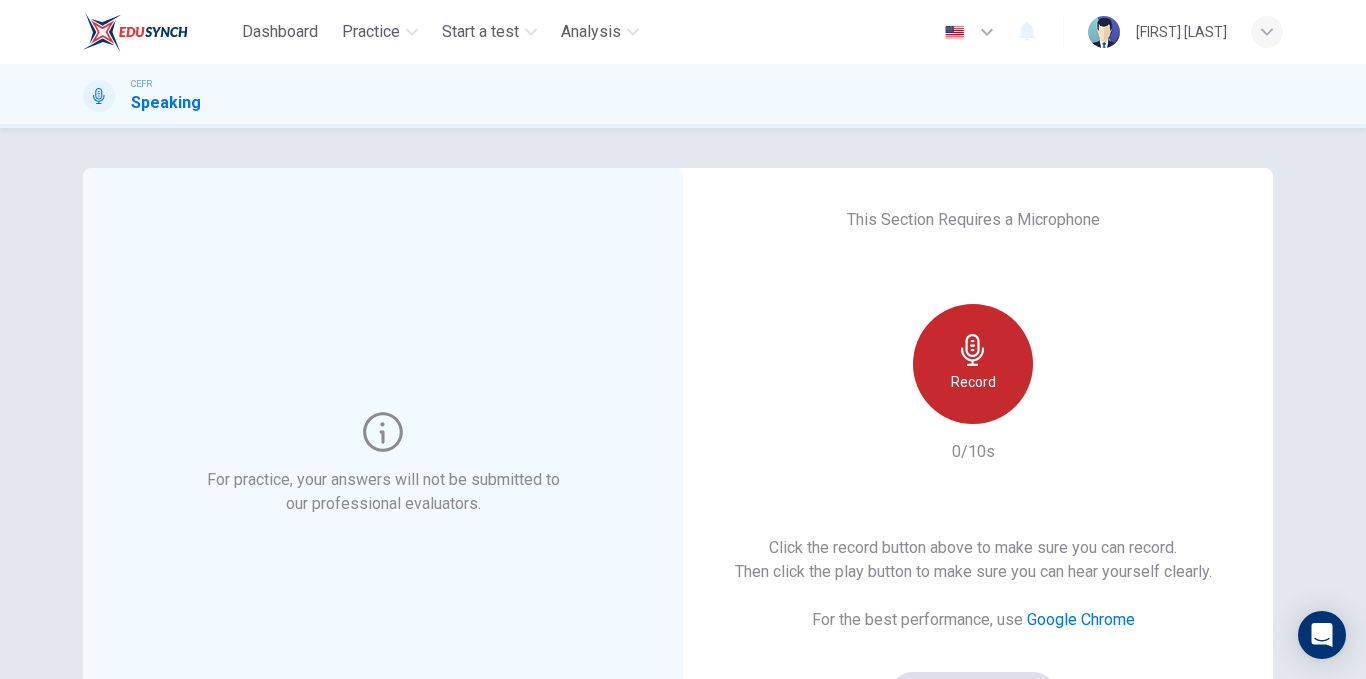 click at bounding box center [973, 350] 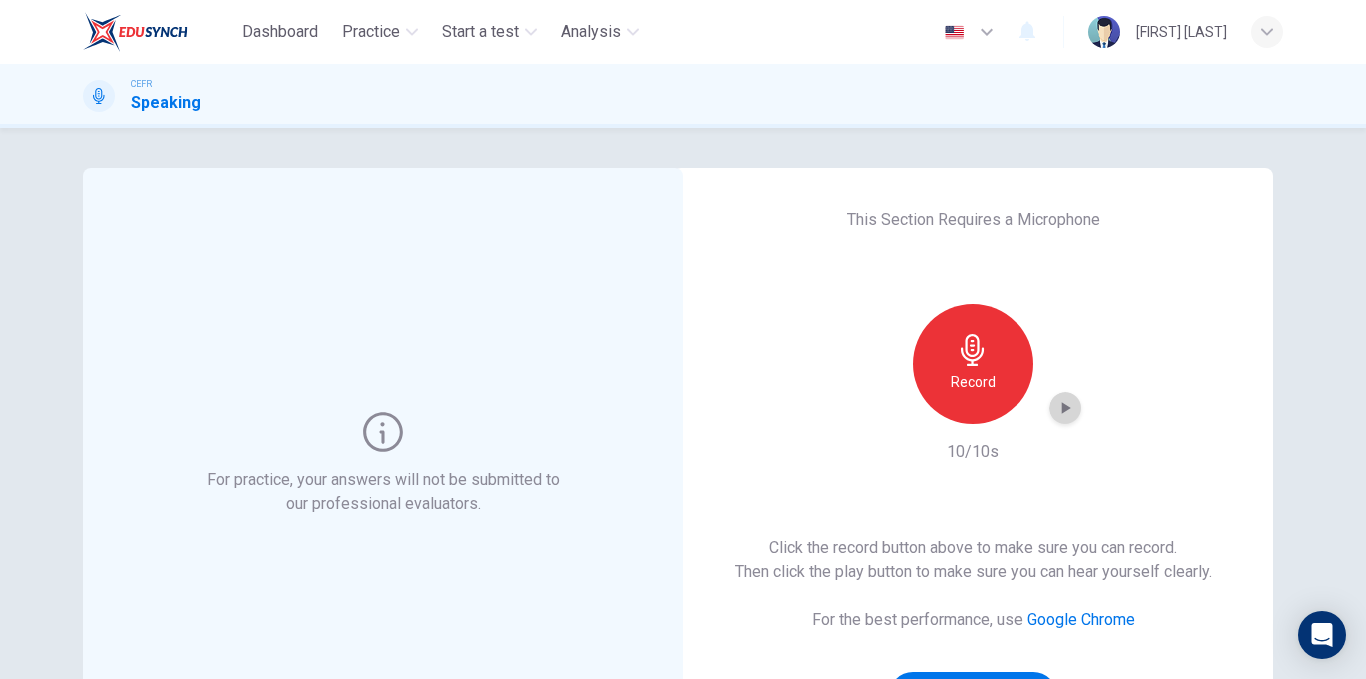 click at bounding box center [1066, 408] 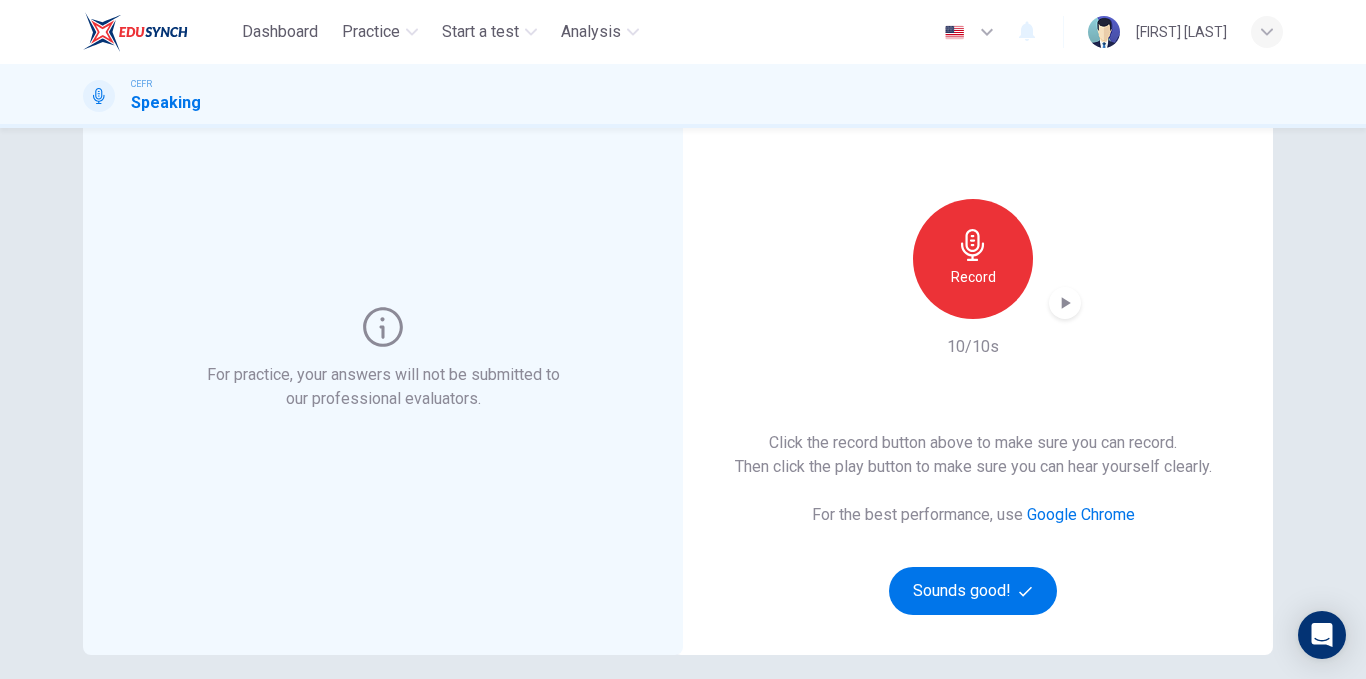 scroll, scrollTop: 106, scrollLeft: 0, axis: vertical 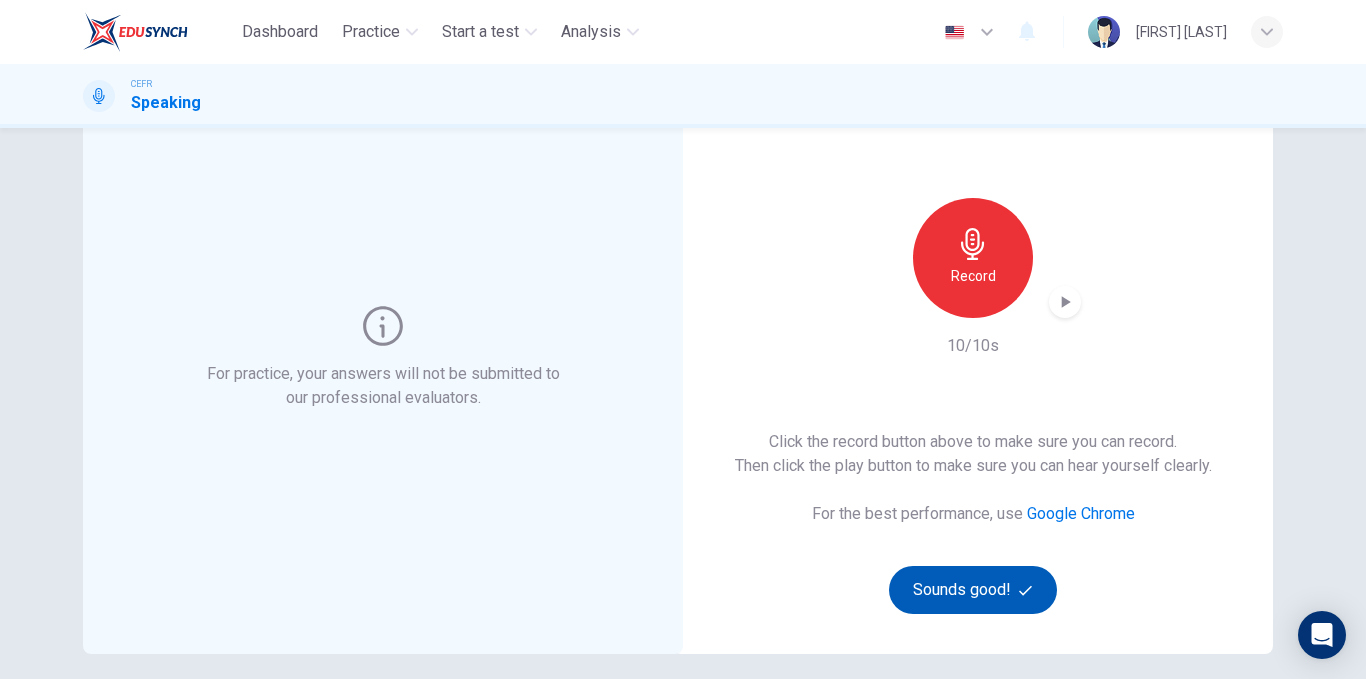 click on "Sounds good!" at bounding box center (973, 590) 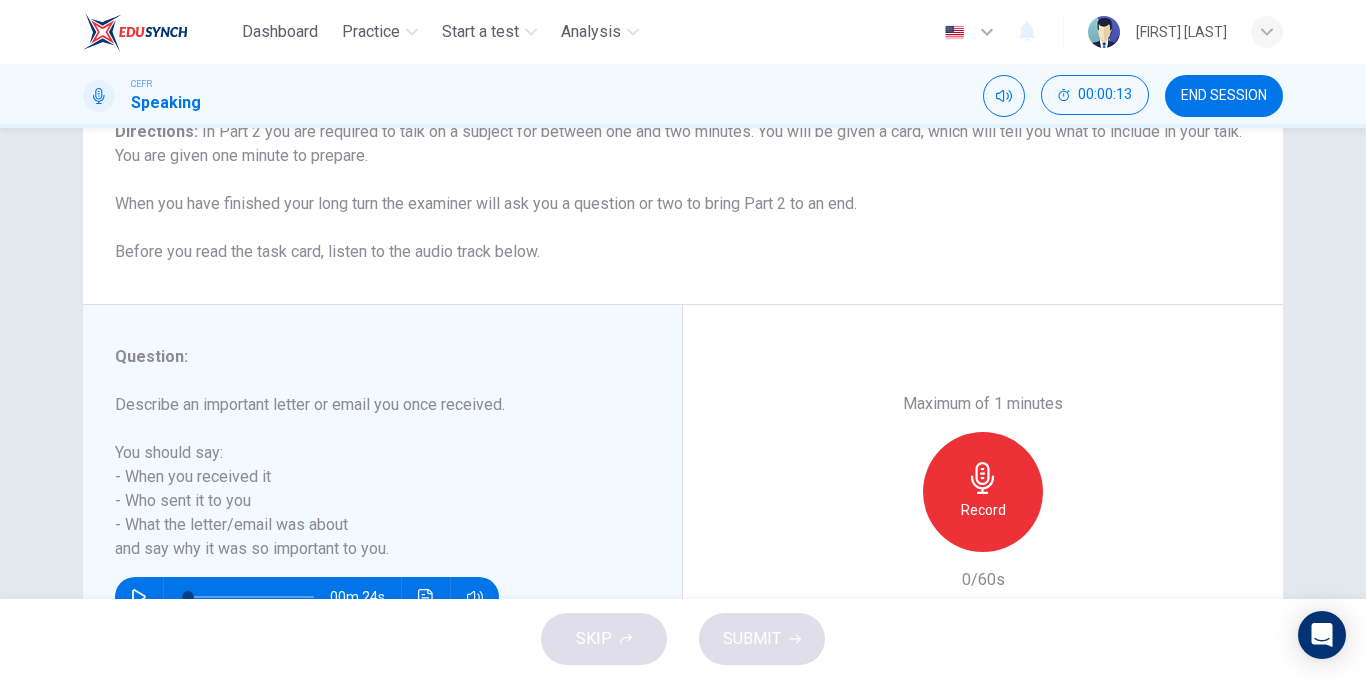scroll, scrollTop: 277, scrollLeft: 0, axis: vertical 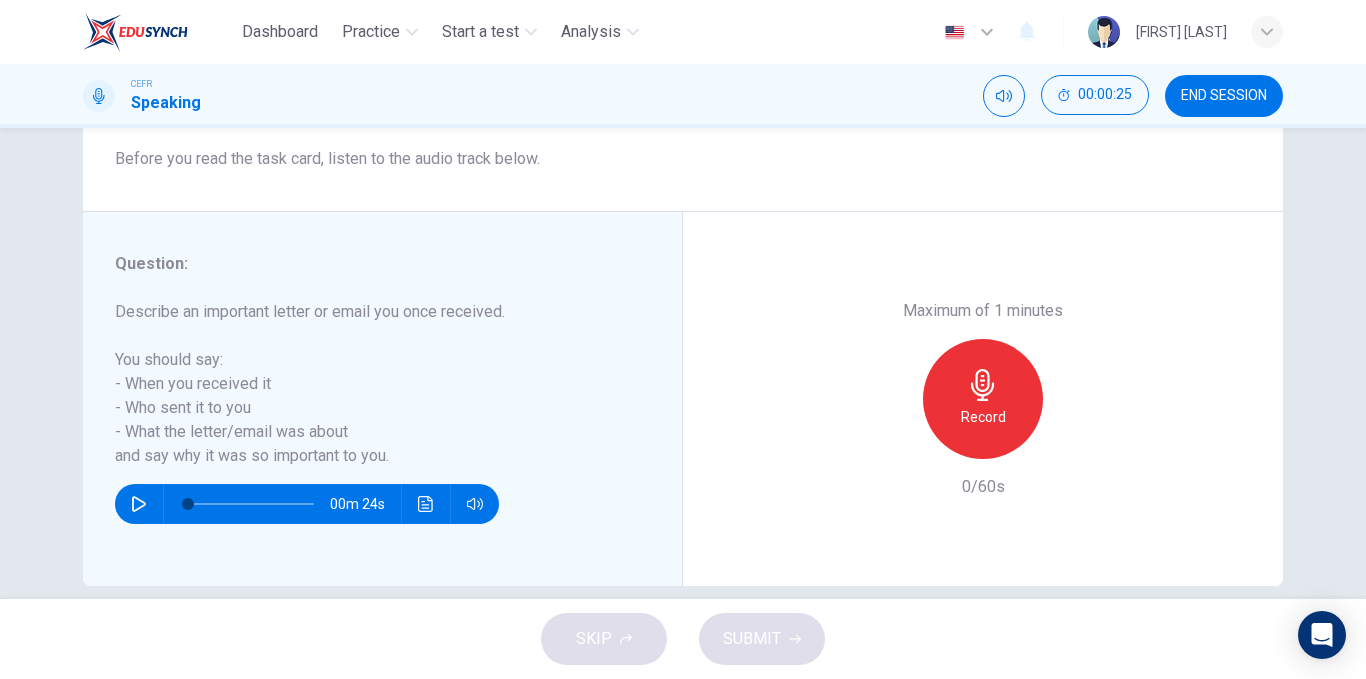 click on "Record" at bounding box center [983, 417] 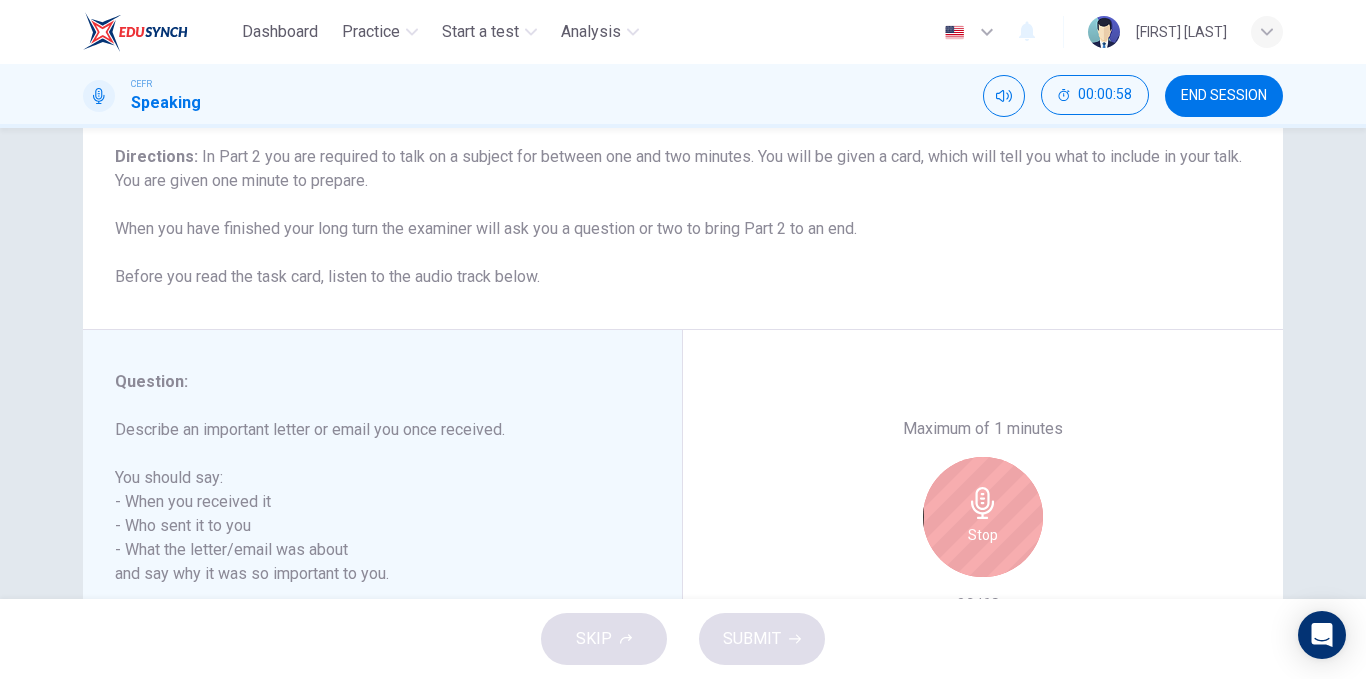 scroll, scrollTop: 304, scrollLeft: 0, axis: vertical 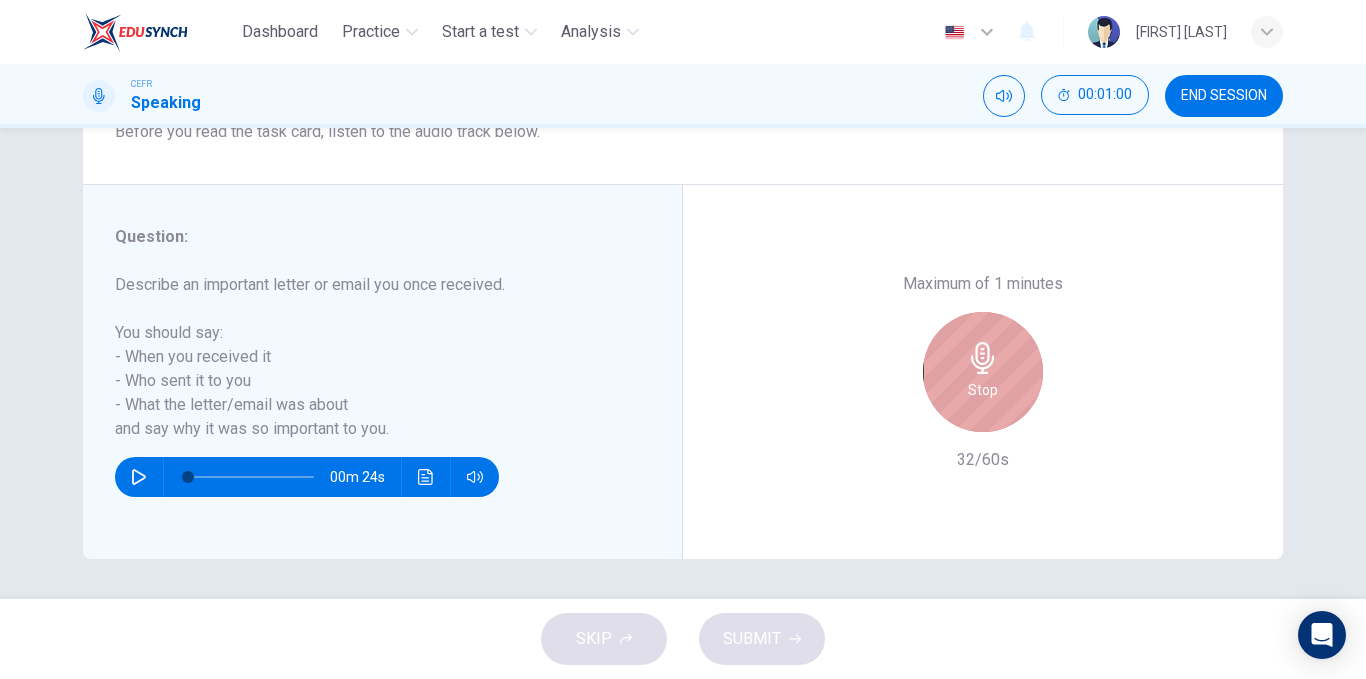 click at bounding box center [982, 358] 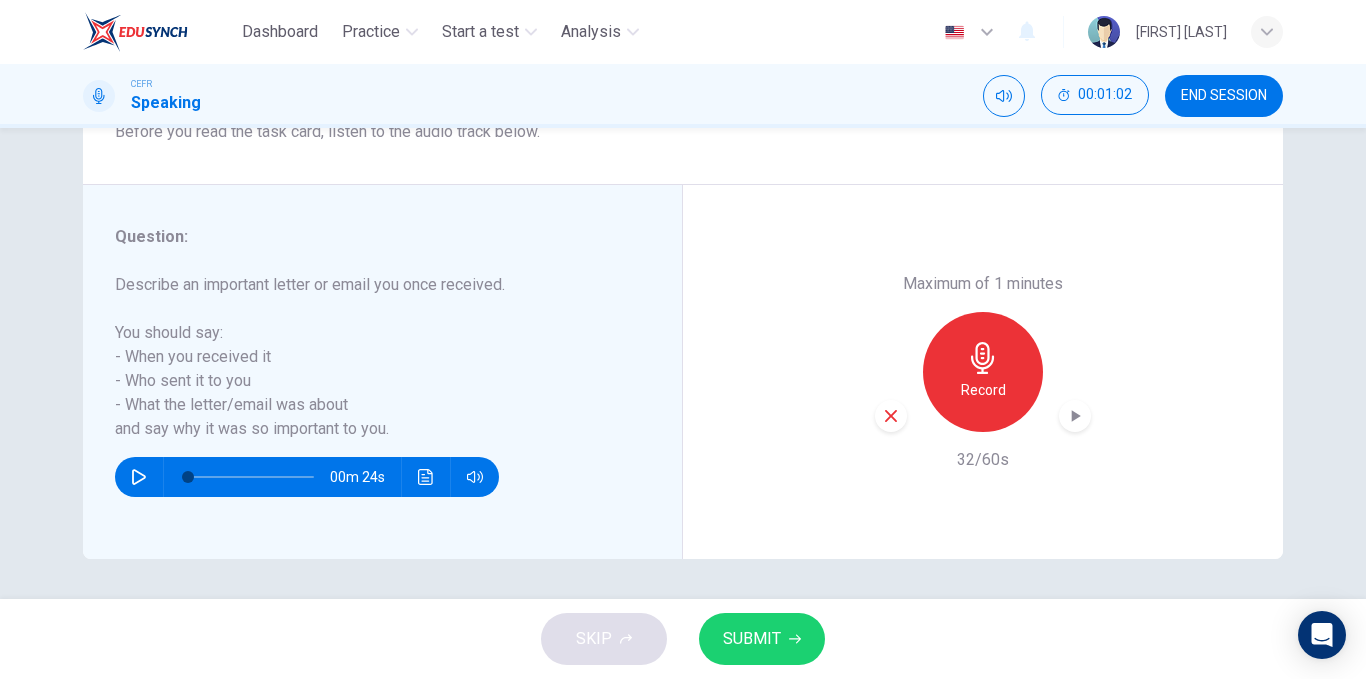 click at bounding box center (1076, 416) 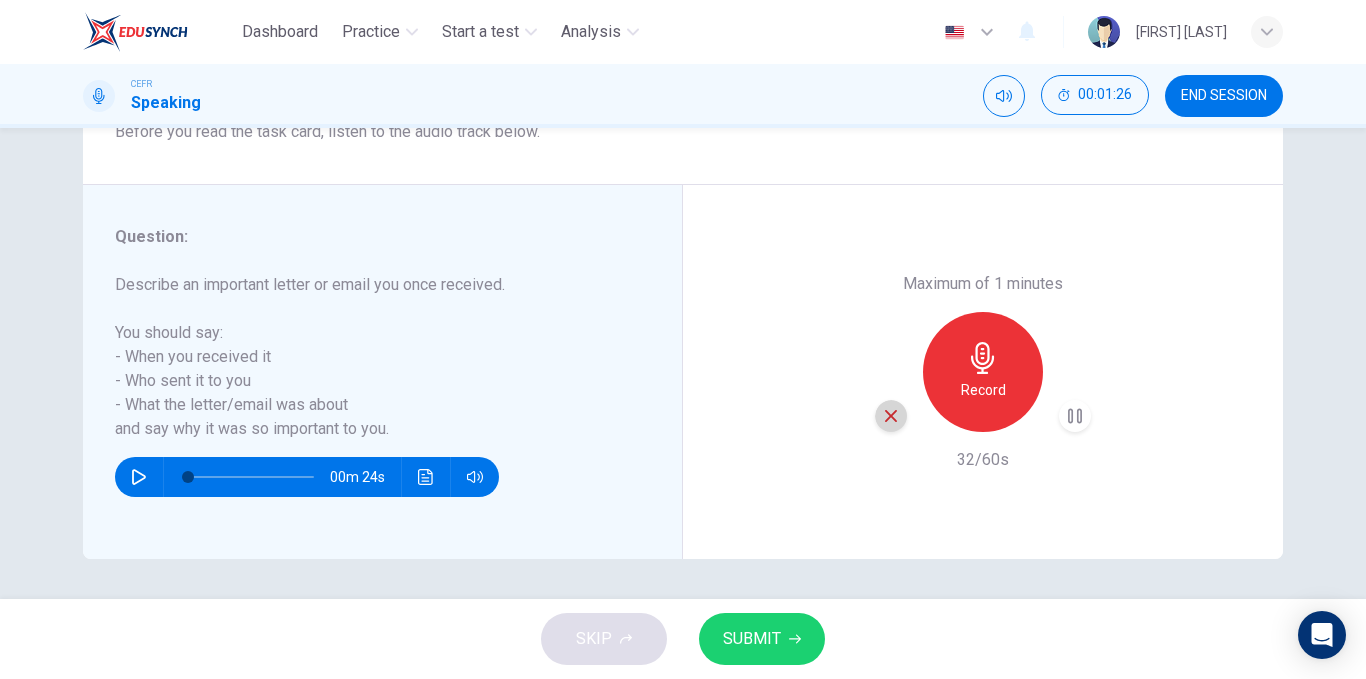click at bounding box center [891, 416] 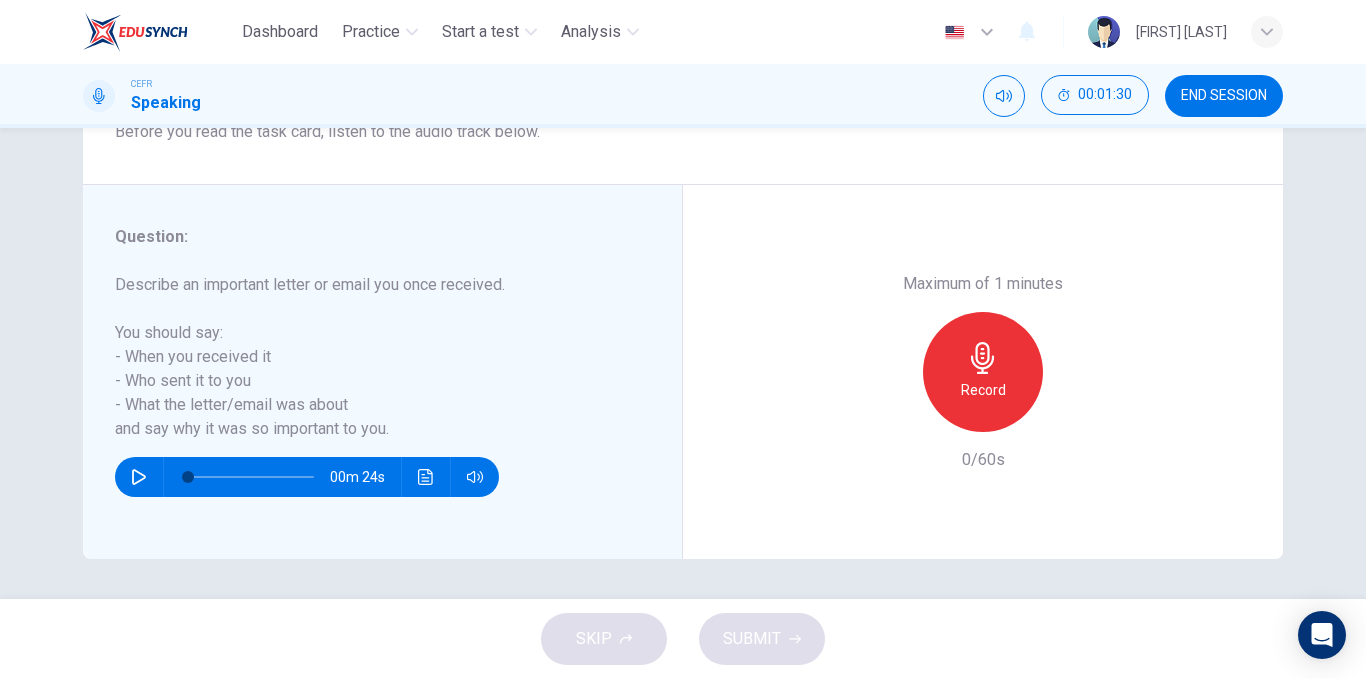 click on "Record" at bounding box center [983, 372] 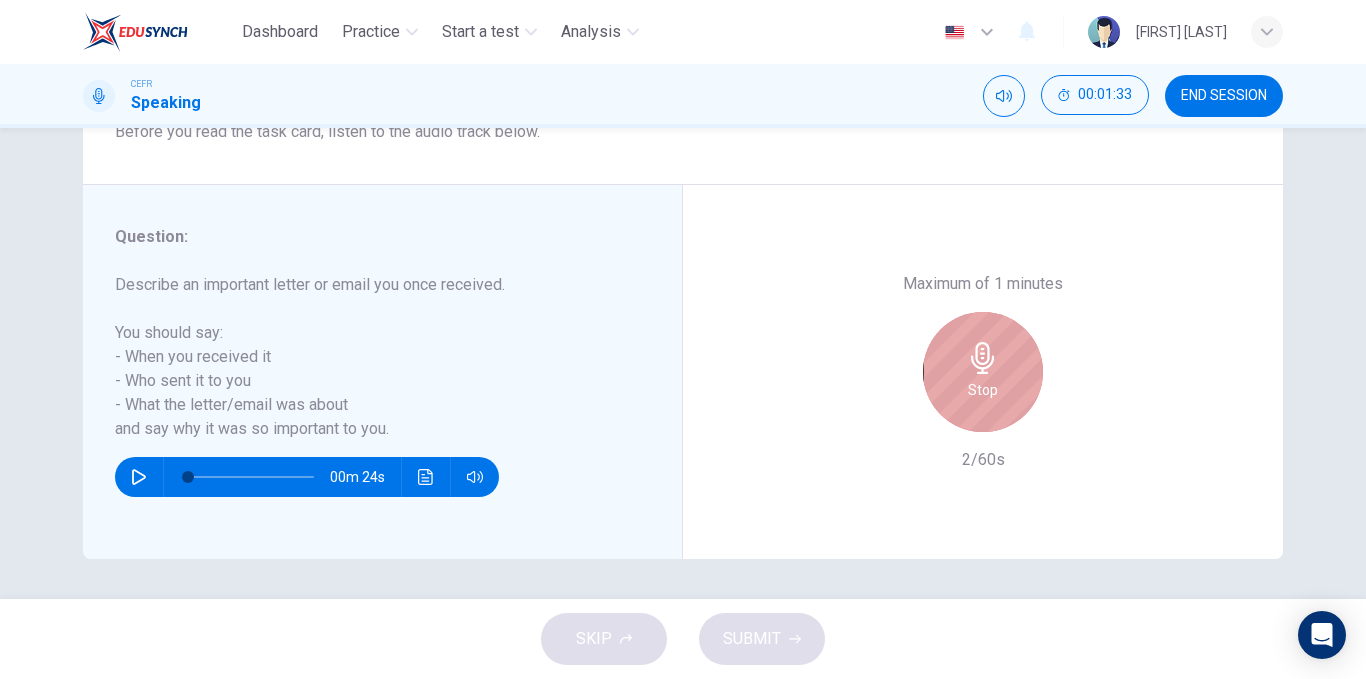 click on "Stop" at bounding box center (983, 390) 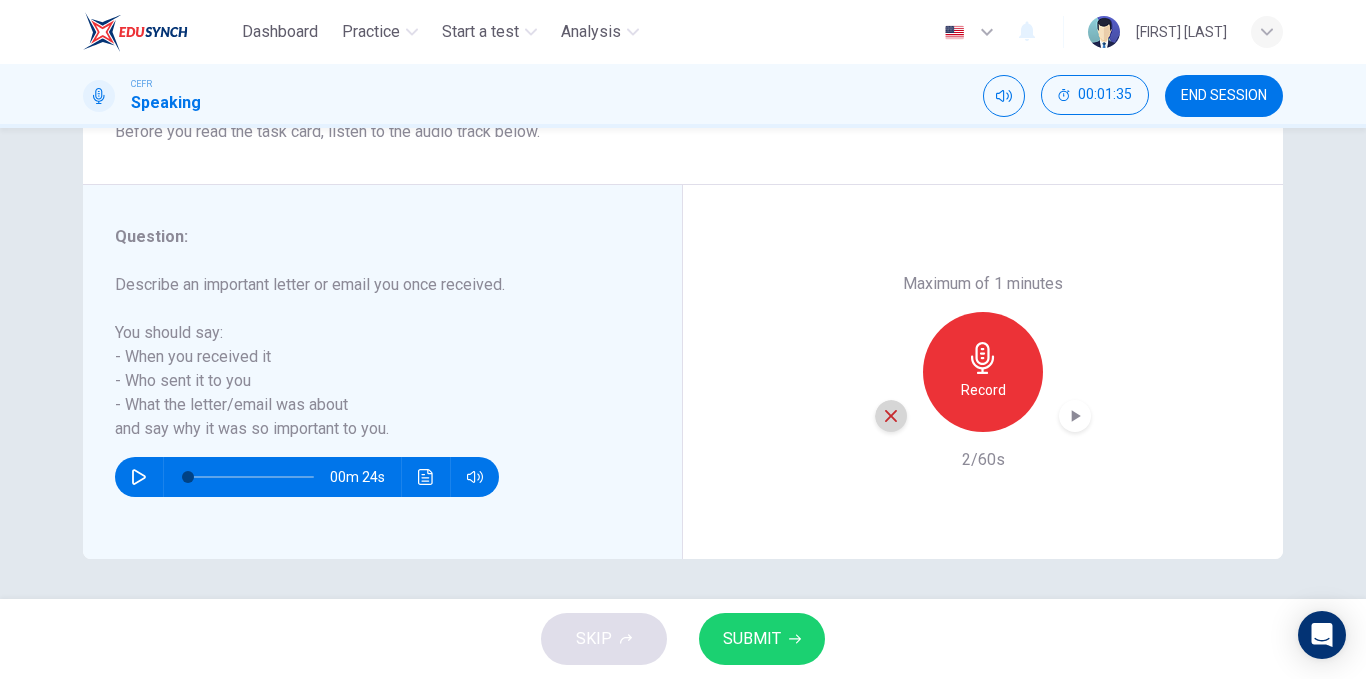click at bounding box center [891, 416] 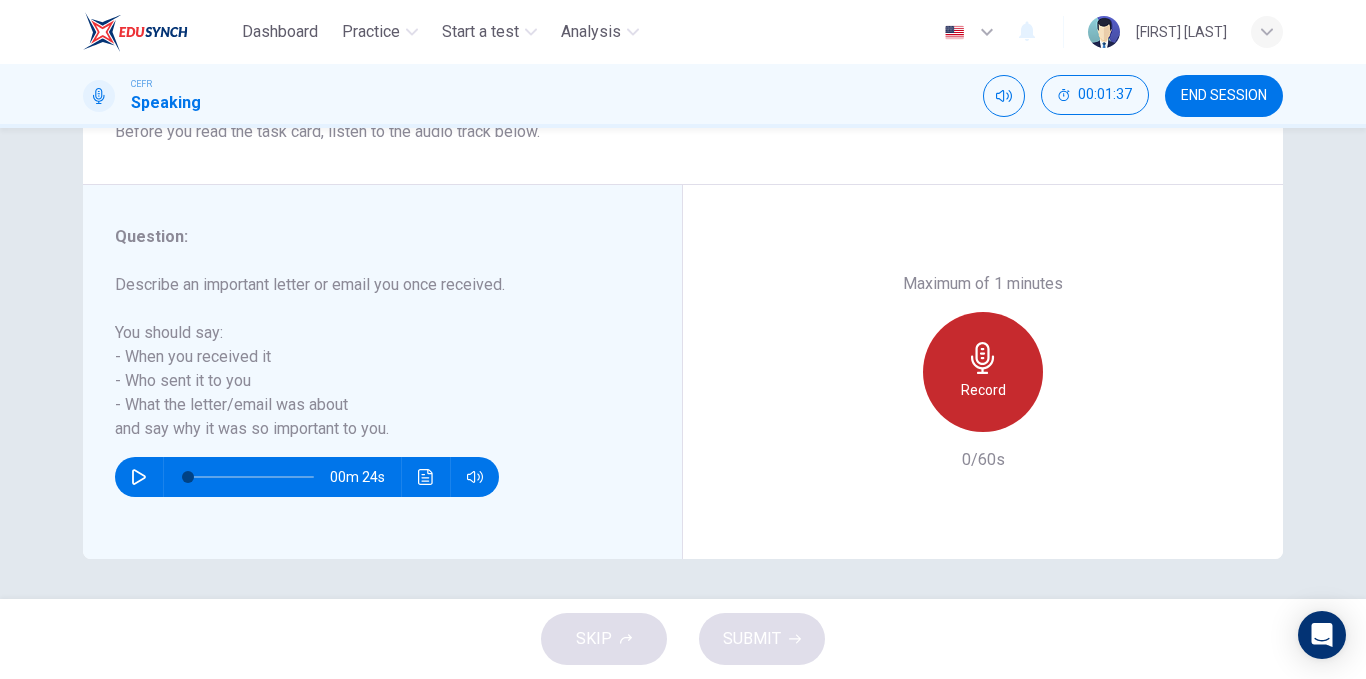 click on "Record" at bounding box center (983, 390) 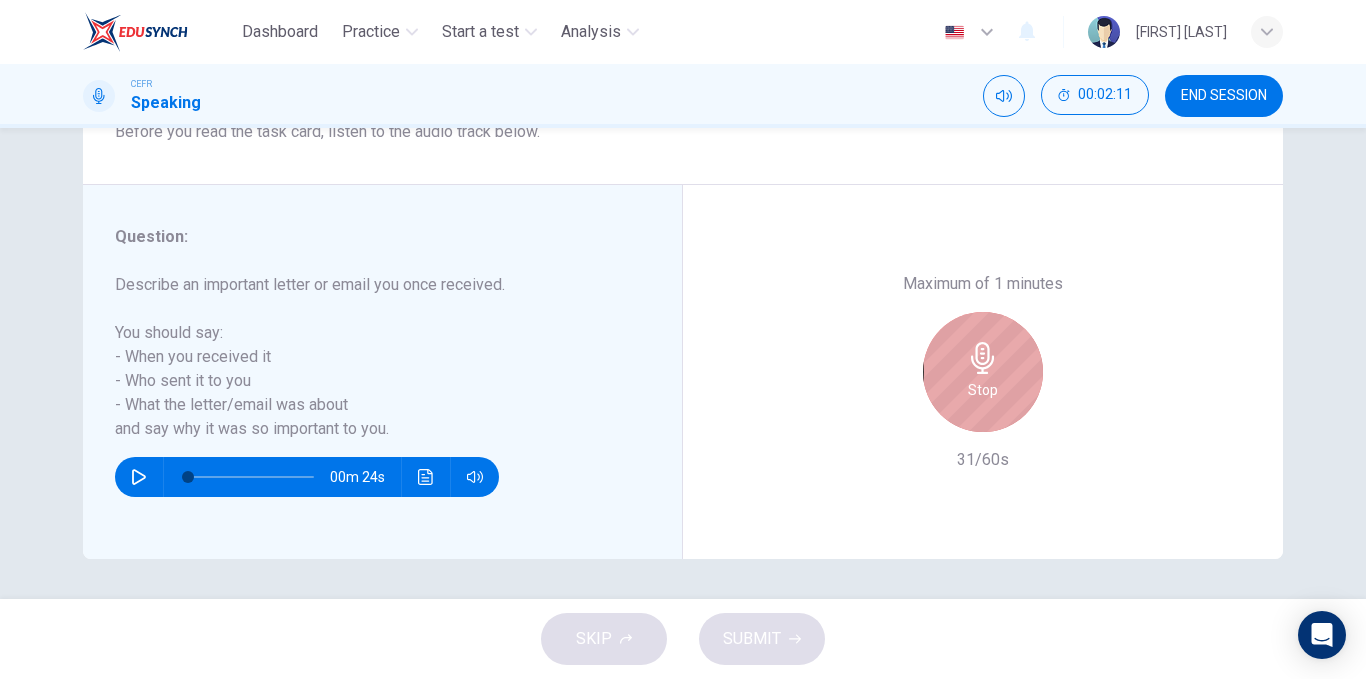 click on "Stop" at bounding box center (983, 390) 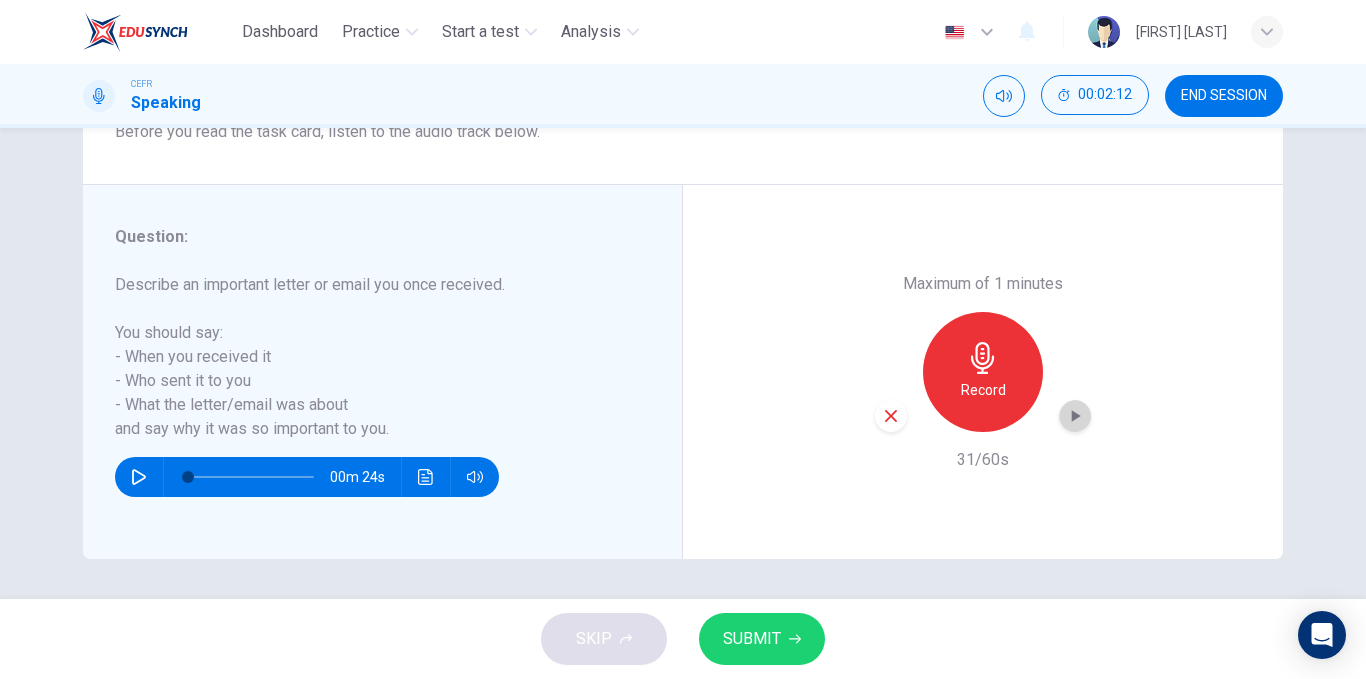 click at bounding box center [1075, 416] 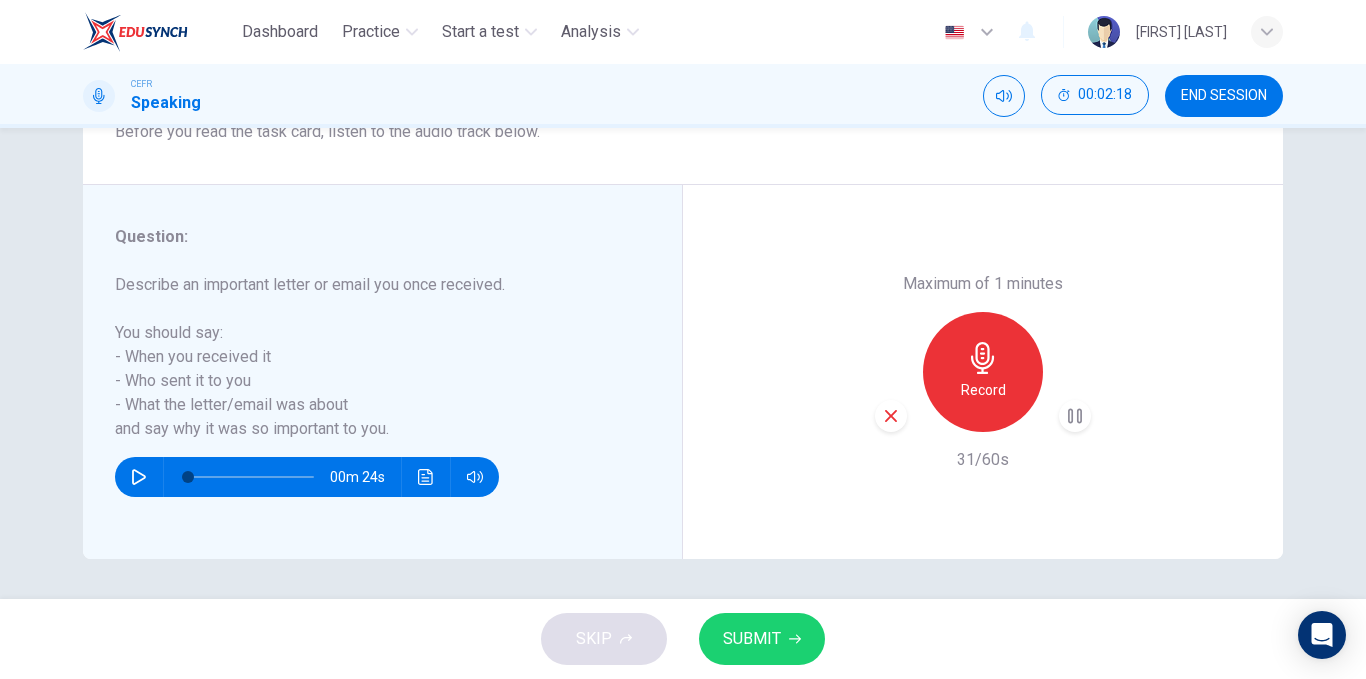 type 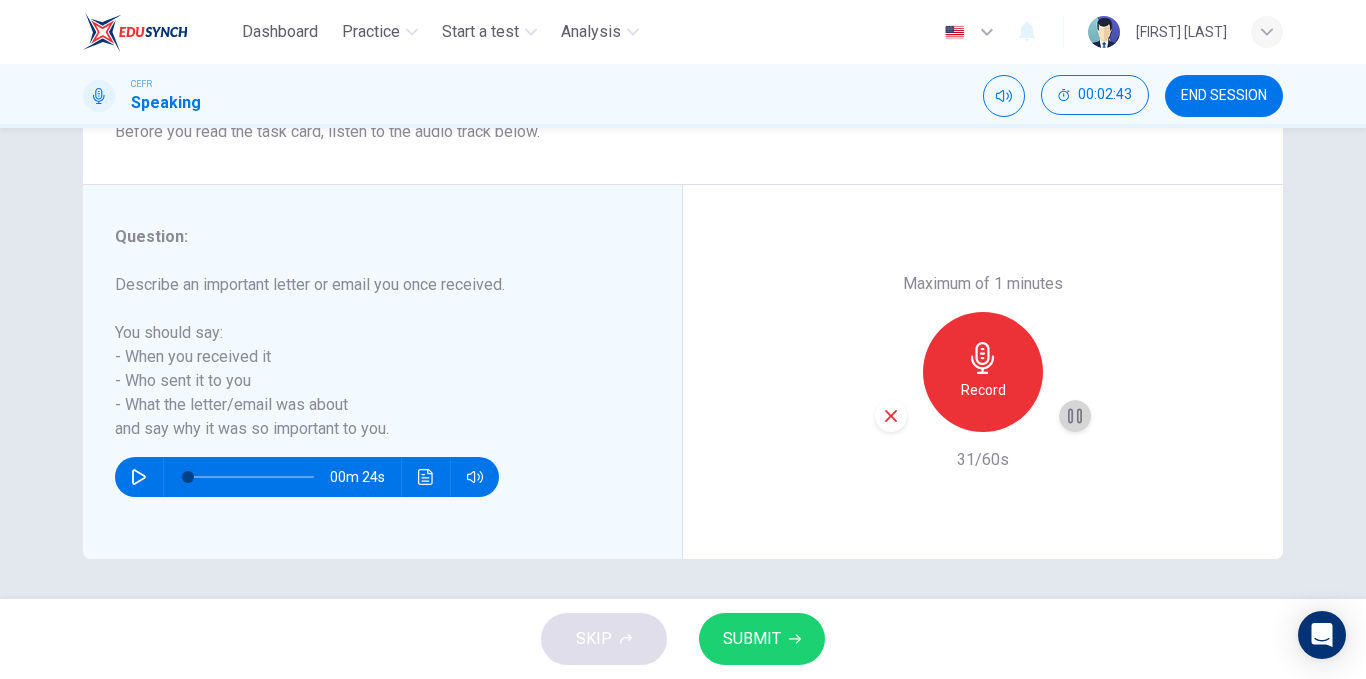 click at bounding box center (1075, 416) 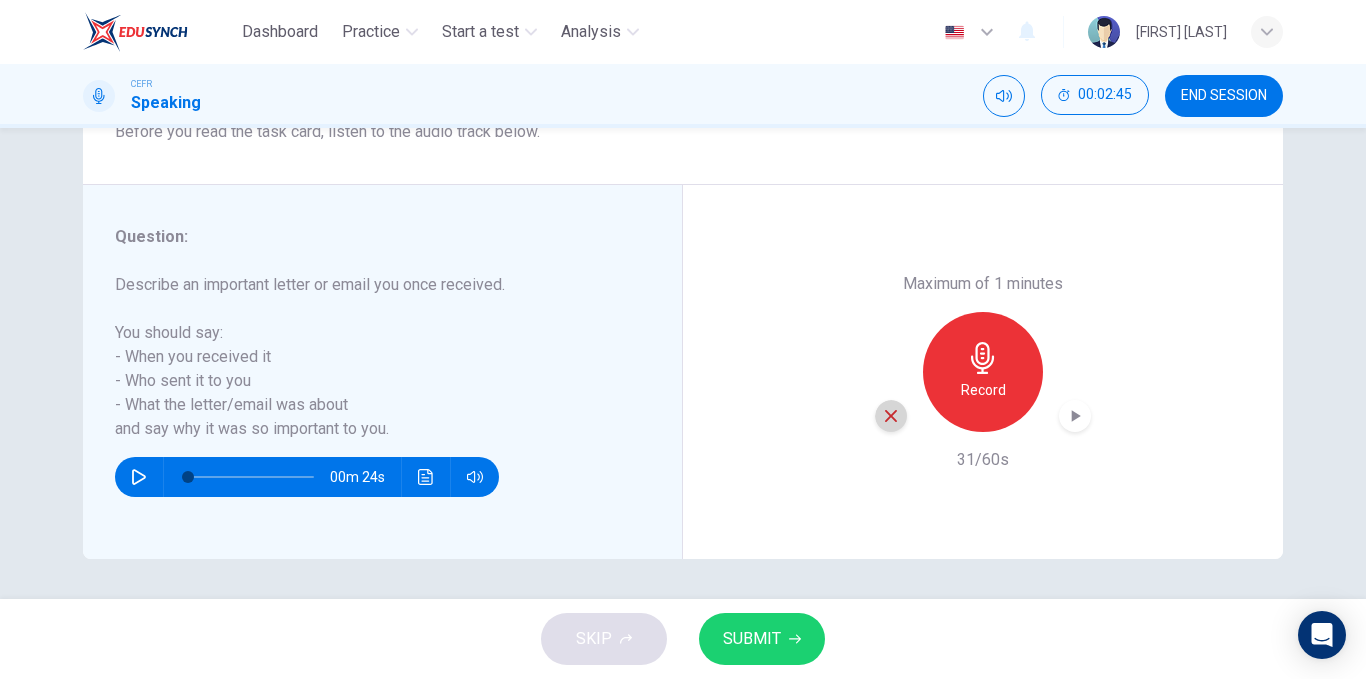 click at bounding box center [891, 416] 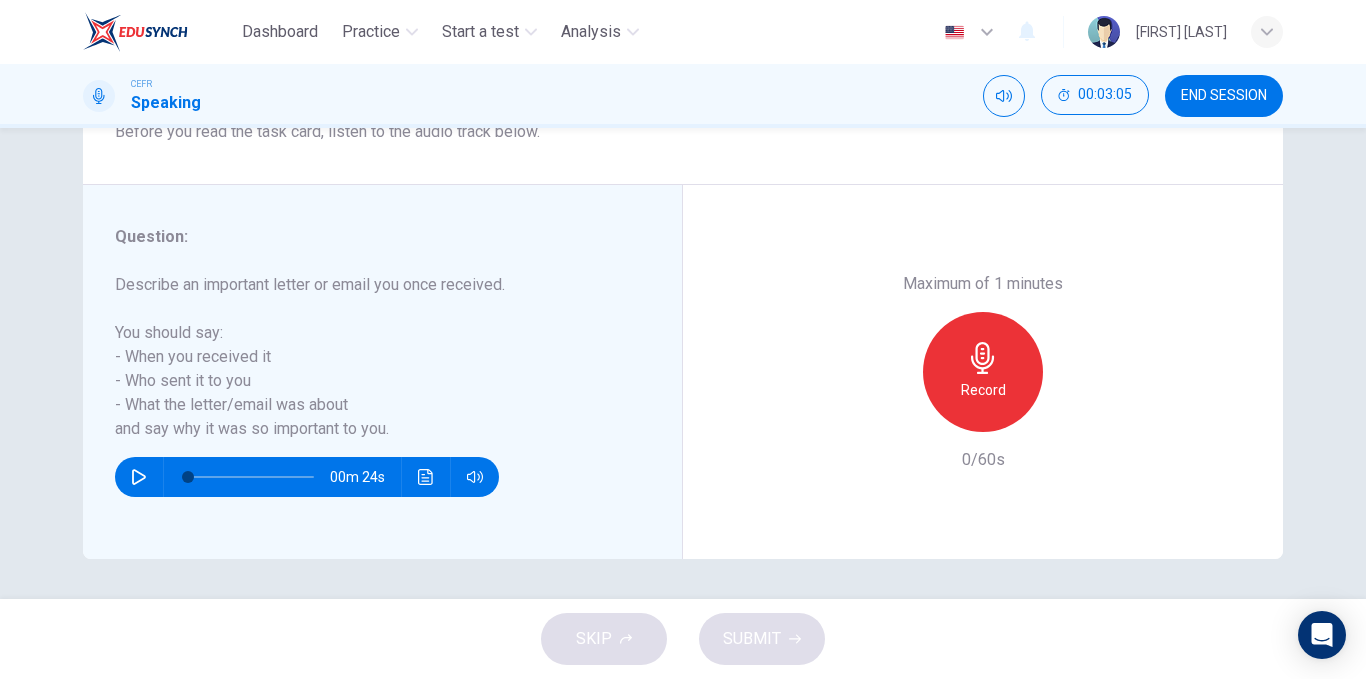 click on "Record" at bounding box center (983, 372) 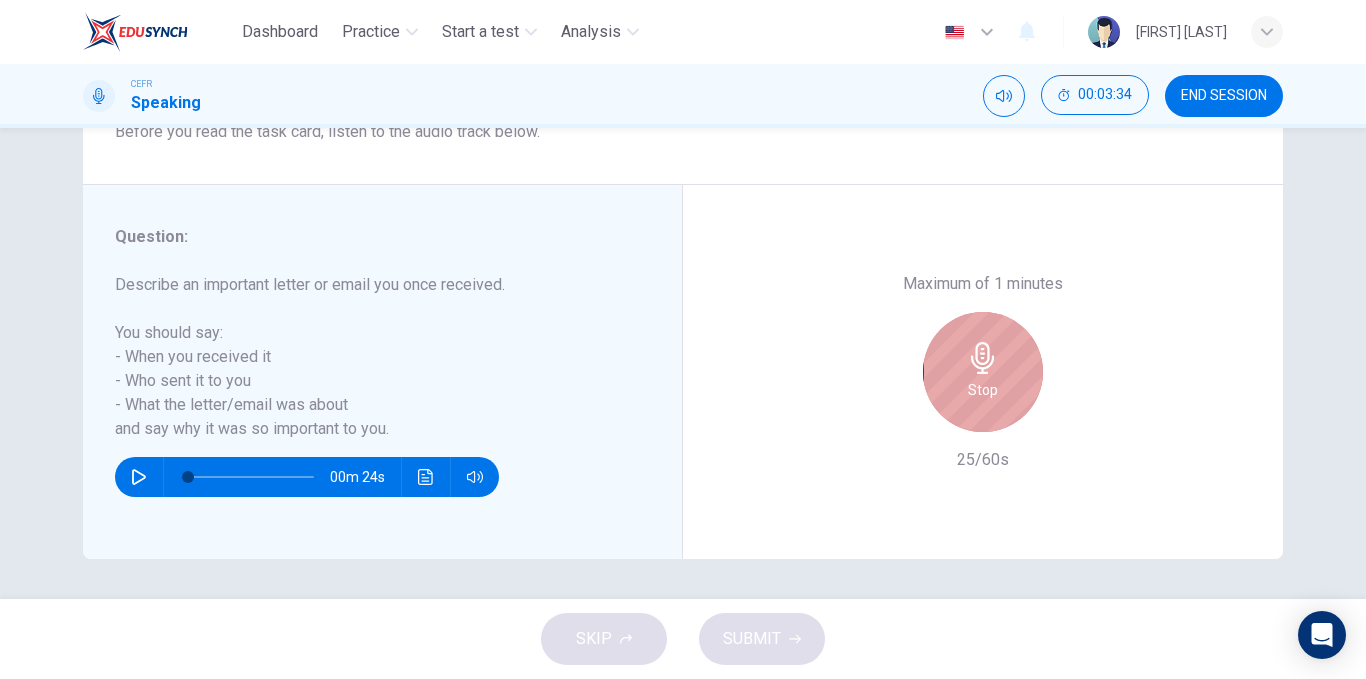 click on "Stop" at bounding box center [983, 372] 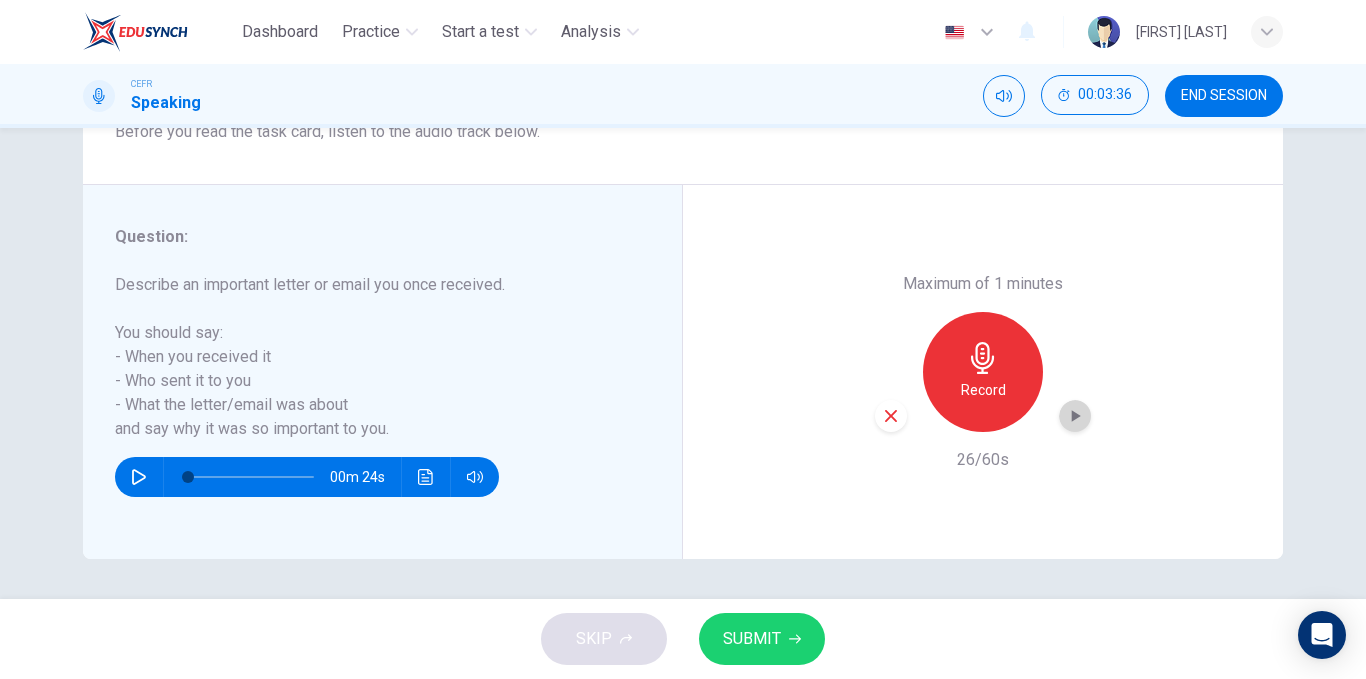 click at bounding box center (1075, 416) 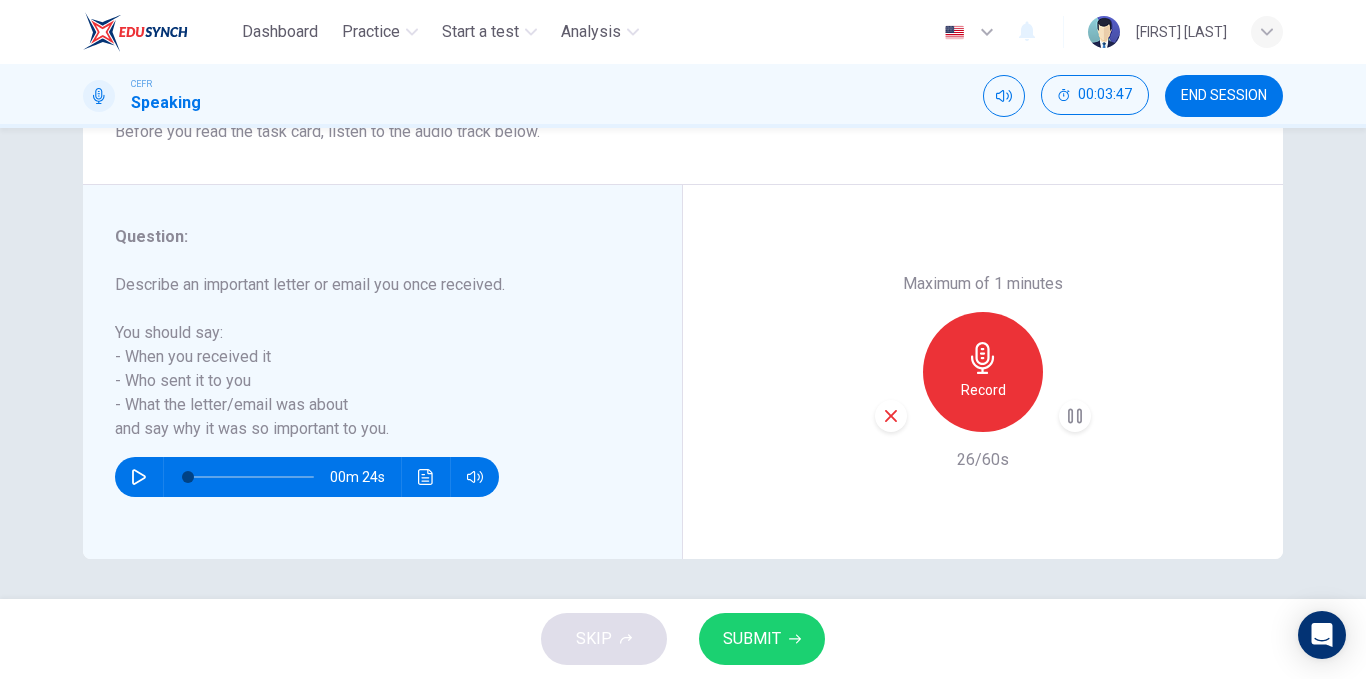 click on "Question : Describe an important letter or email you once received.
You should say:
- When you received it
- Who sent it to you
- What the letter/email was about
and say why it was so important to you. 00m 24s" at bounding box center [390, 372] 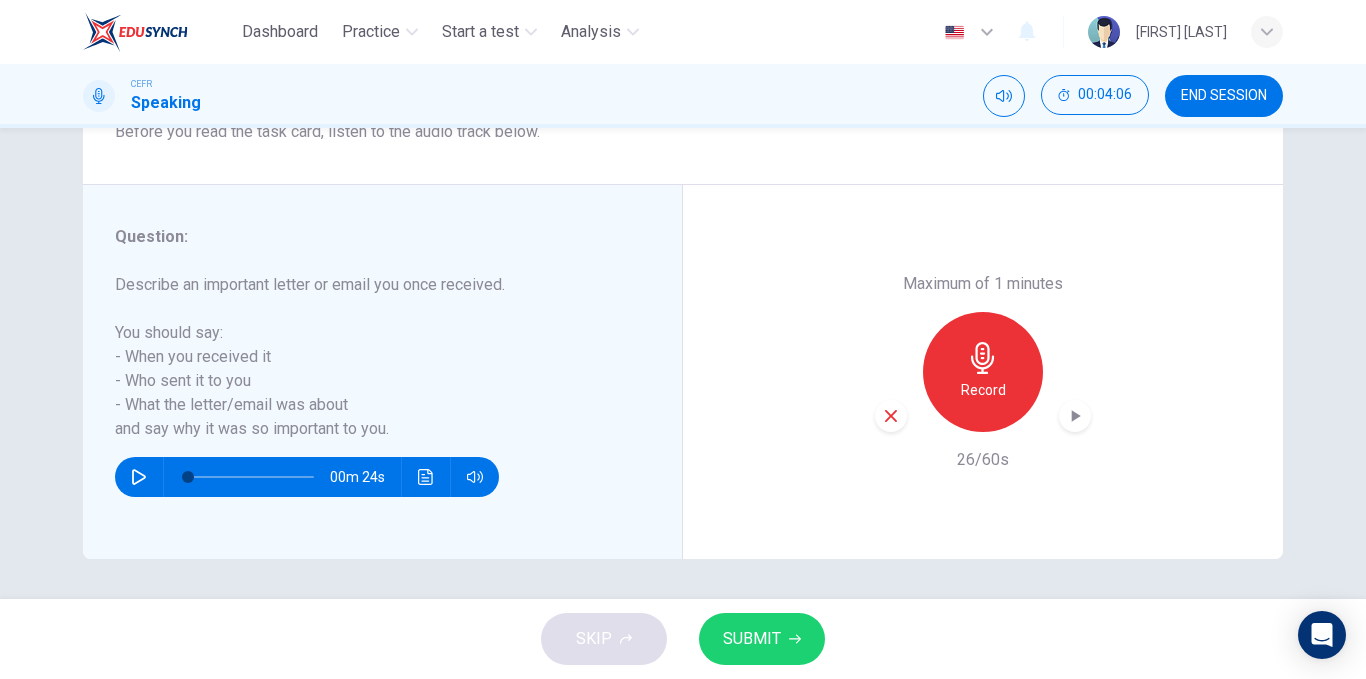 click at bounding box center (891, 416) 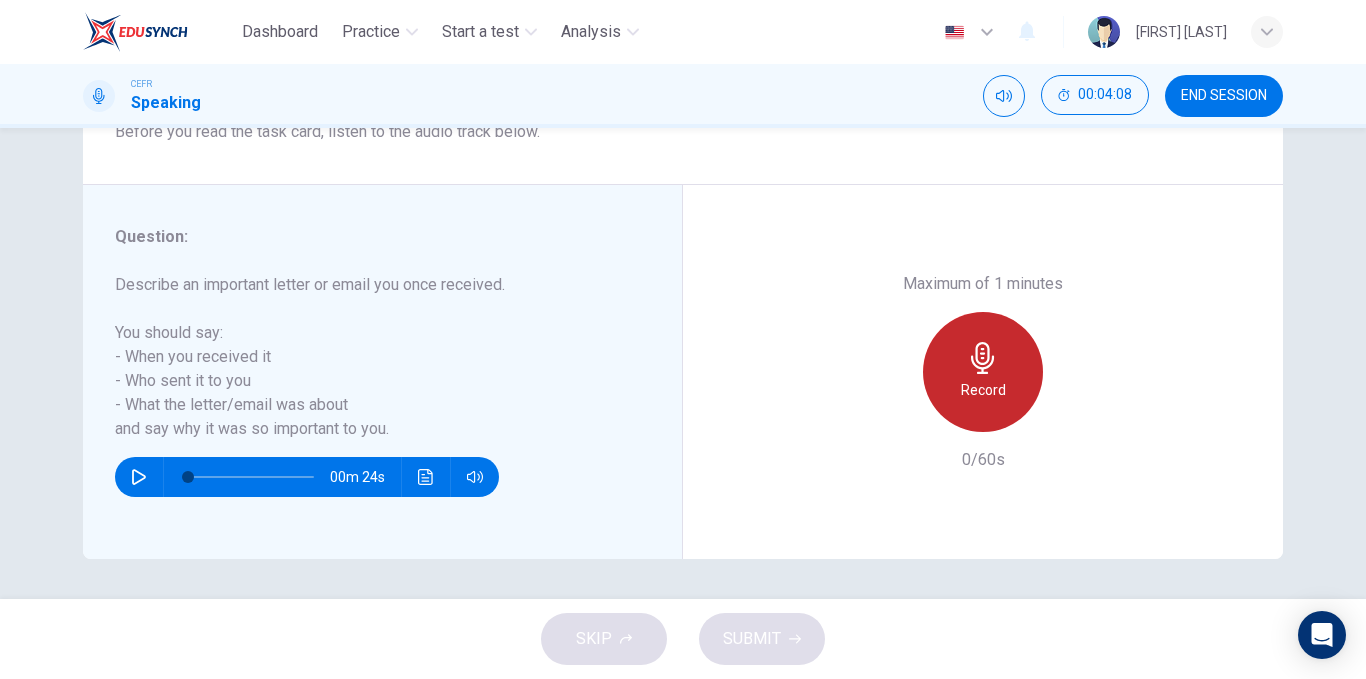 click on "Record" at bounding box center (983, 390) 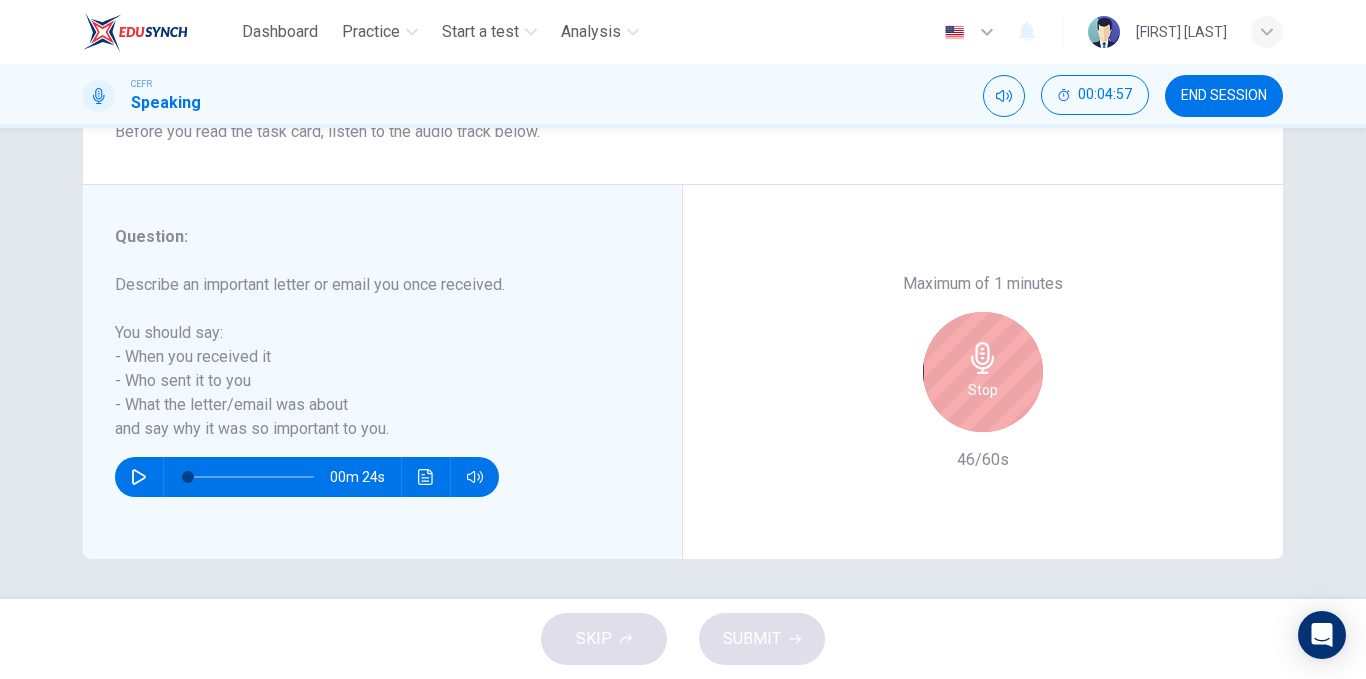 click on "Stop" at bounding box center [983, 372] 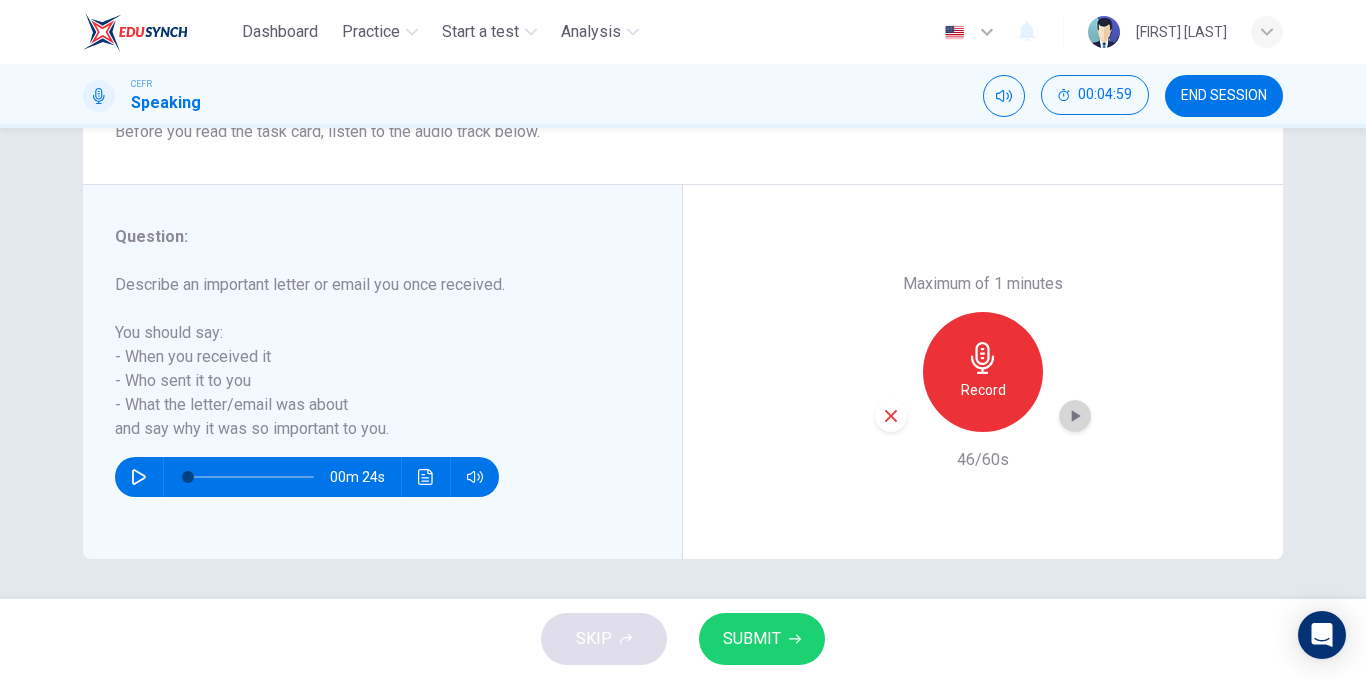 click at bounding box center (1075, 416) 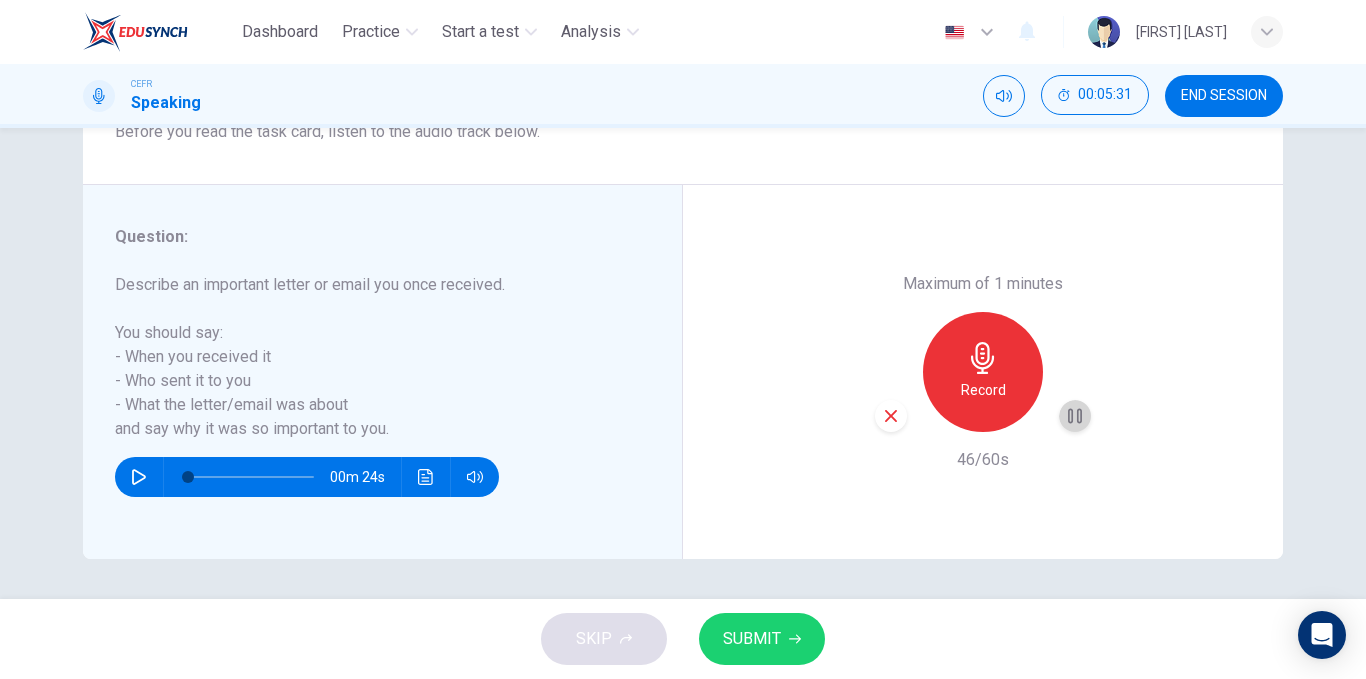 click at bounding box center (1075, 416) 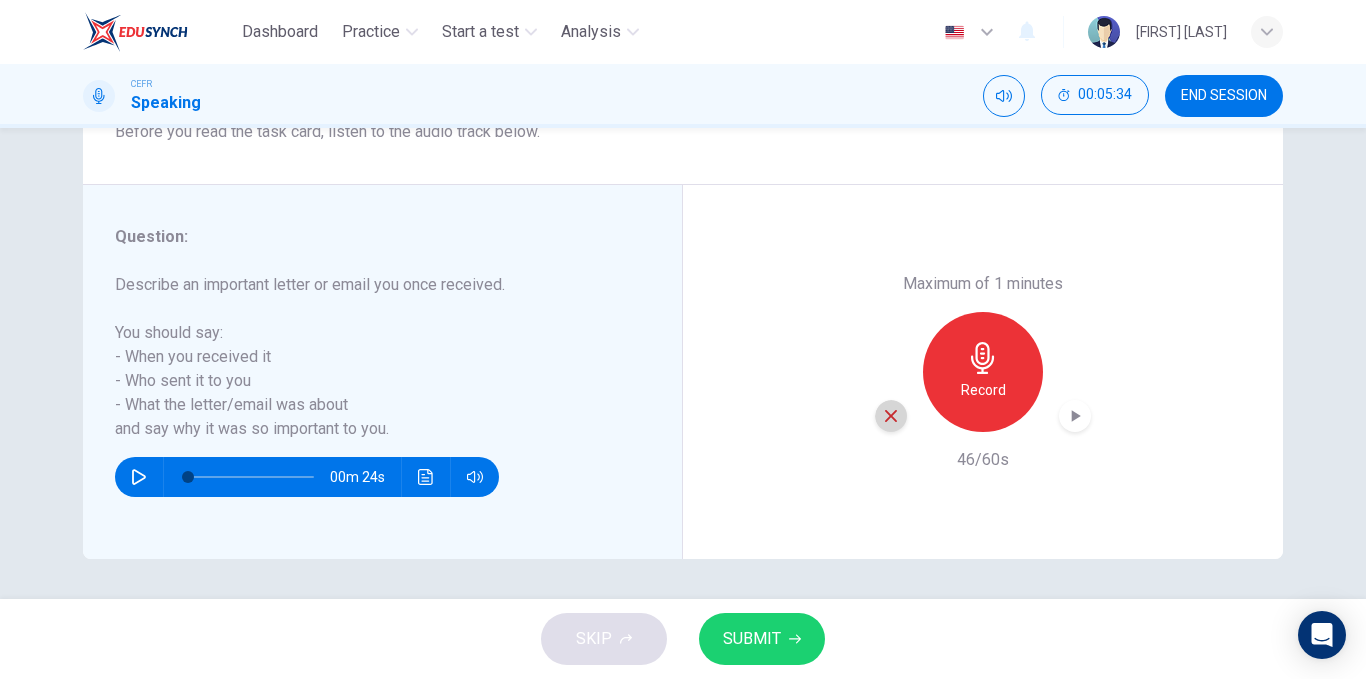 click at bounding box center [891, 416] 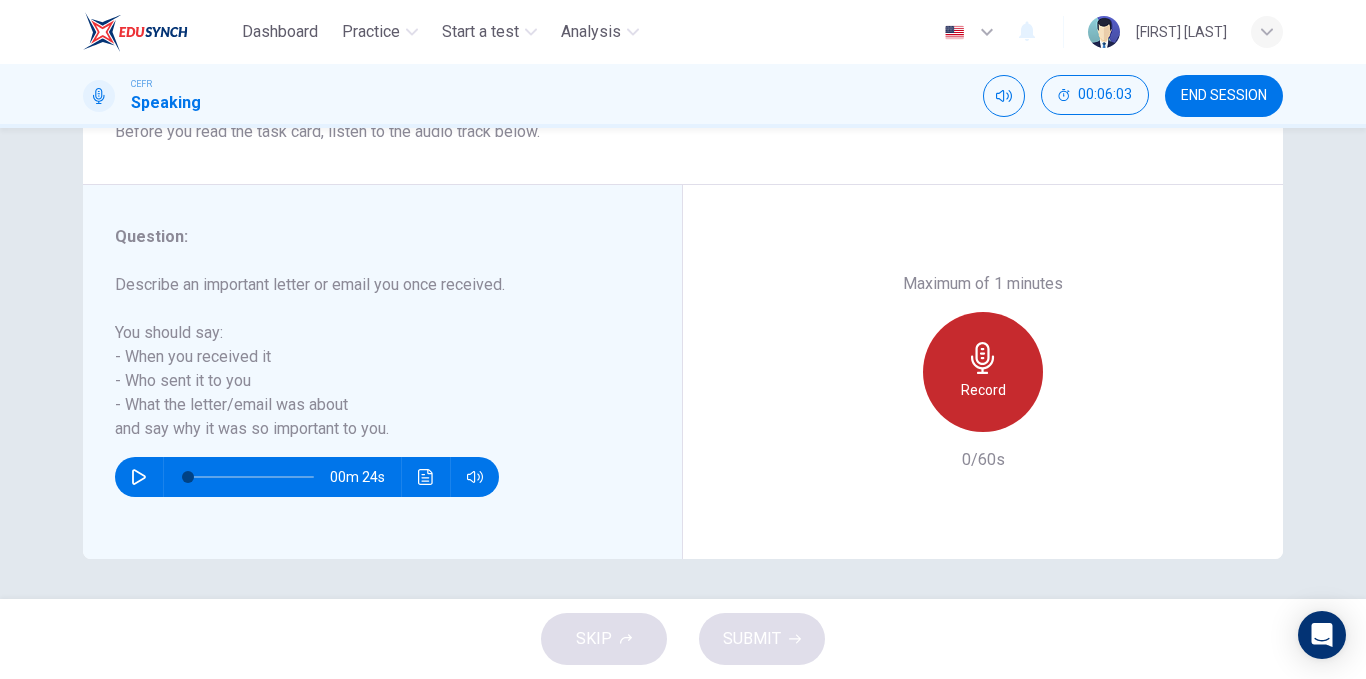 click on "Record" at bounding box center (983, 372) 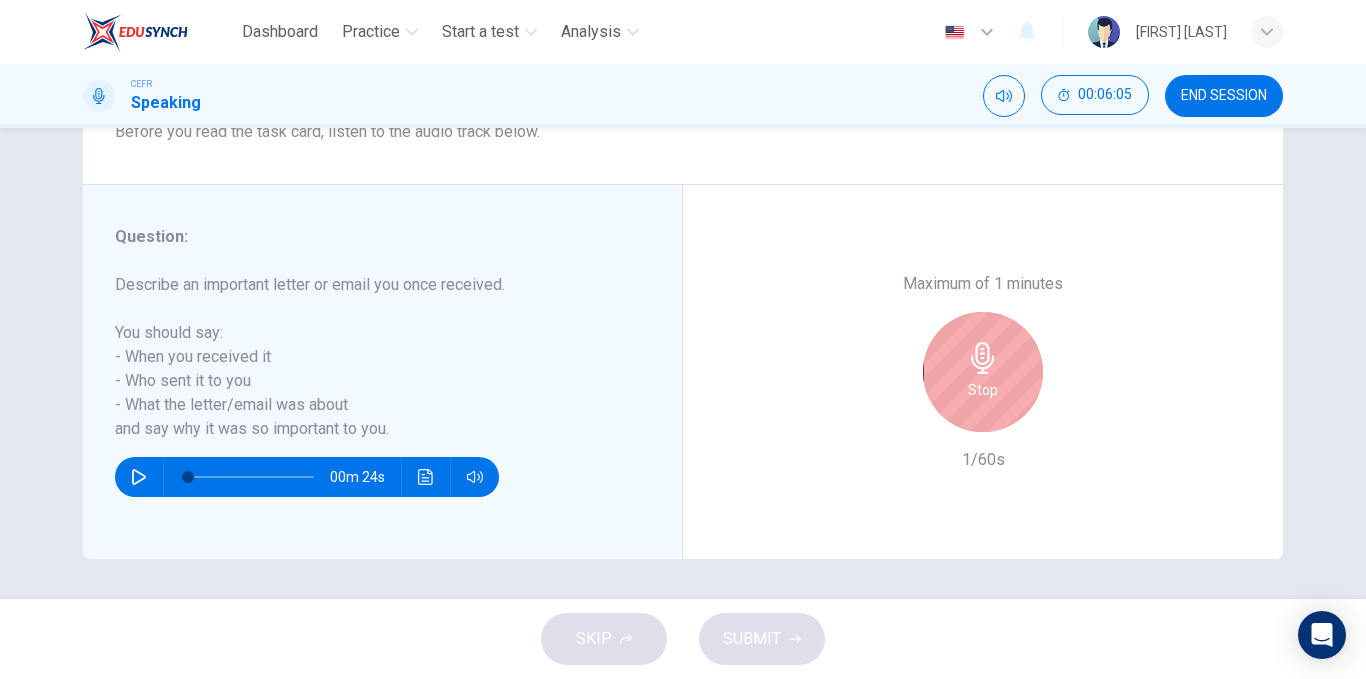 click on "Stop" at bounding box center (983, 390) 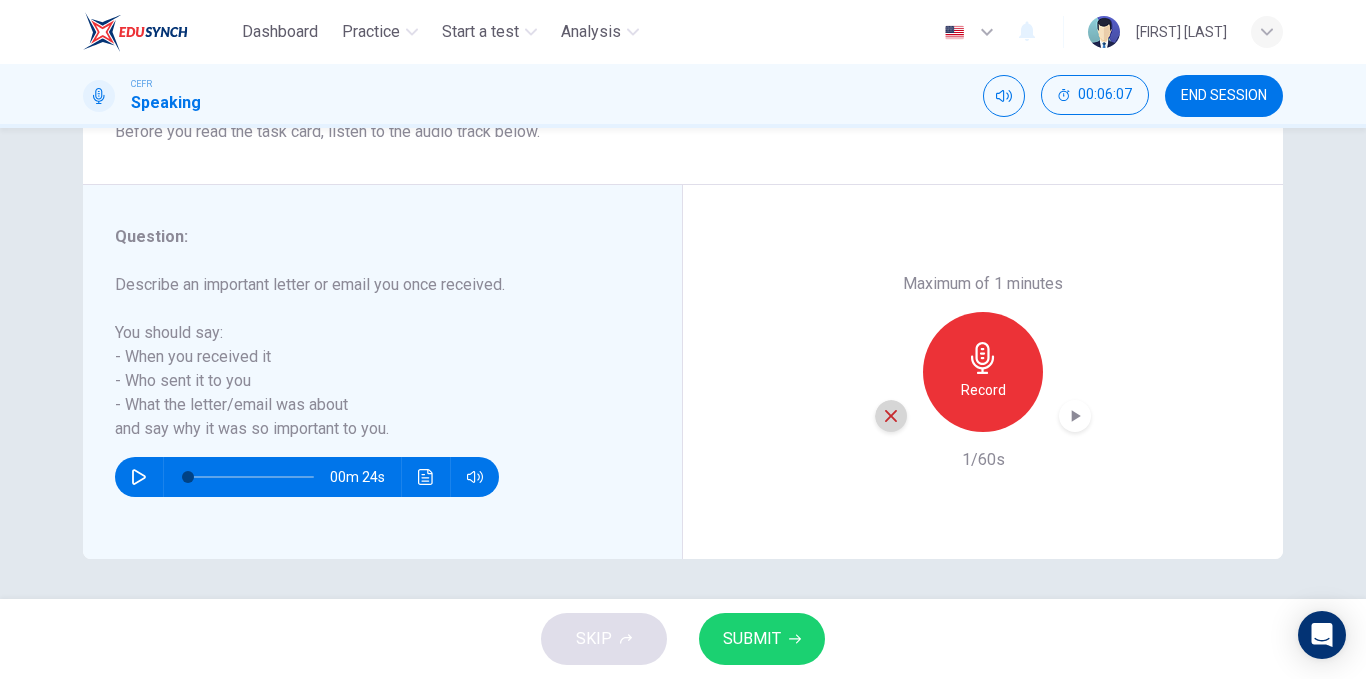 click at bounding box center (891, 416) 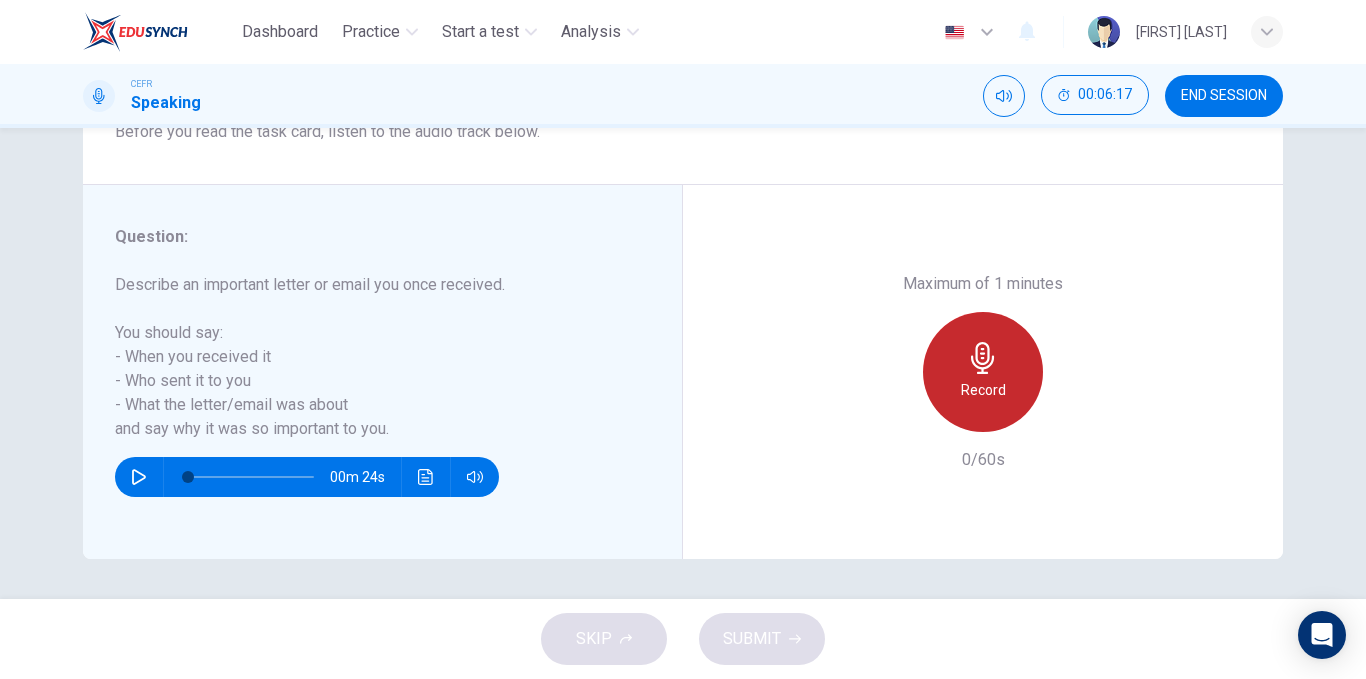 click on "Record" at bounding box center [983, 390] 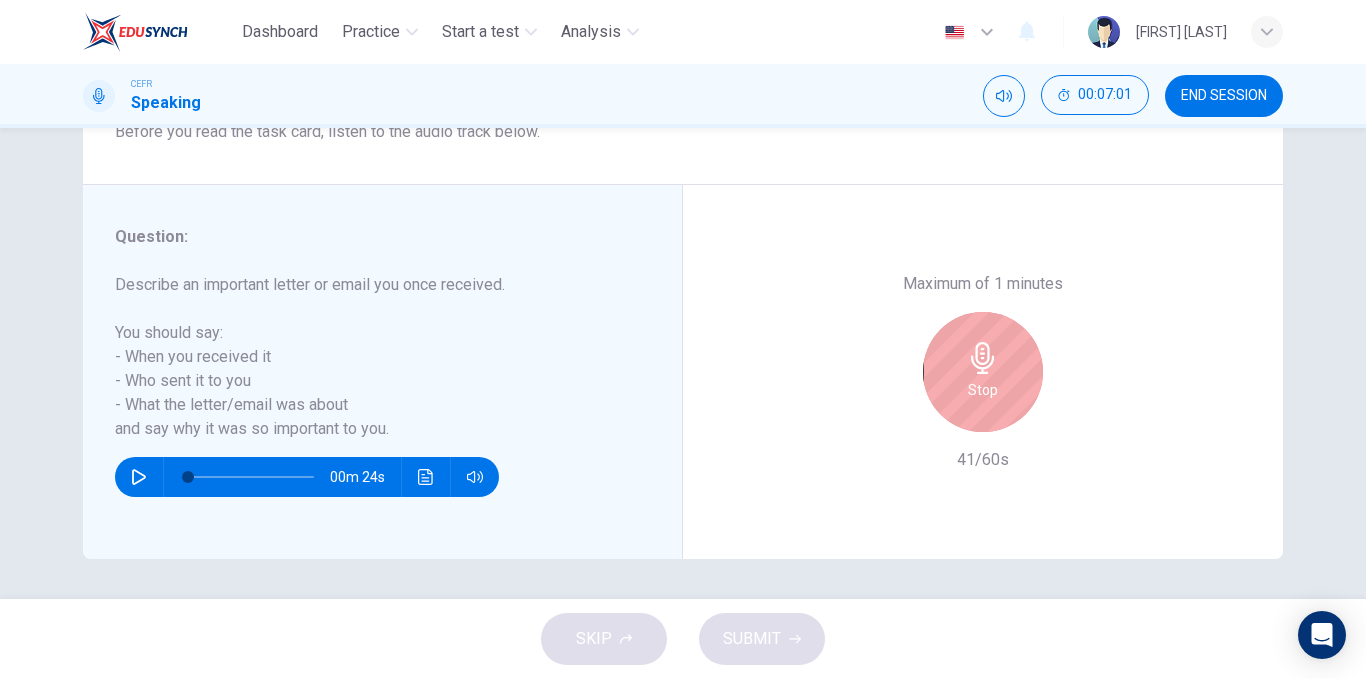 click on "Stop" at bounding box center [983, 390] 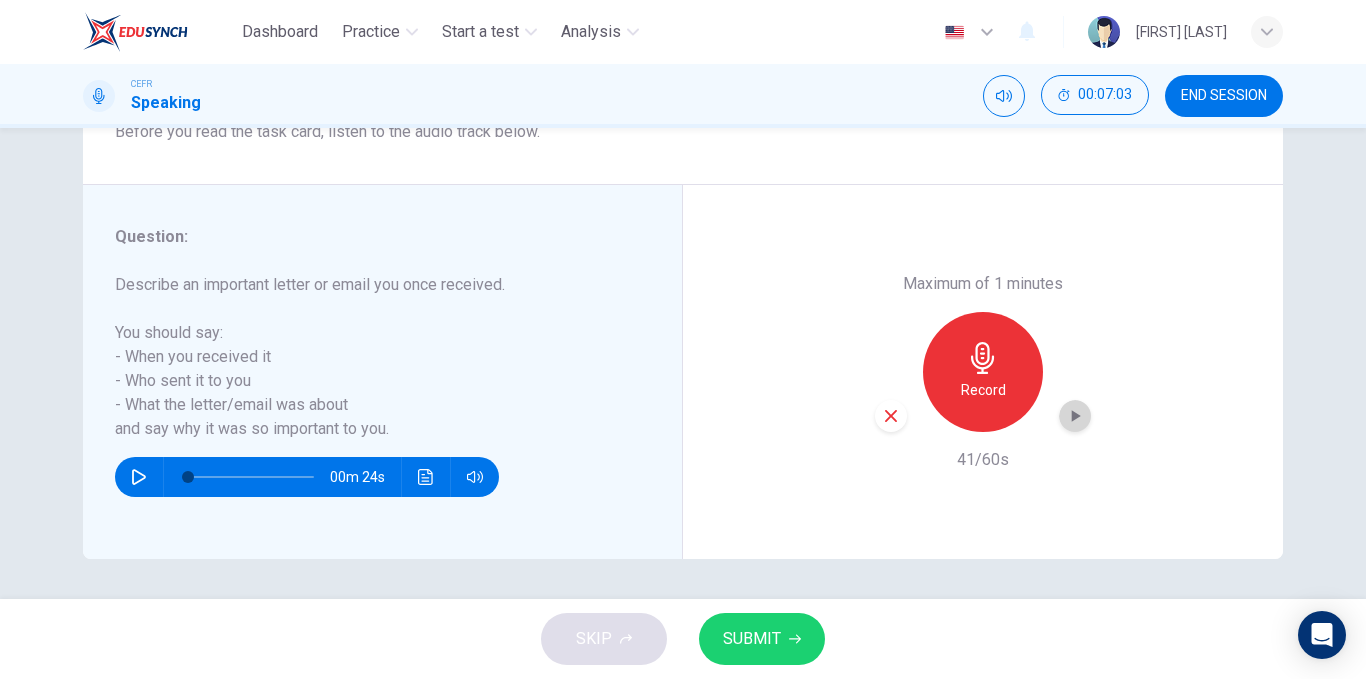 click at bounding box center [1076, 416] 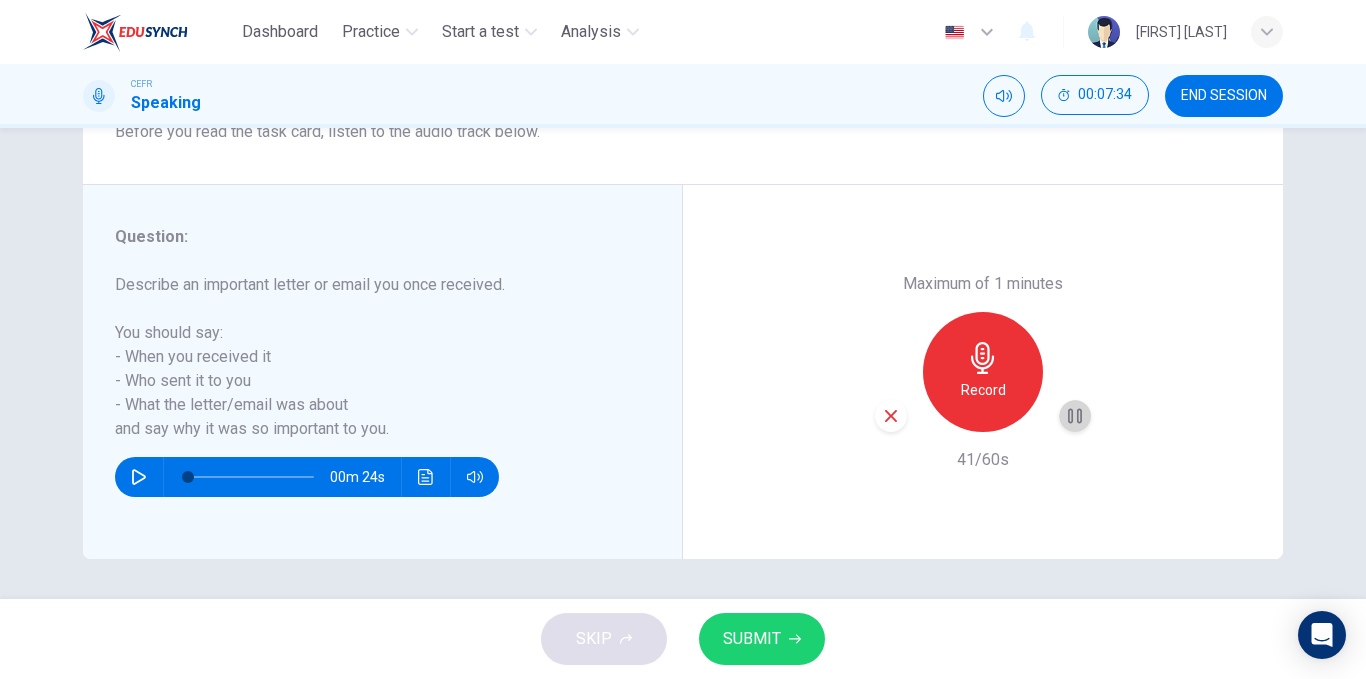 click at bounding box center (1075, 416) 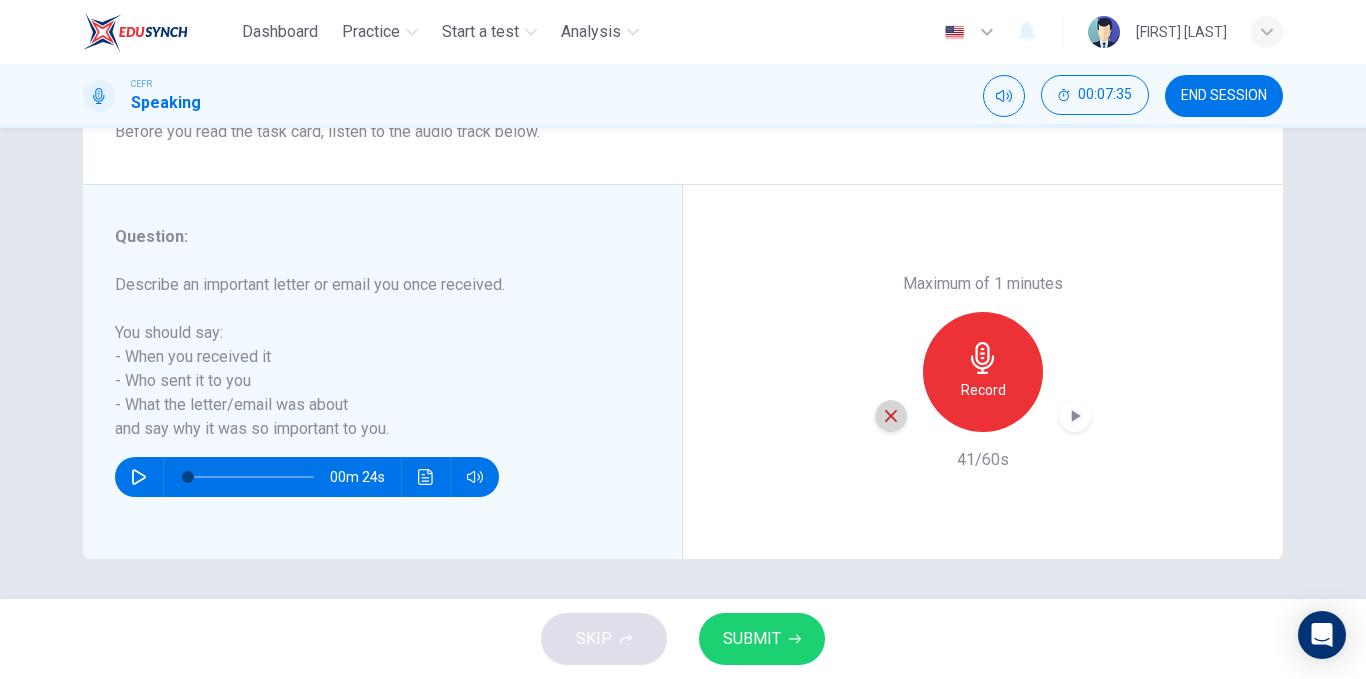 click at bounding box center (891, 416) 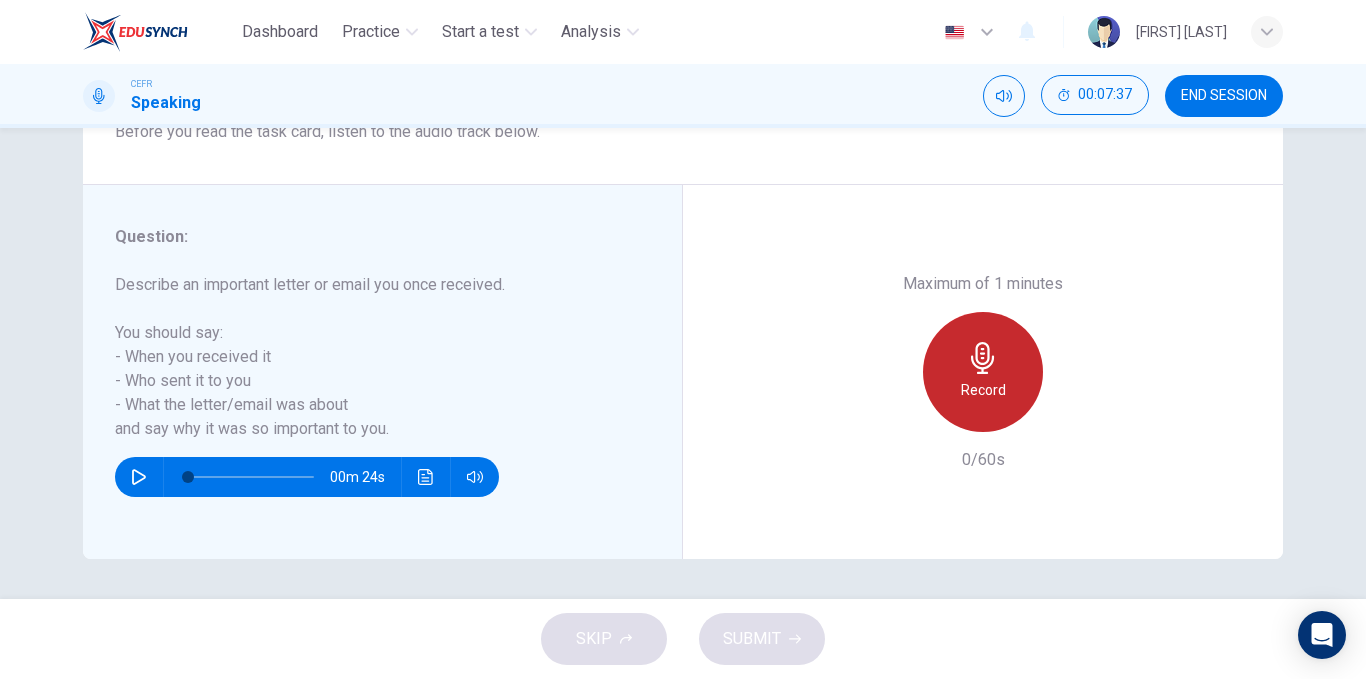 click on "Record" at bounding box center (983, 390) 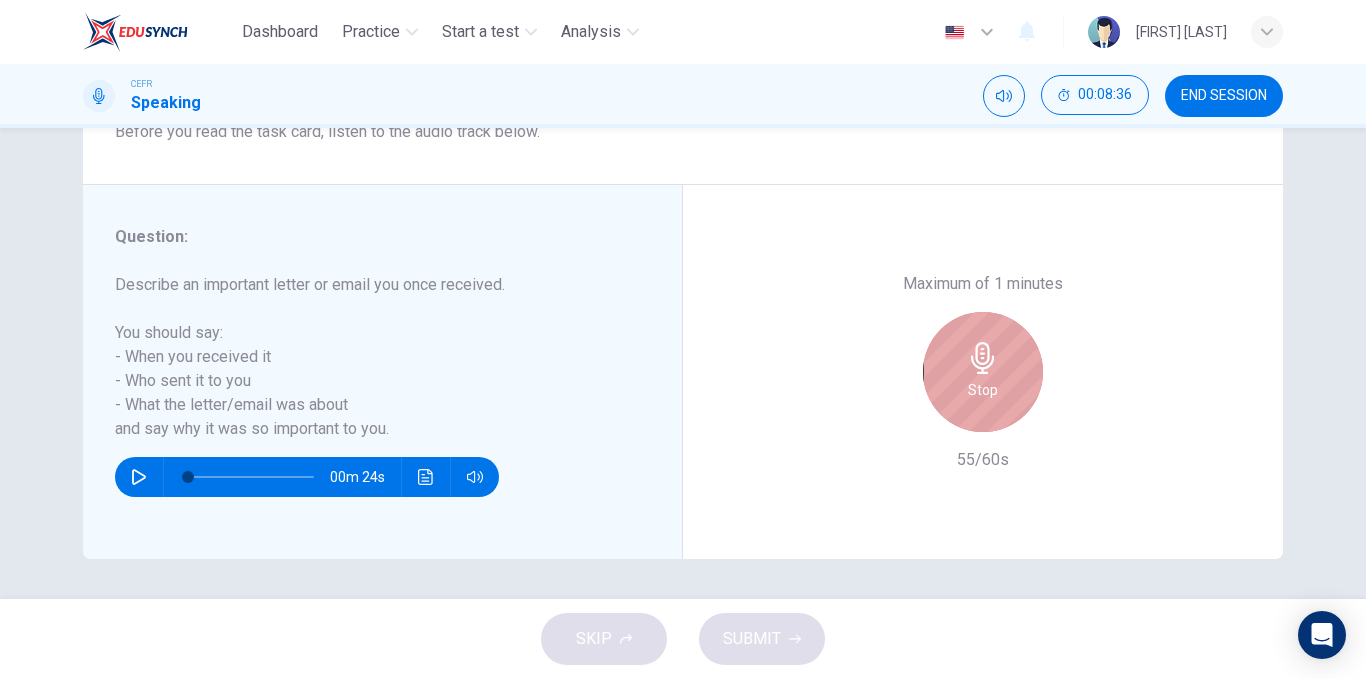 click on "Stop" at bounding box center [983, 372] 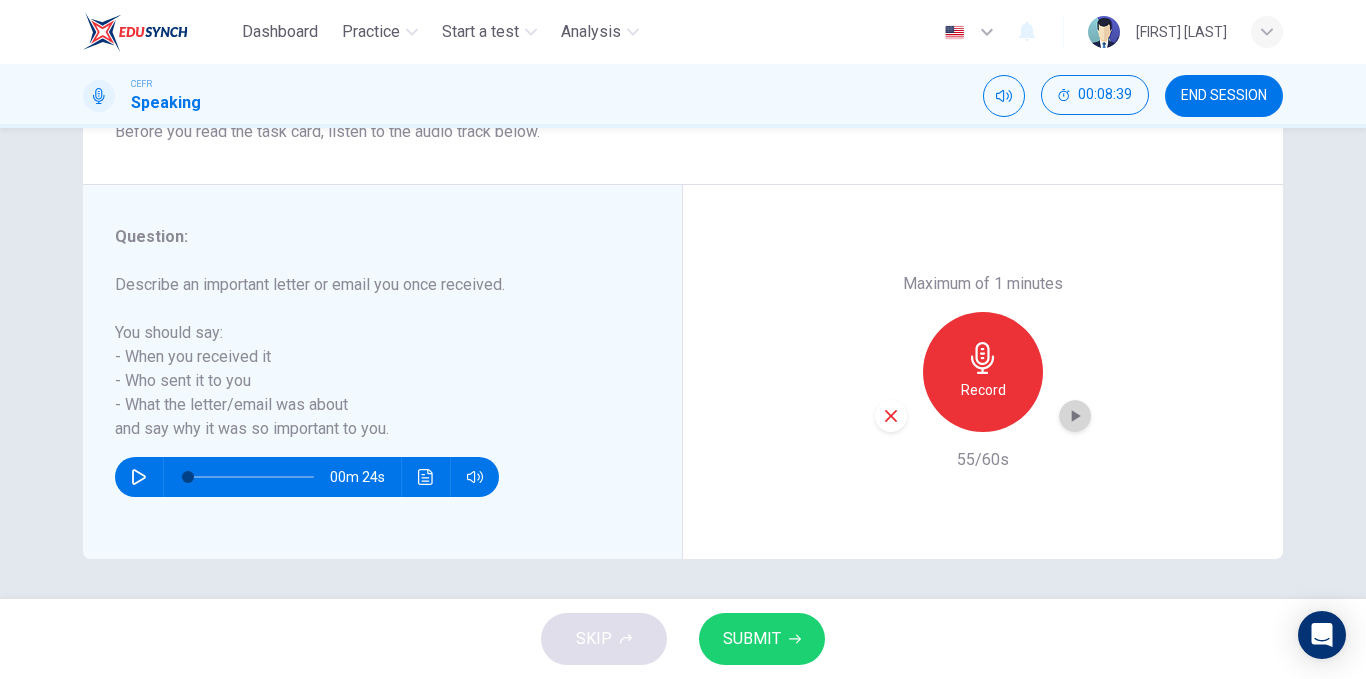 click at bounding box center (1075, 416) 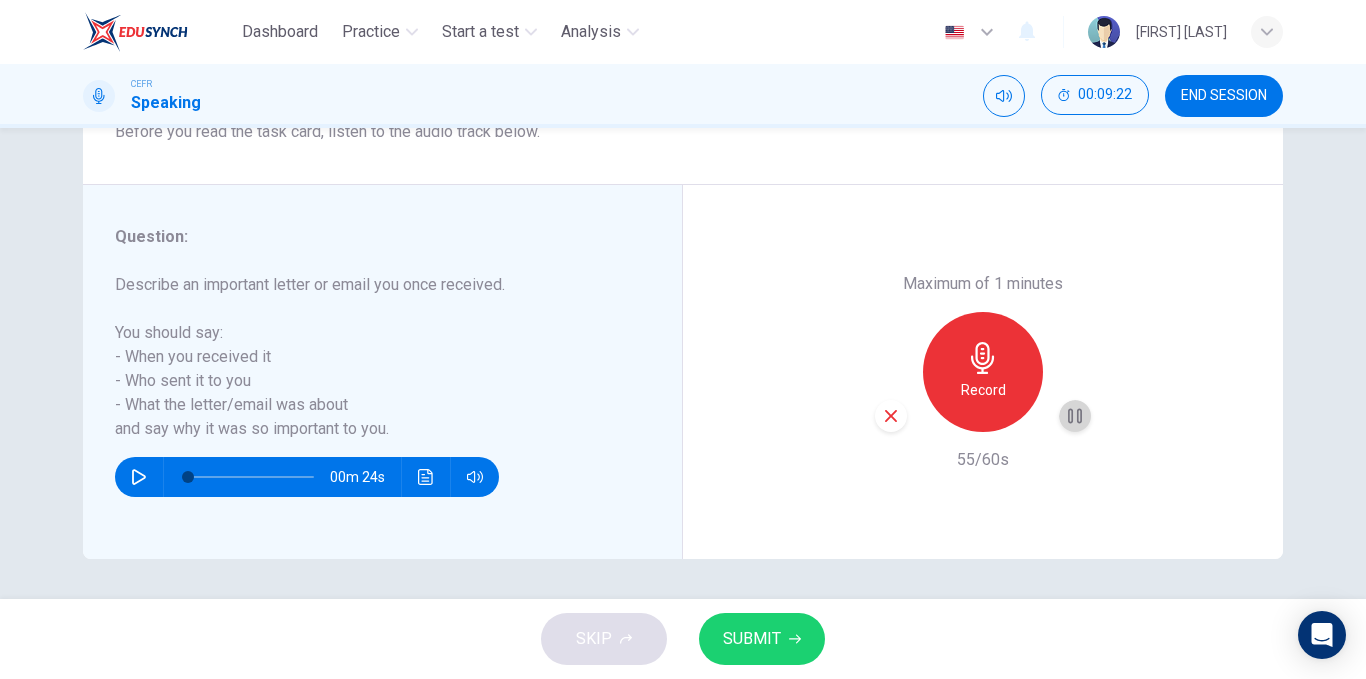 click at bounding box center [1075, 416] 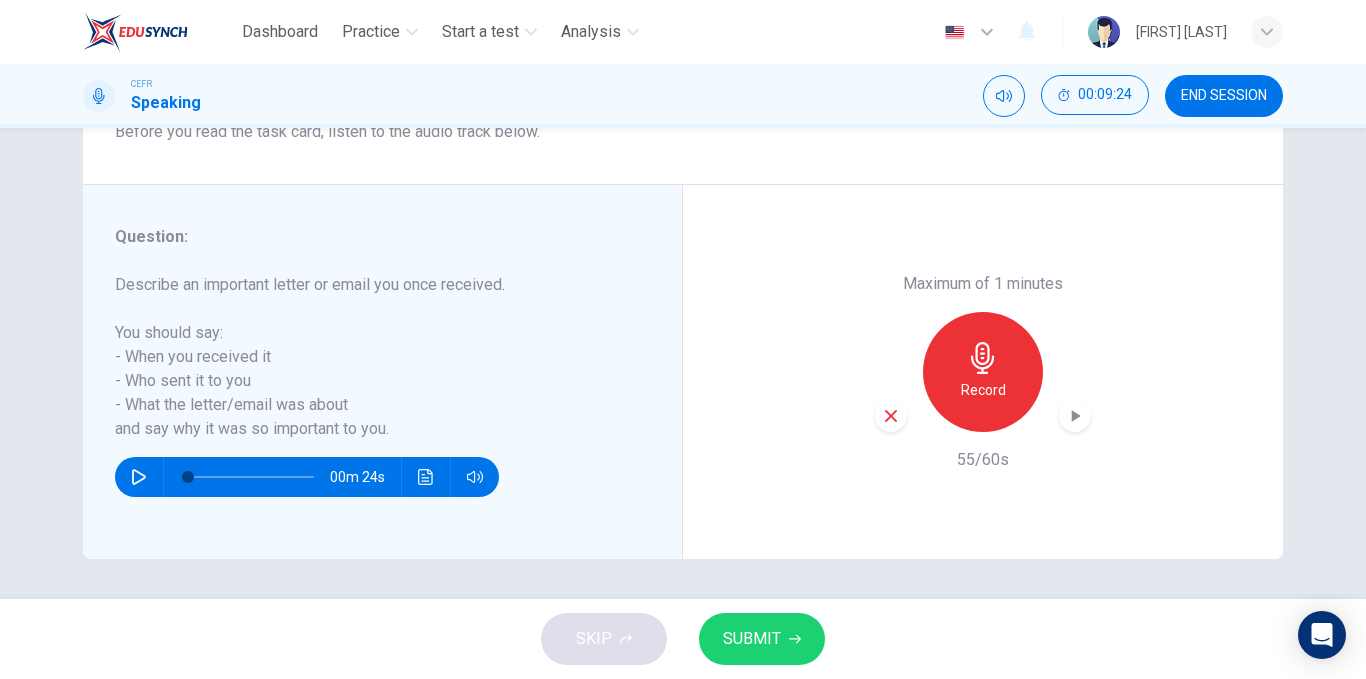 click on "SUBMIT" at bounding box center (752, 639) 